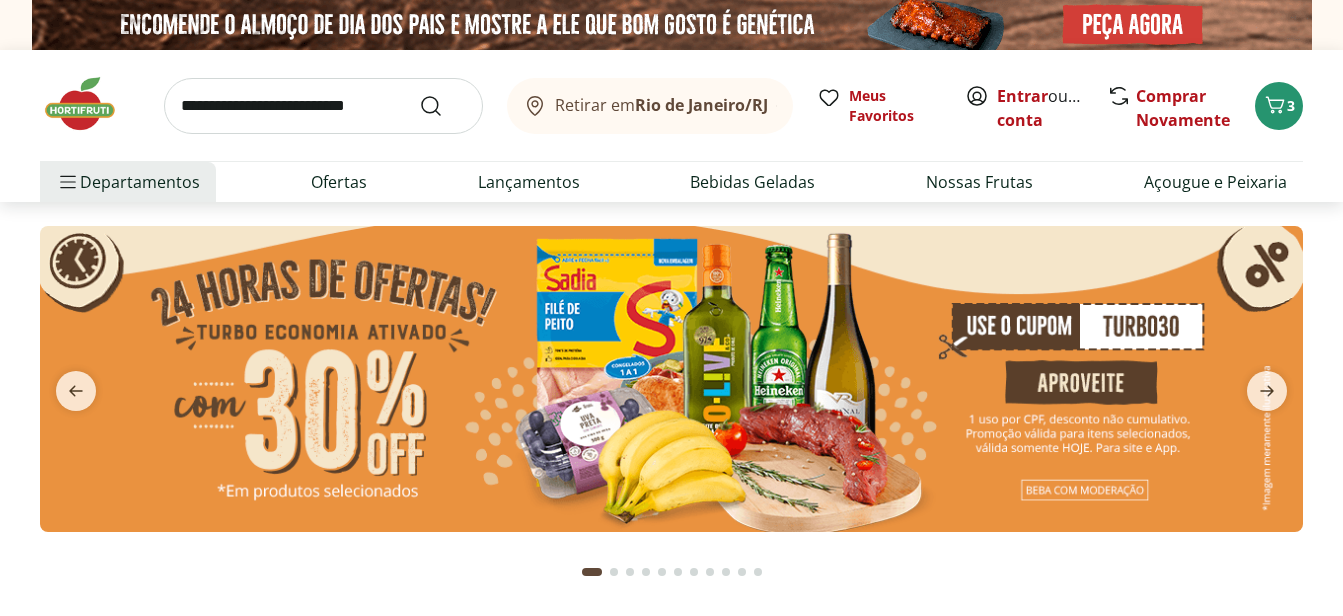 scroll, scrollTop: 0, scrollLeft: 0, axis: both 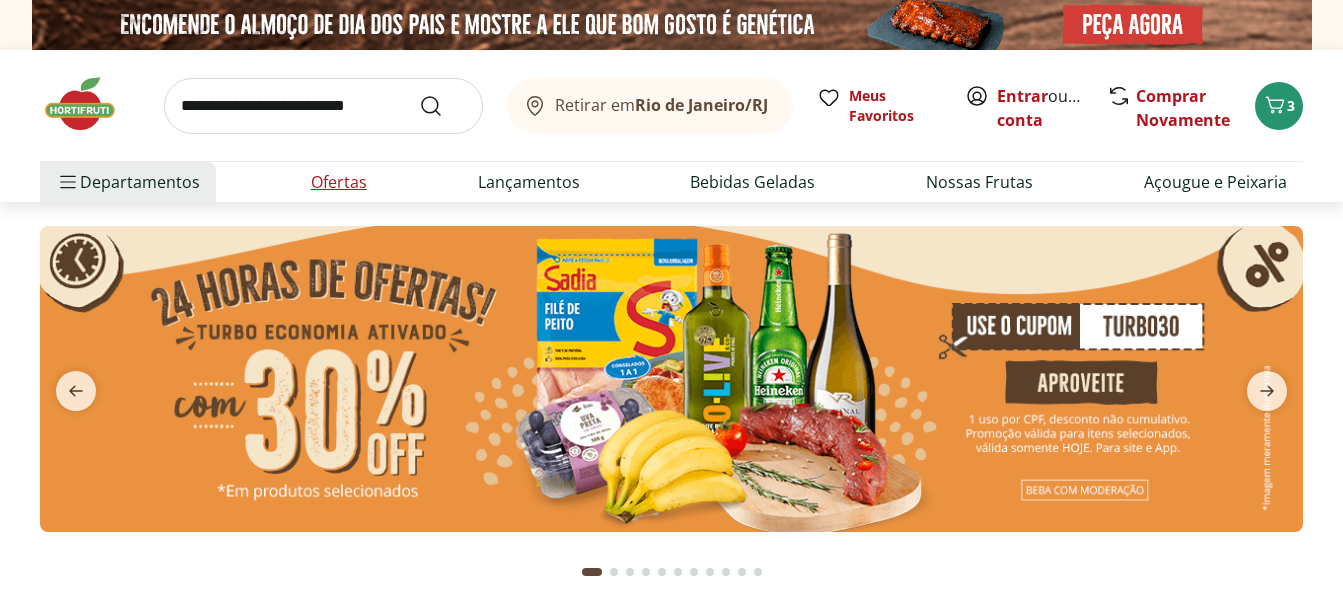 click on "Ofertas" at bounding box center (339, 182) 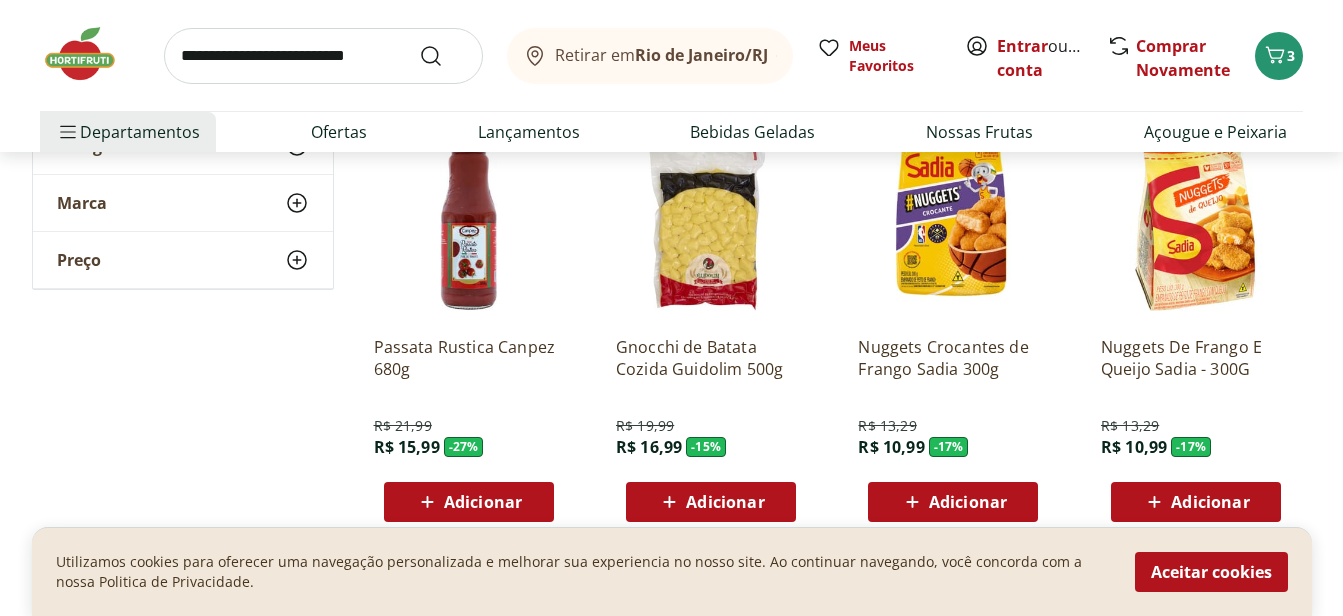 scroll, scrollTop: 1200, scrollLeft: 0, axis: vertical 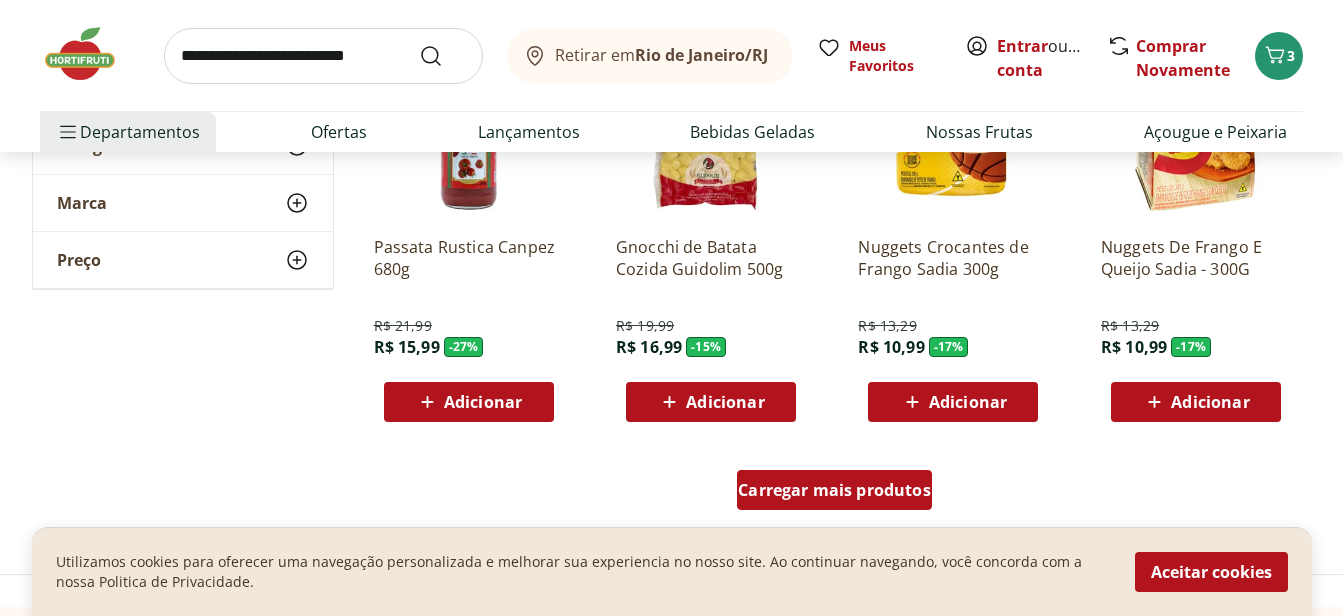 click on "Carregar mais produtos" at bounding box center (834, 490) 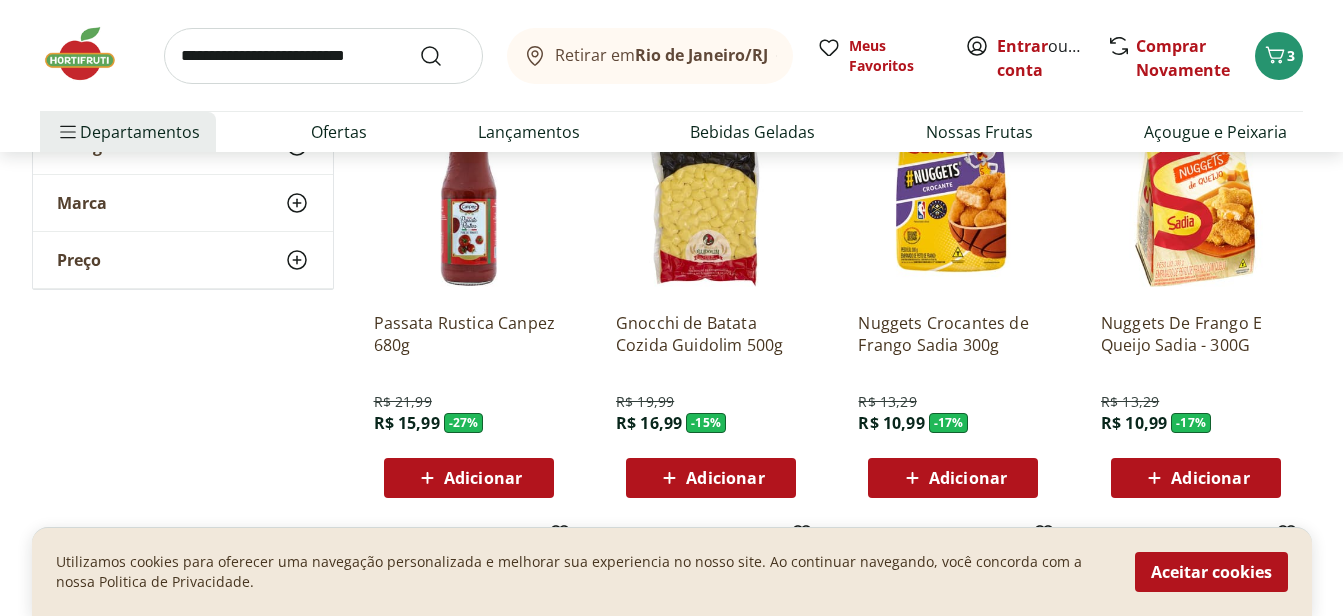 scroll, scrollTop: 1100, scrollLeft: 0, axis: vertical 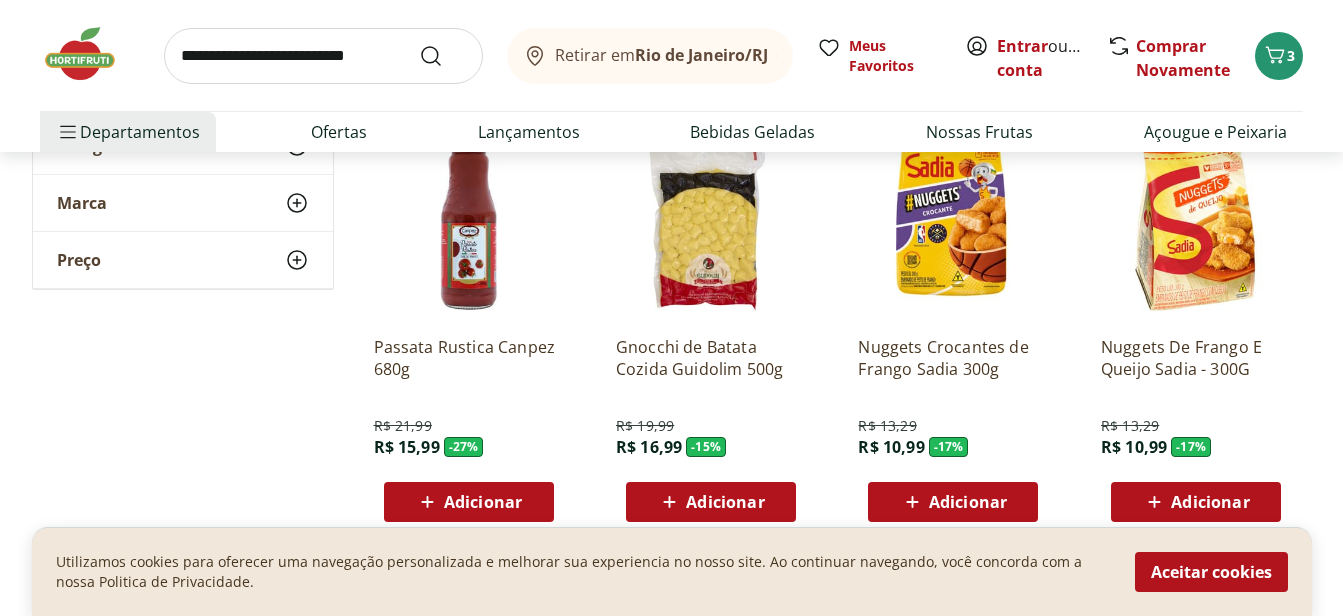 click on "Nuggets De Frango E Queijo Sadia - 300G" at bounding box center (1196, 358) 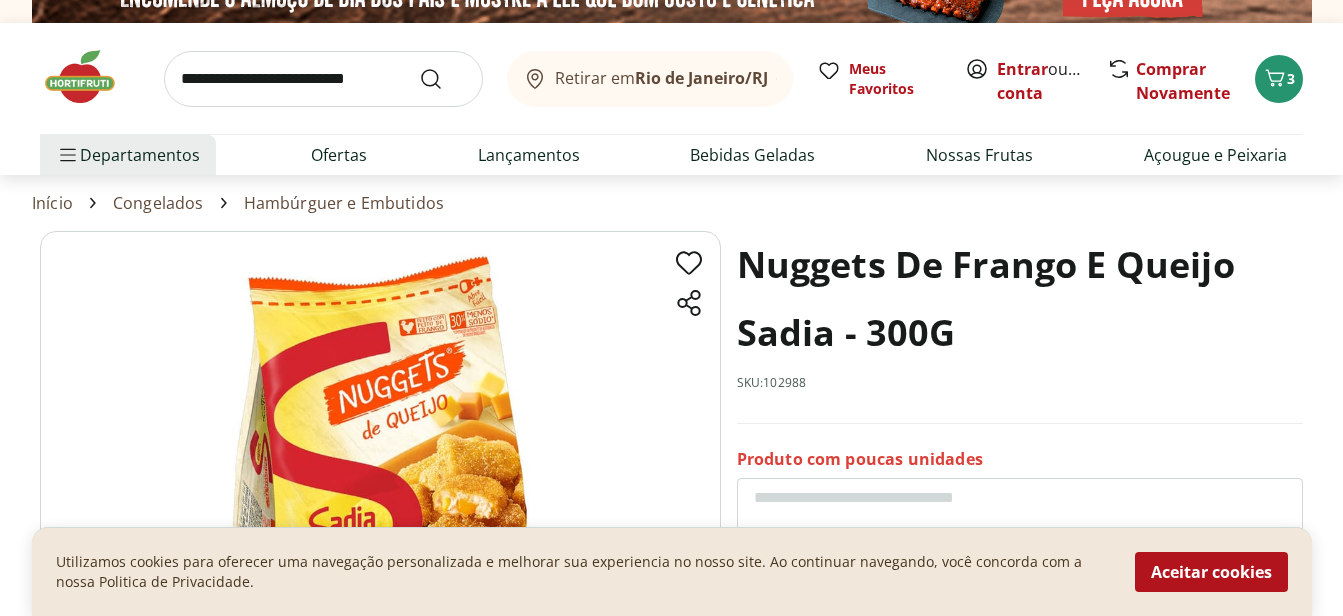 scroll, scrollTop: 0, scrollLeft: 0, axis: both 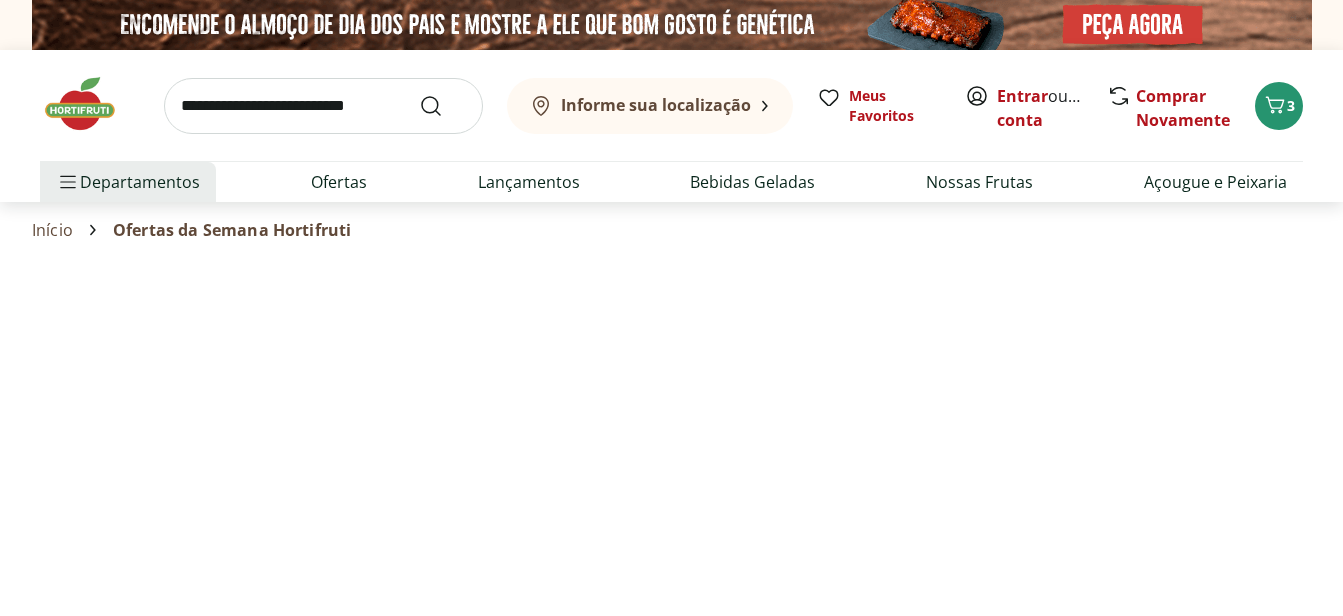 select on "**********" 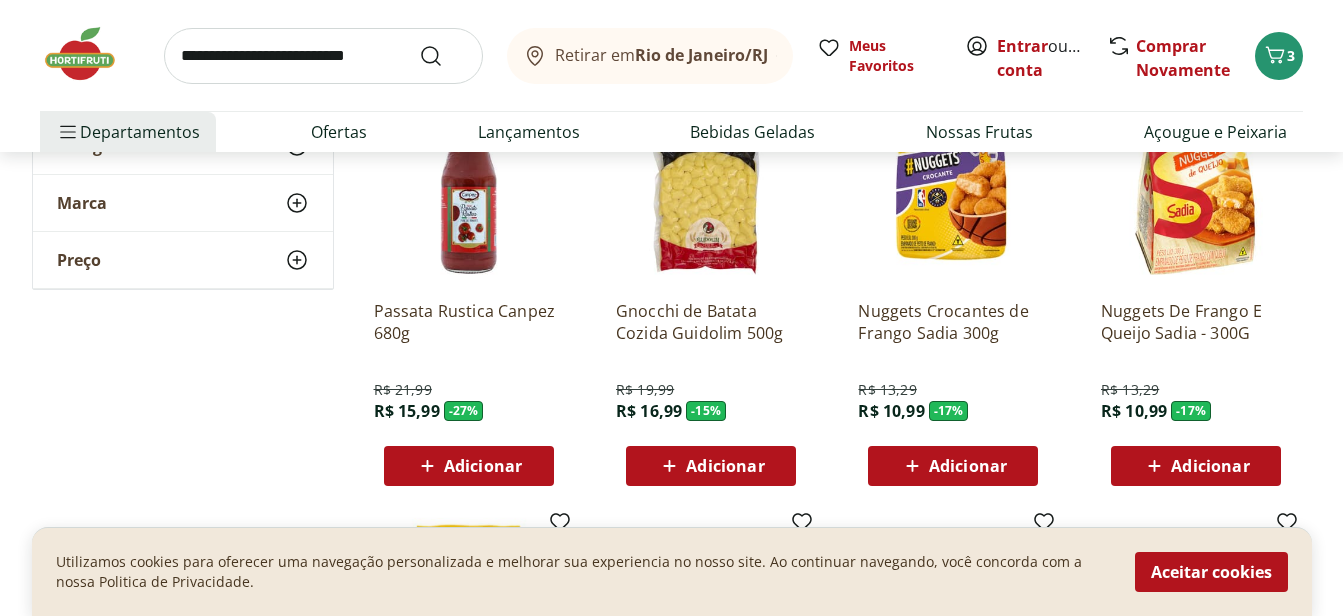scroll, scrollTop: 1100, scrollLeft: 0, axis: vertical 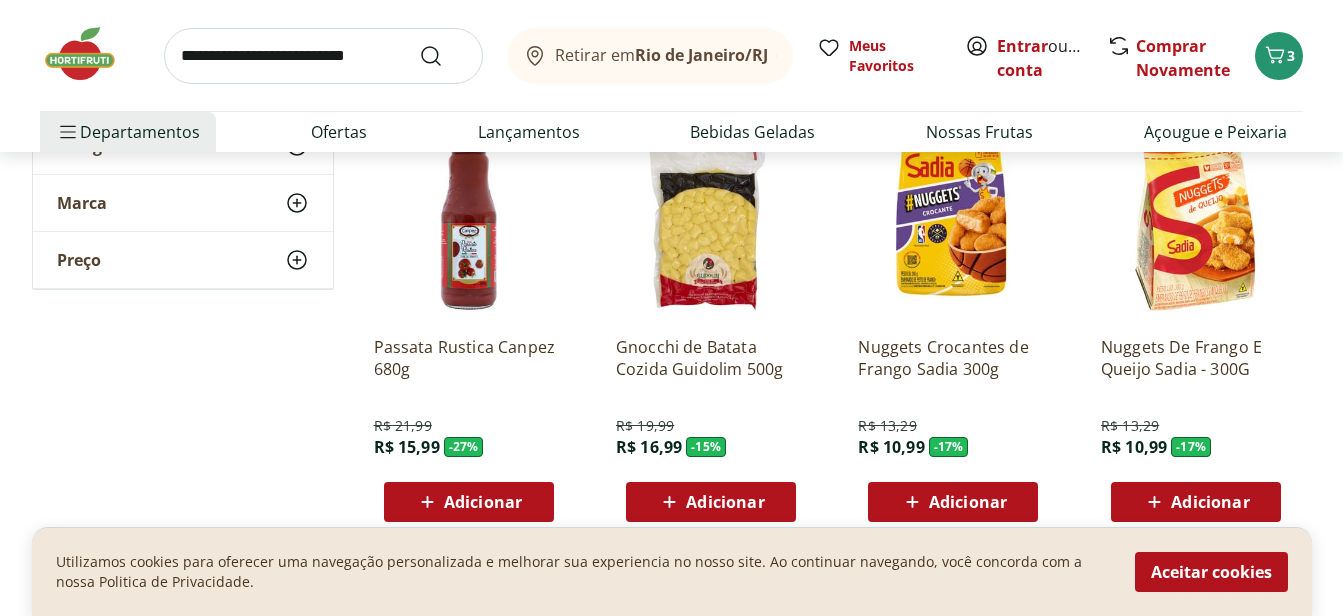 click at bounding box center (953, 225) 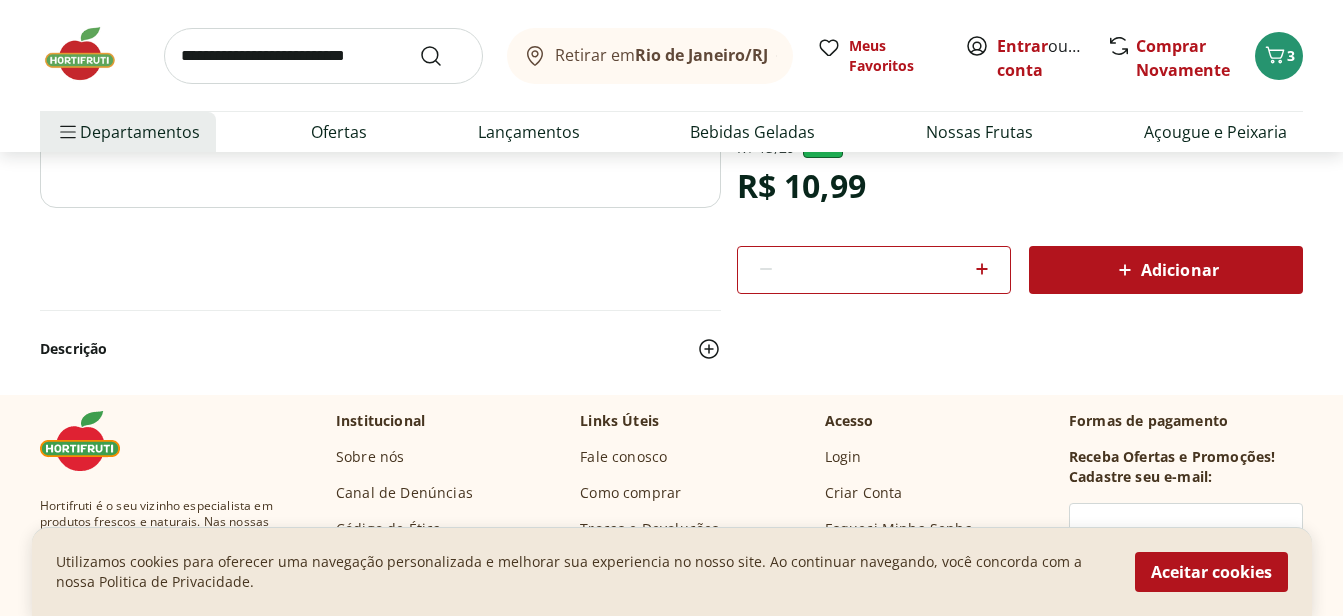 scroll, scrollTop: 500, scrollLeft: 0, axis: vertical 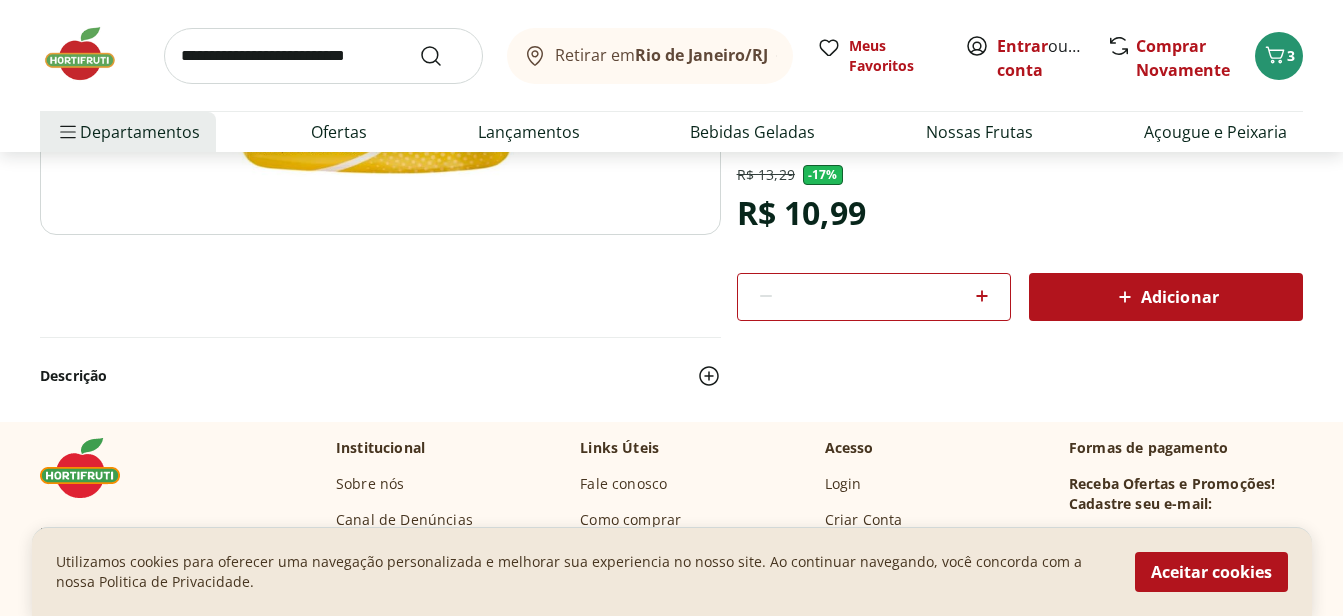click on "Descrição" at bounding box center (380, 376) 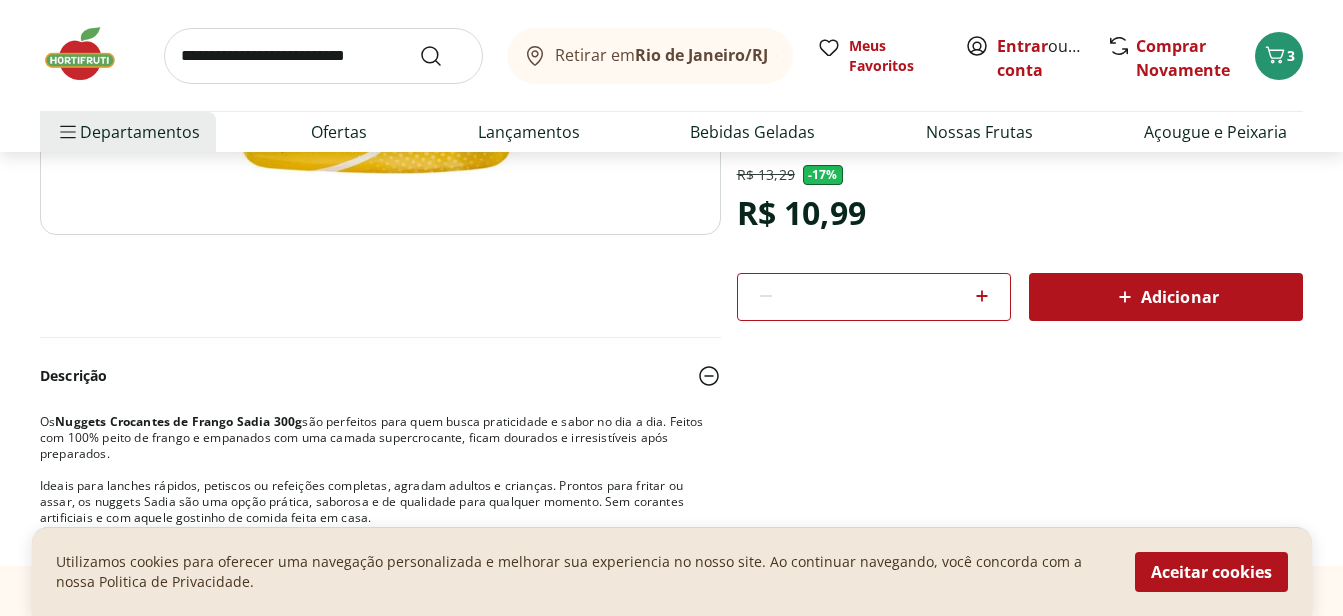 click at bounding box center (709, 376) 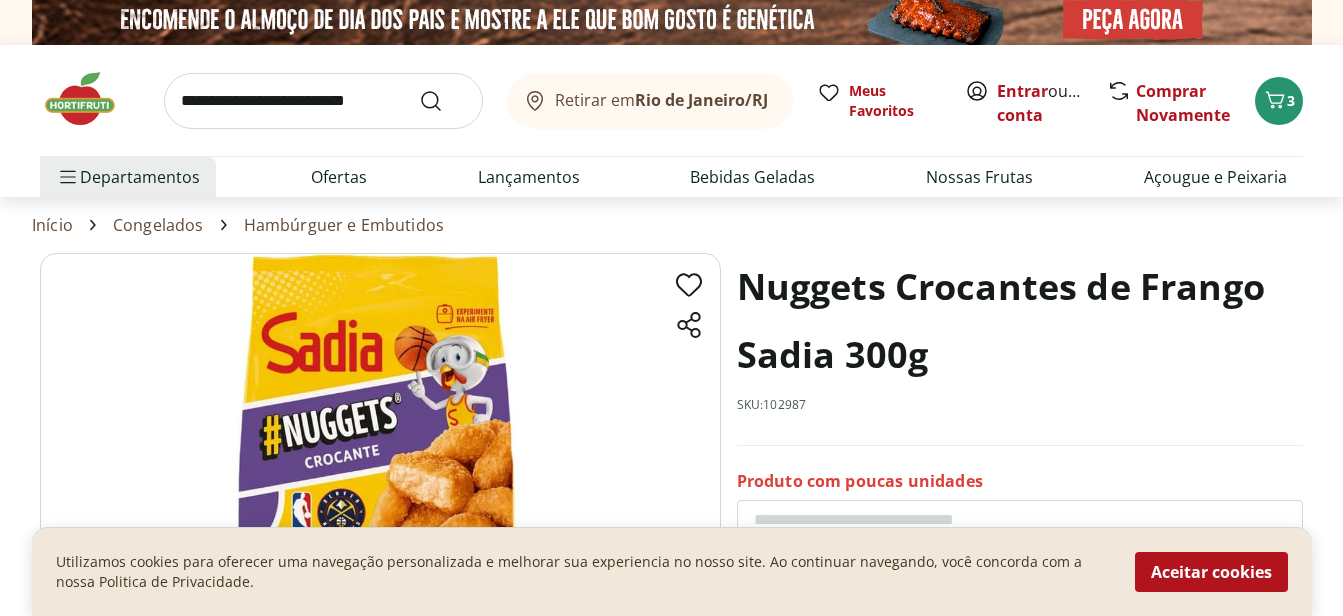 scroll, scrollTop: 0, scrollLeft: 0, axis: both 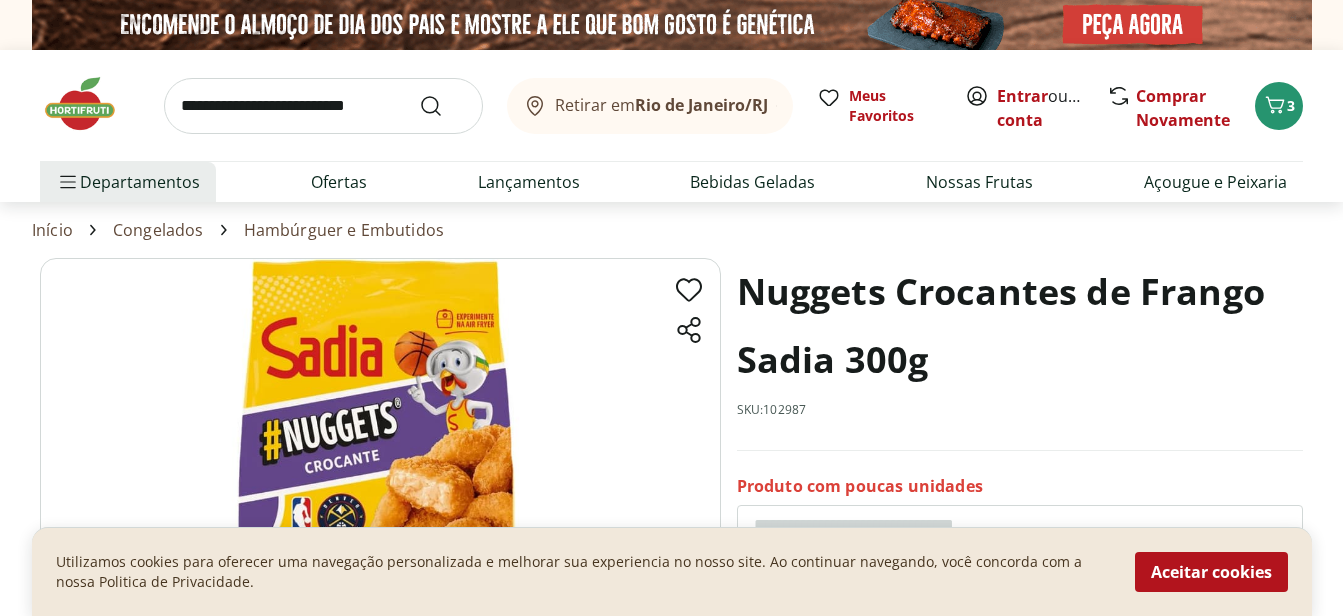 select on "**********" 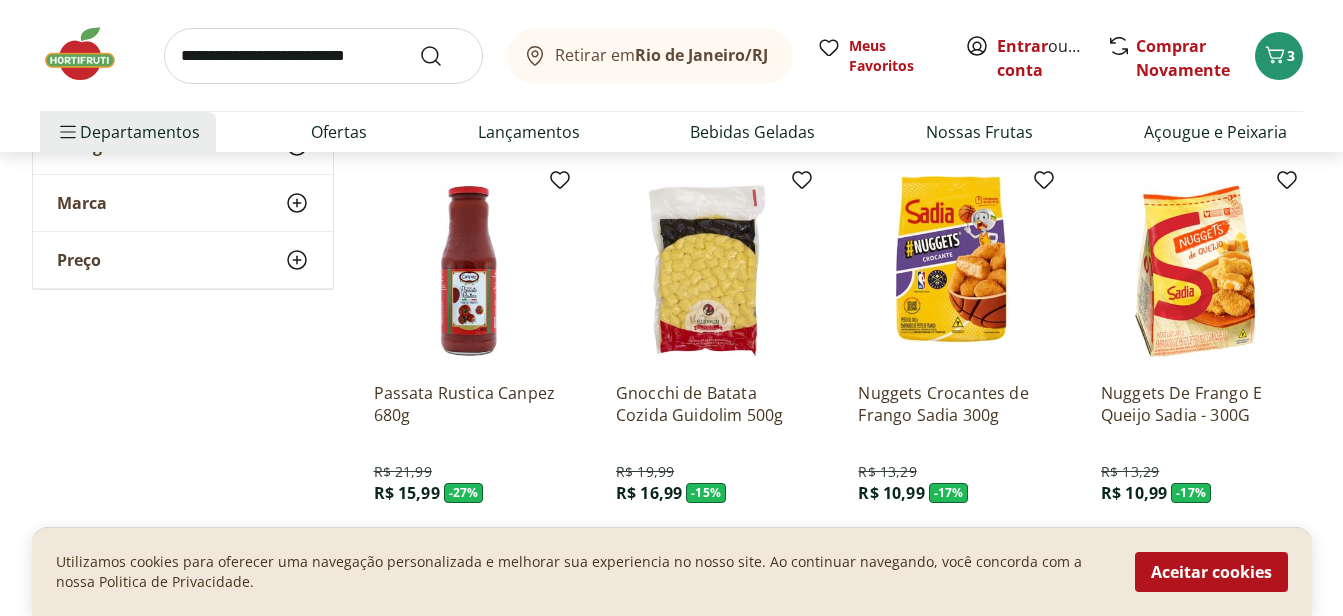 scroll, scrollTop: 1100, scrollLeft: 0, axis: vertical 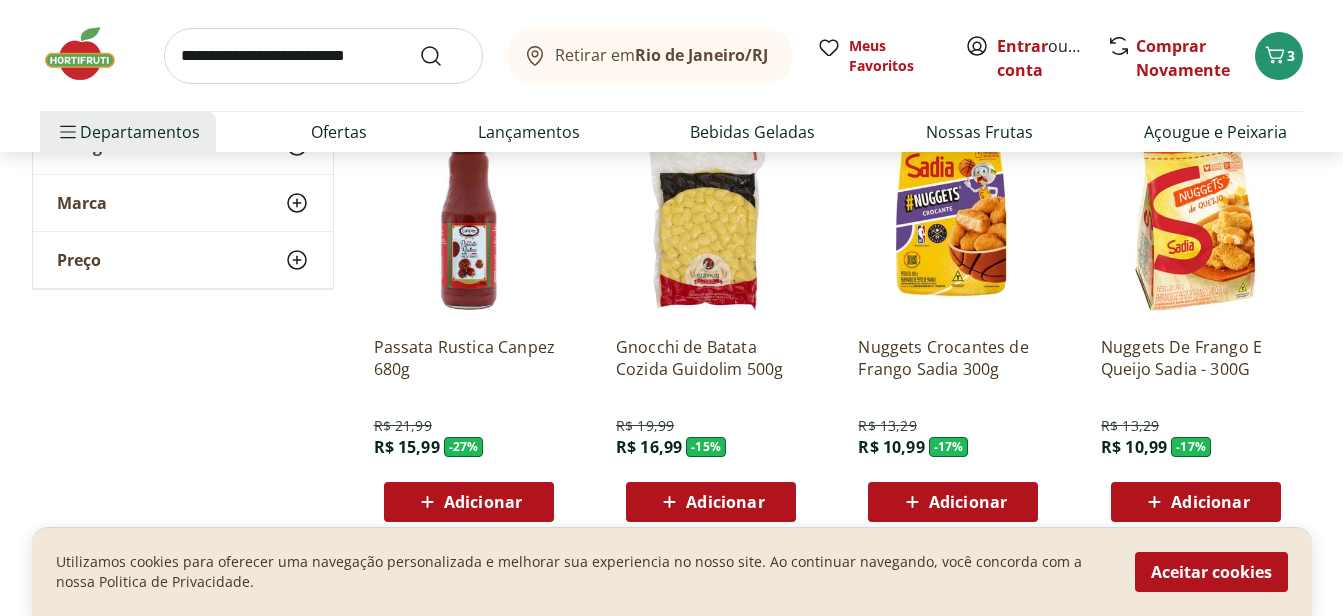 click at bounding box center [1196, 225] 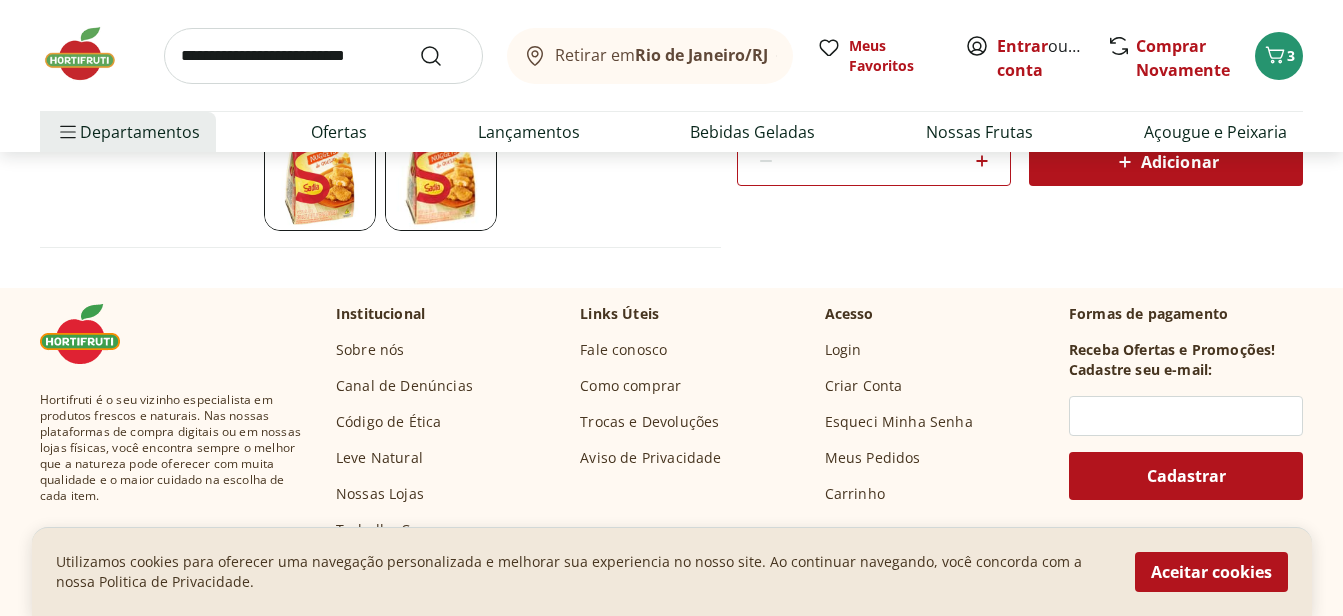 scroll, scrollTop: 600, scrollLeft: 0, axis: vertical 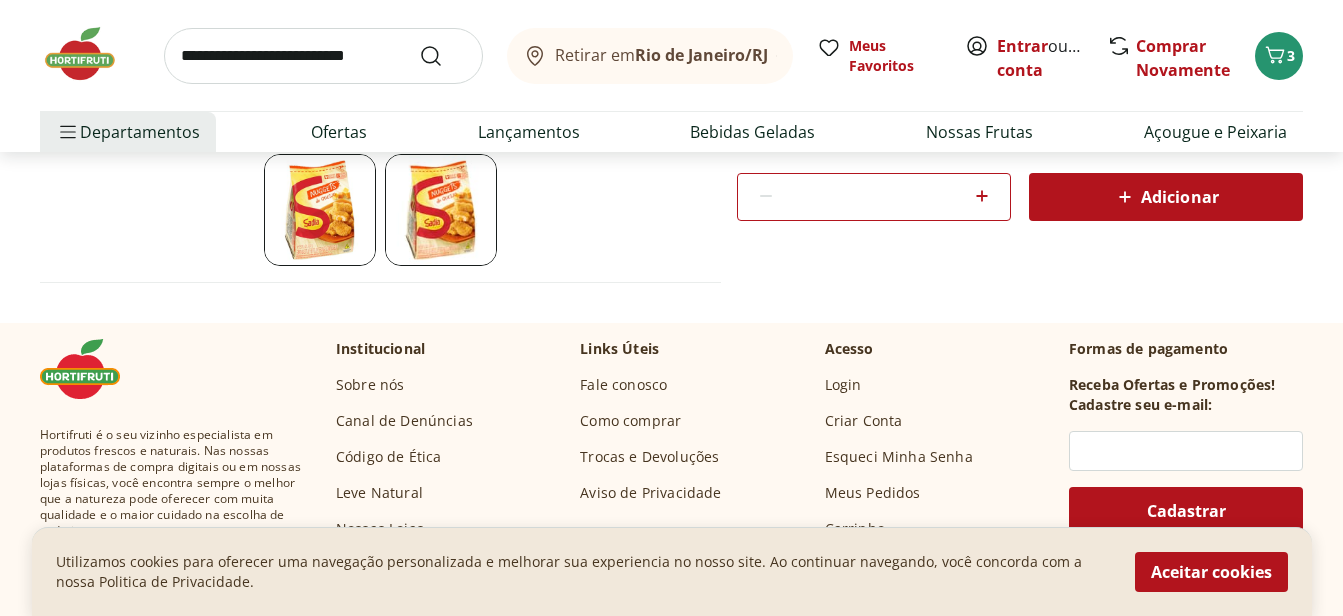 click at bounding box center [380, 210] 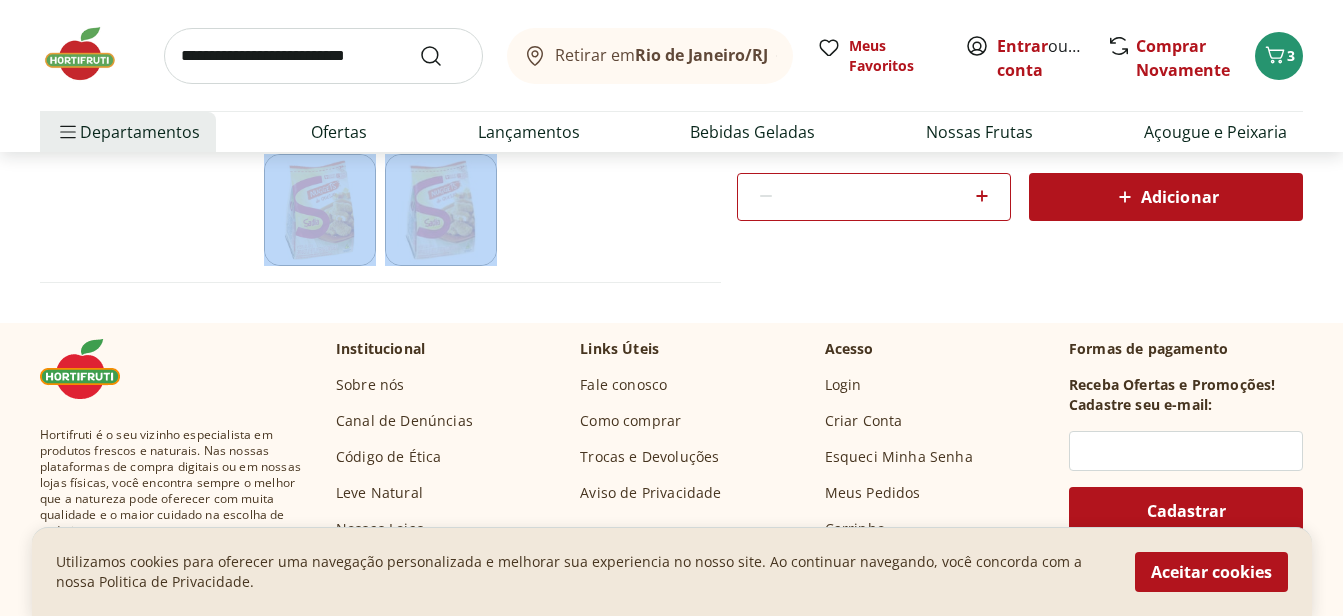 click at bounding box center (380, 210) 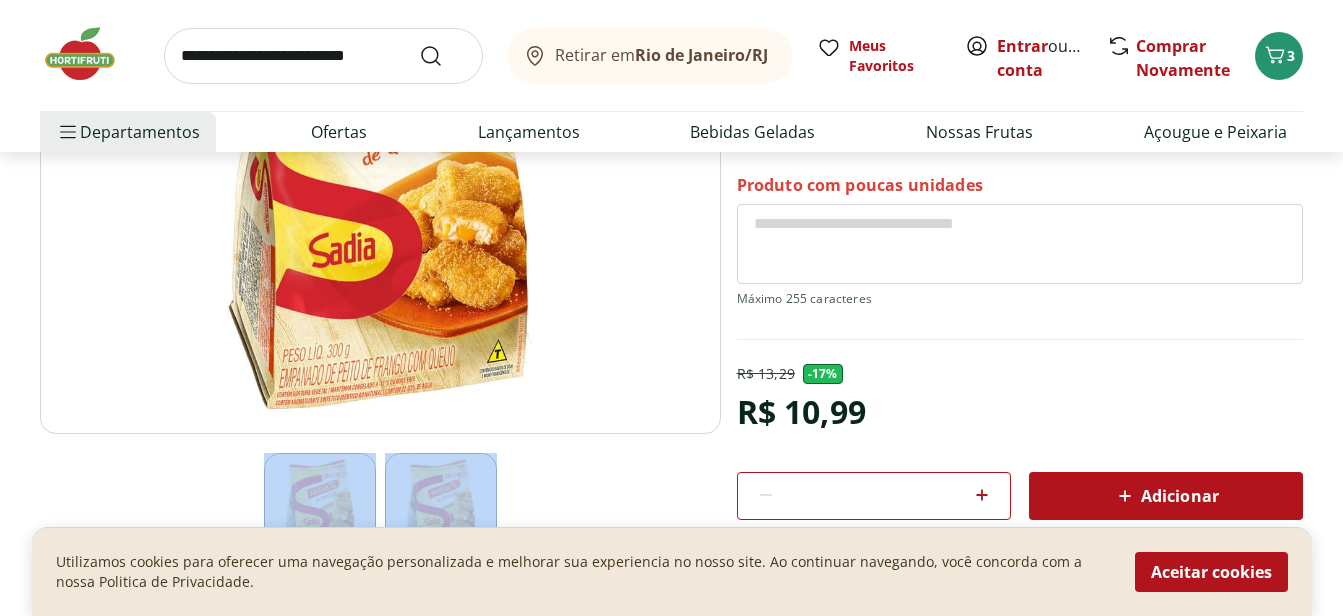 scroll, scrollTop: 300, scrollLeft: 0, axis: vertical 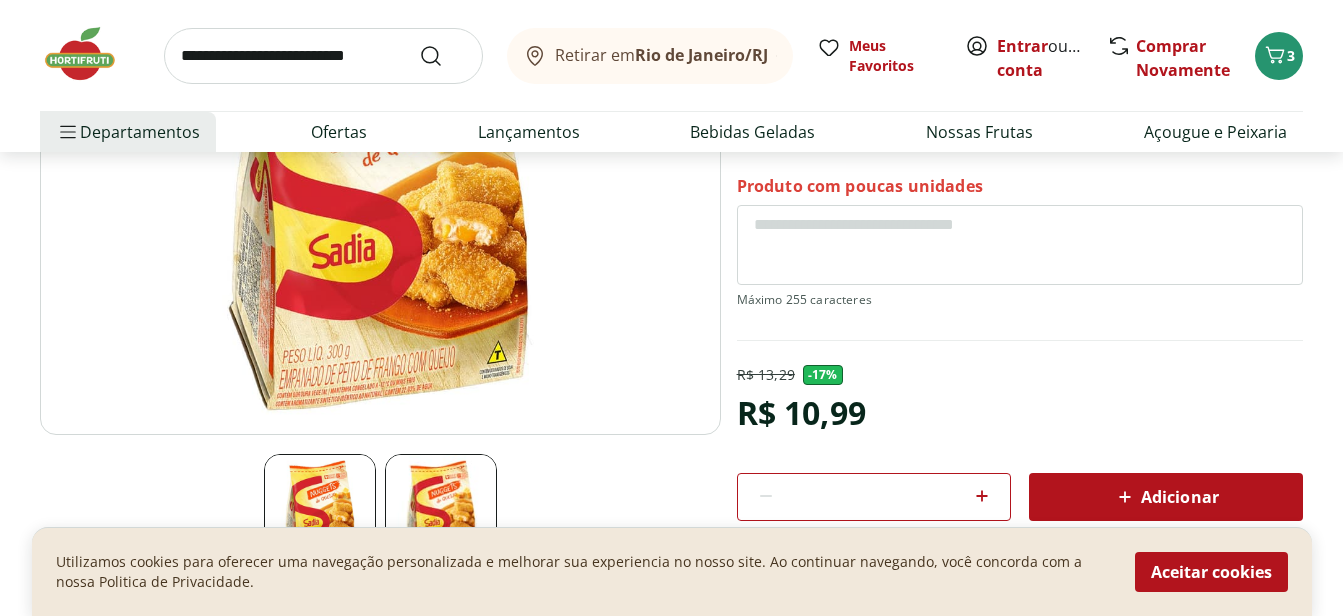 click at bounding box center (1020, 245) 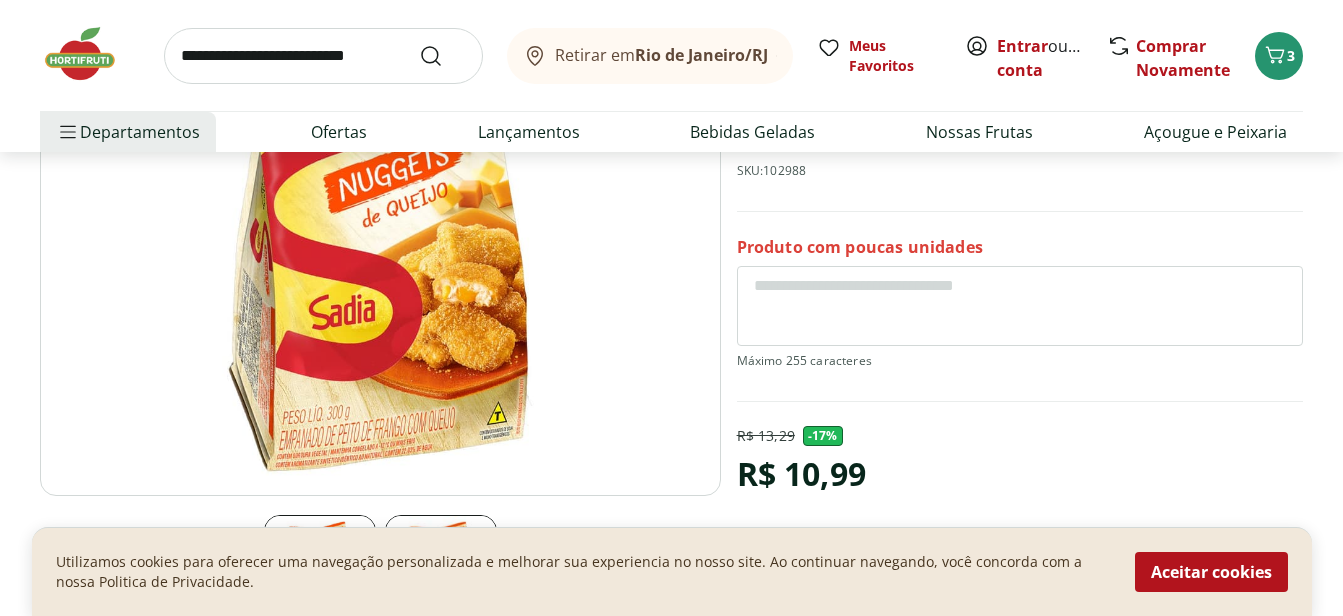 scroll, scrollTop: 100, scrollLeft: 0, axis: vertical 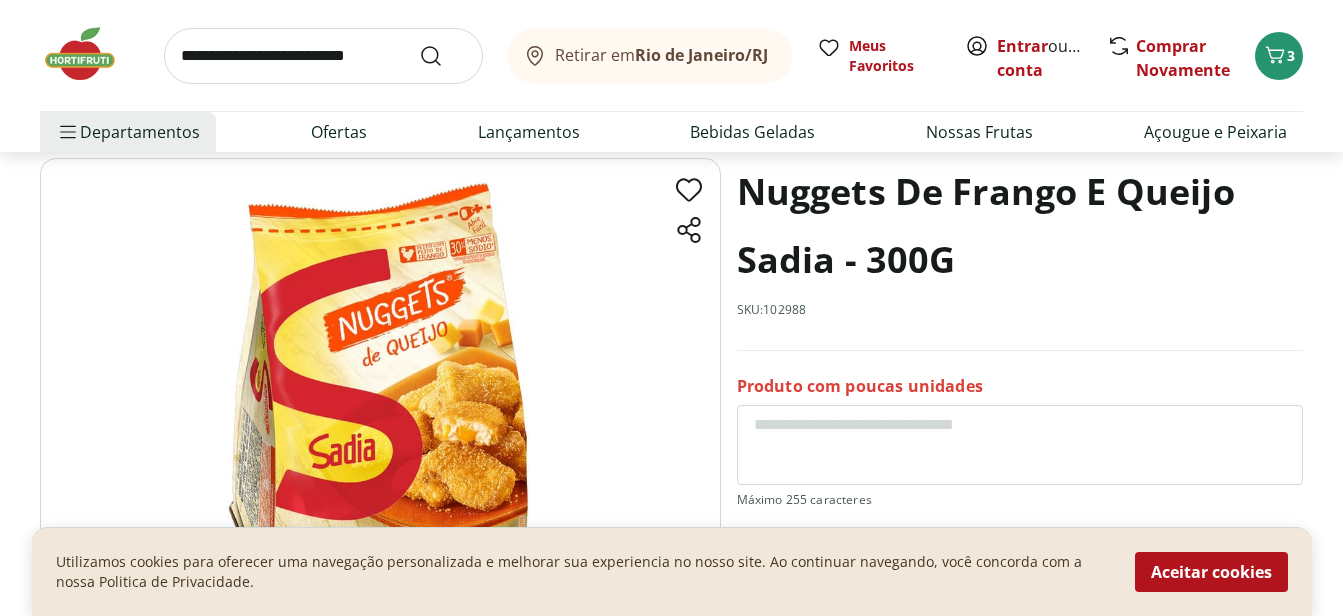 click on "SKU:  102988" at bounding box center (772, 310) 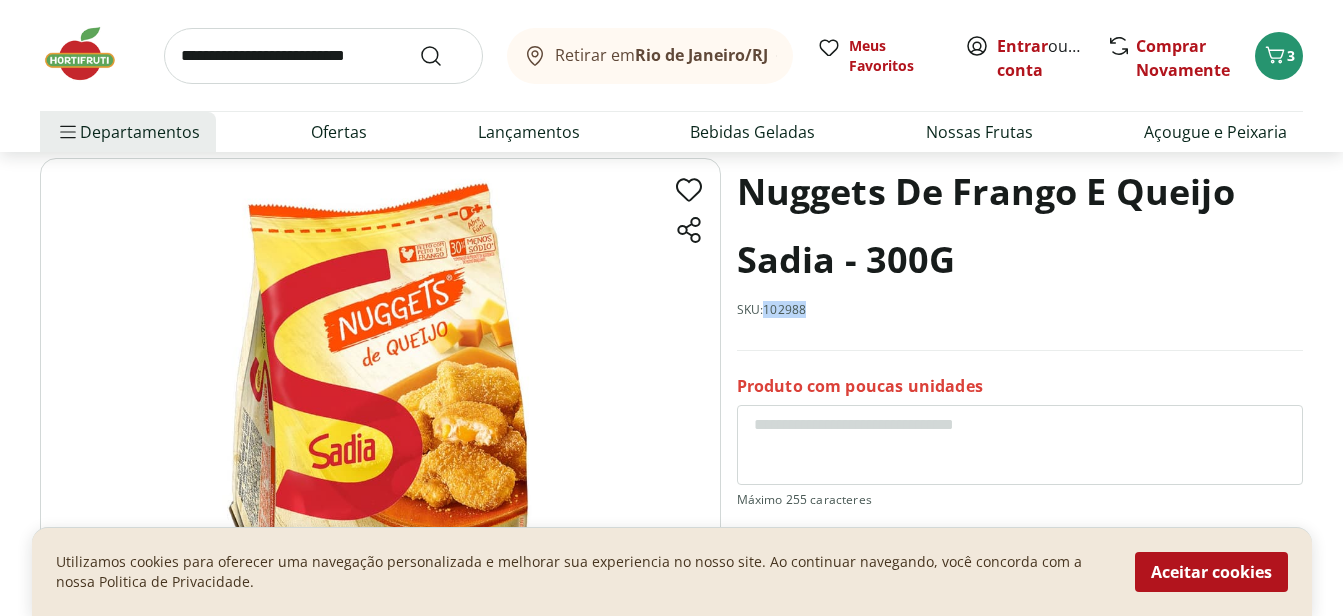 click on "SKU:  102988" at bounding box center [772, 310] 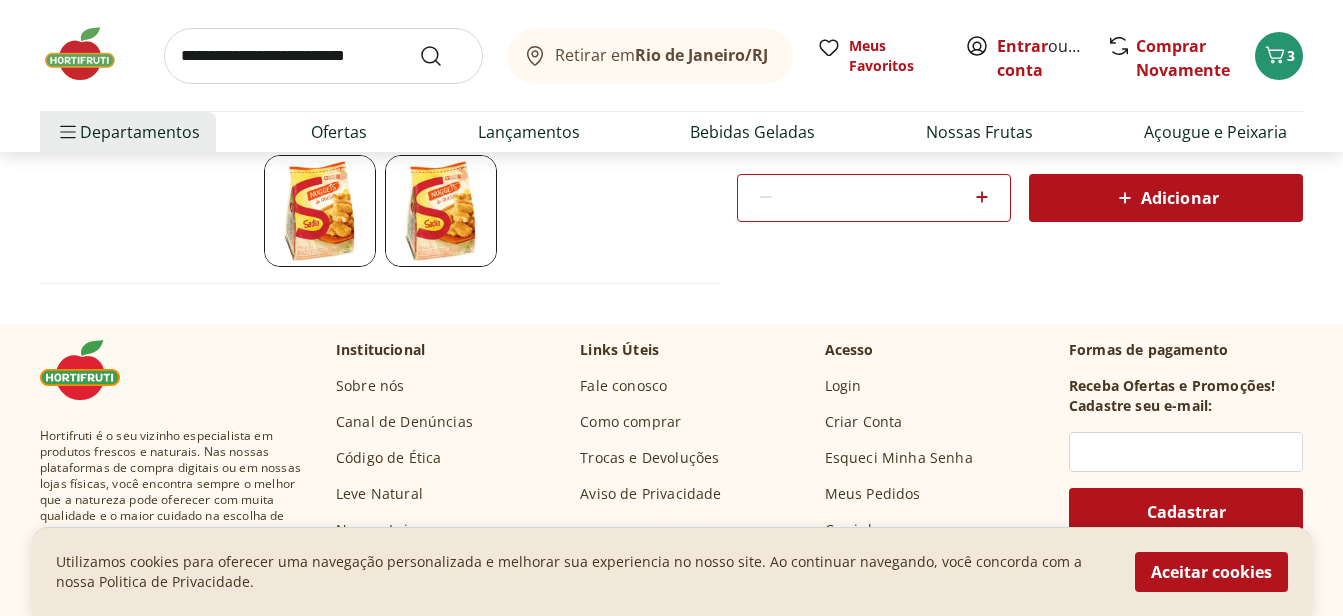 scroll, scrollTop: 600, scrollLeft: 0, axis: vertical 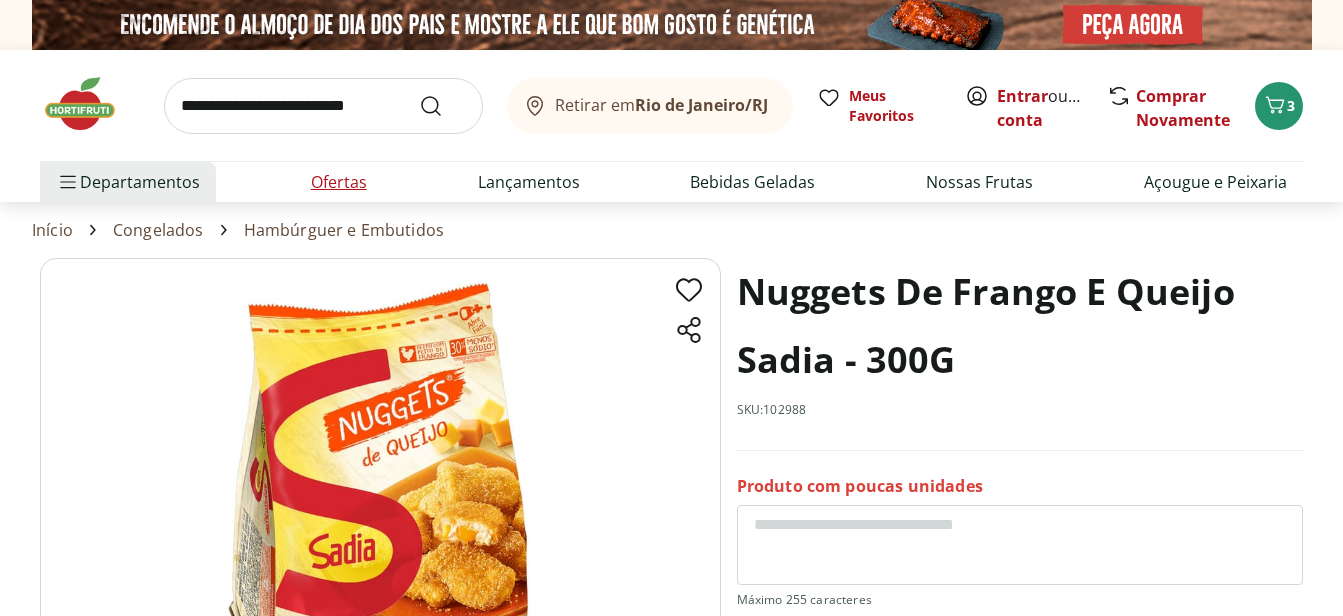click on "Ofertas" at bounding box center [339, 182] 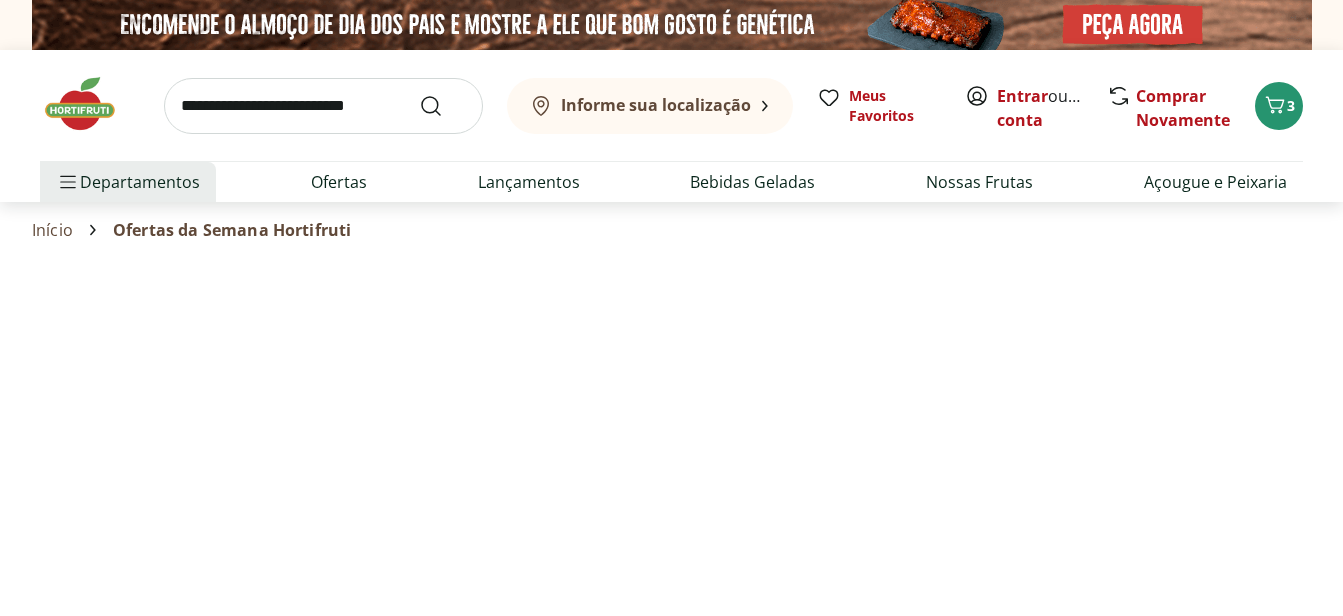 select on "**********" 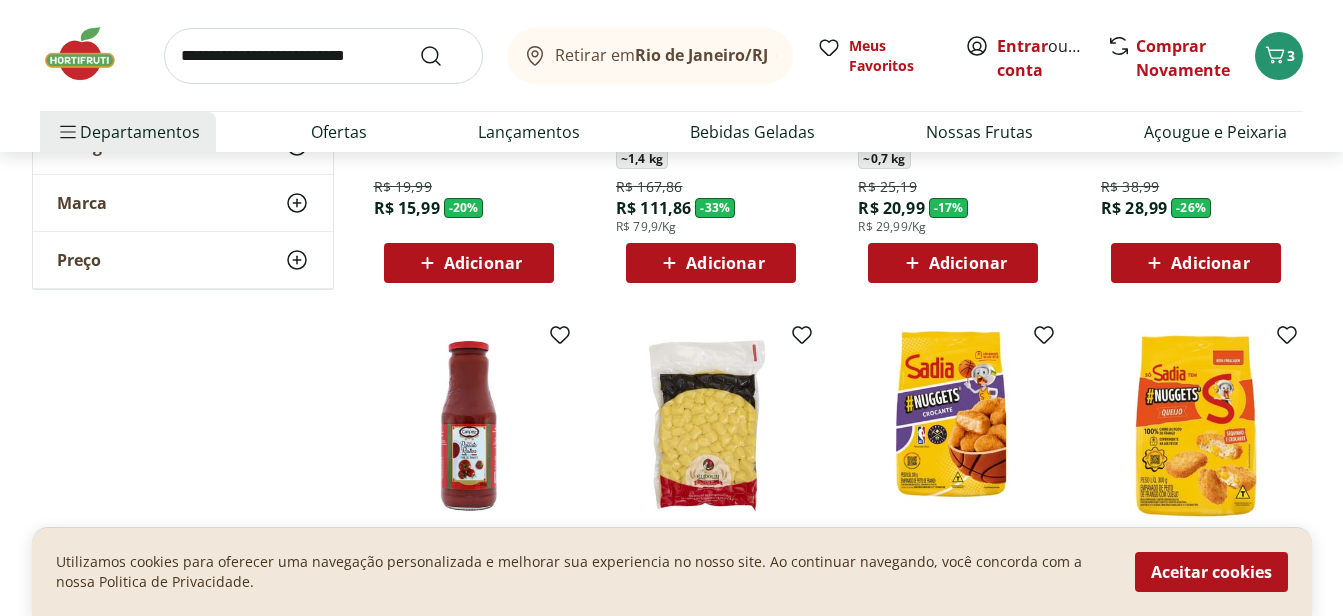 scroll, scrollTop: 1000, scrollLeft: 0, axis: vertical 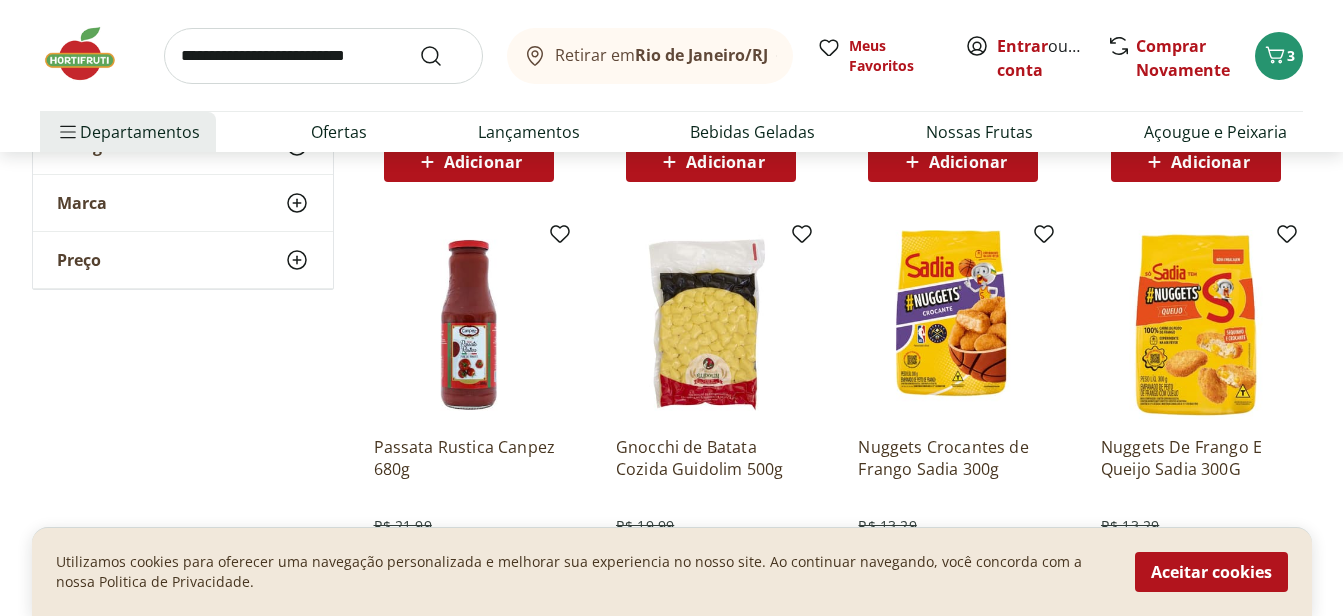 click at bounding box center (469, 325) 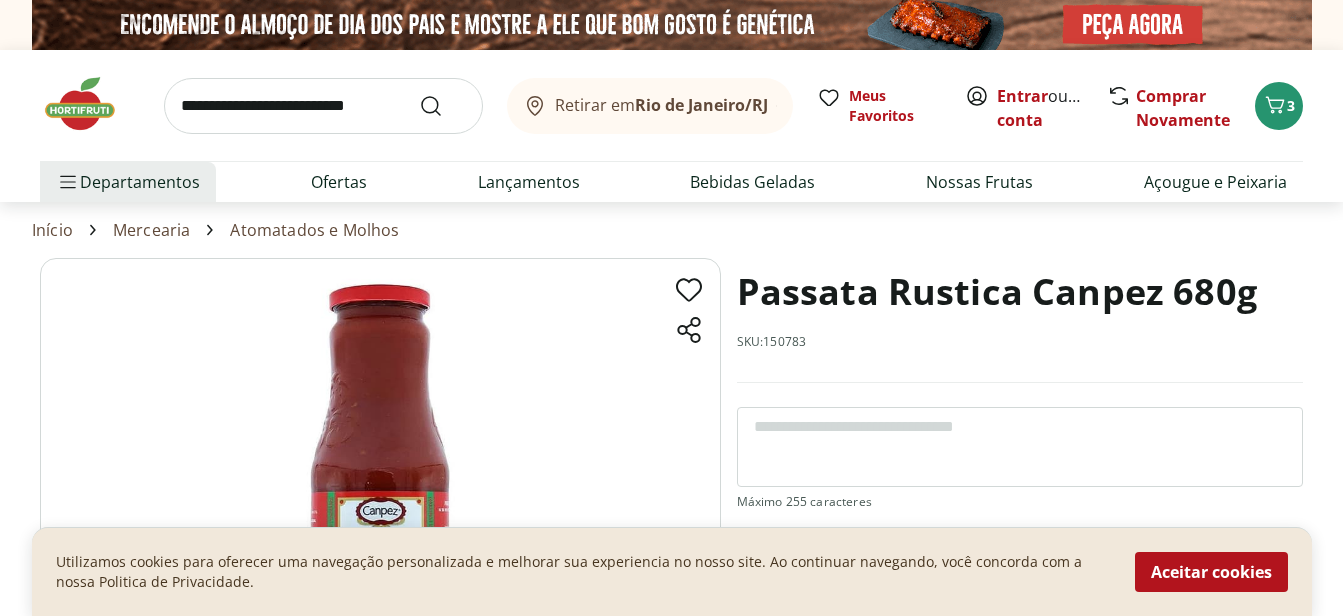 click on "Passata Rustica Canpez 680g SKU:  150783" at bounding box center (1020, 320) 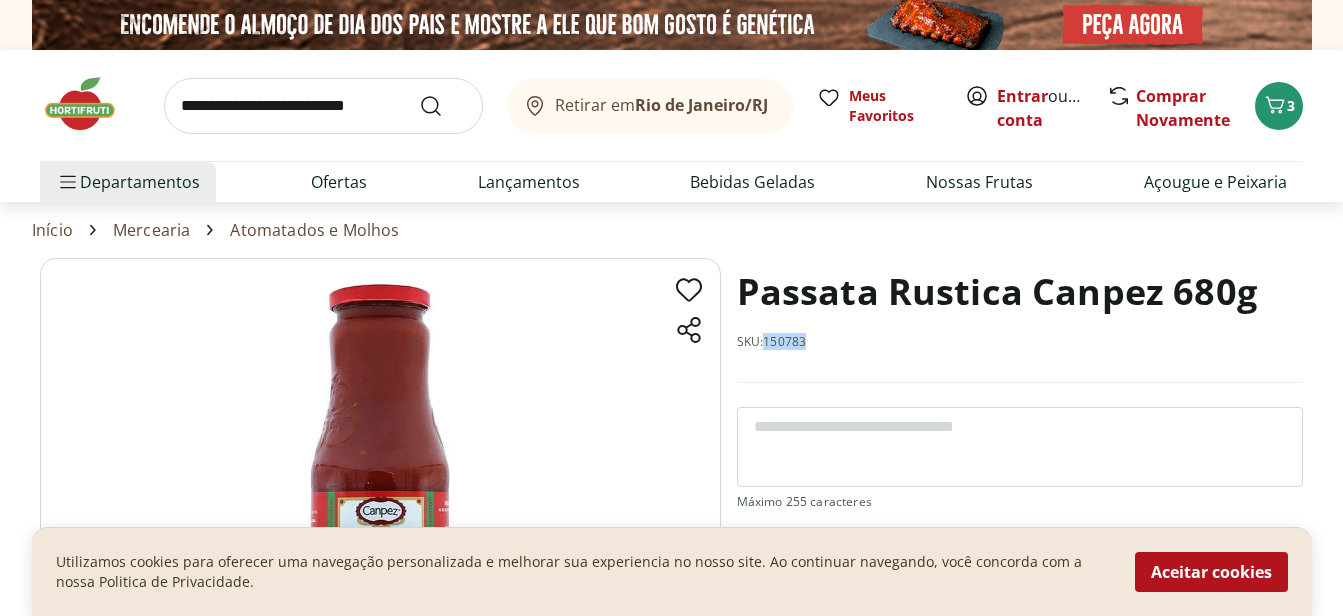 click on "Passata Rustica Canpez 680g SKU:  150783" at bounding box center [1020, 320] 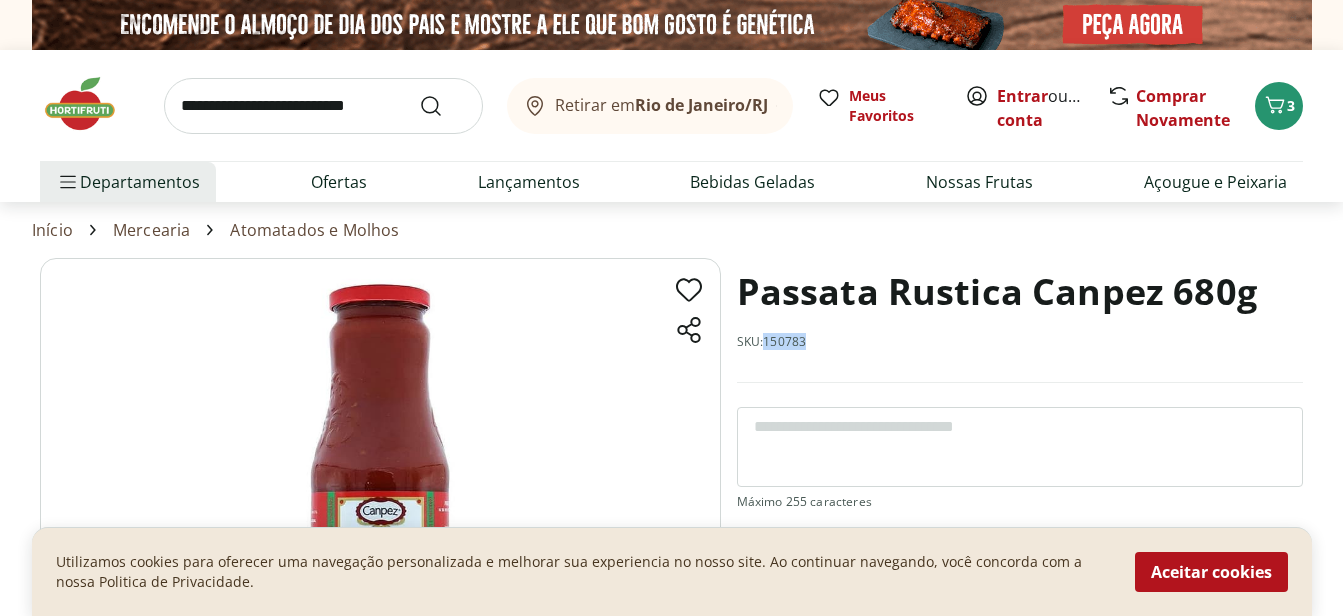 click at bounding box center [672, 25] 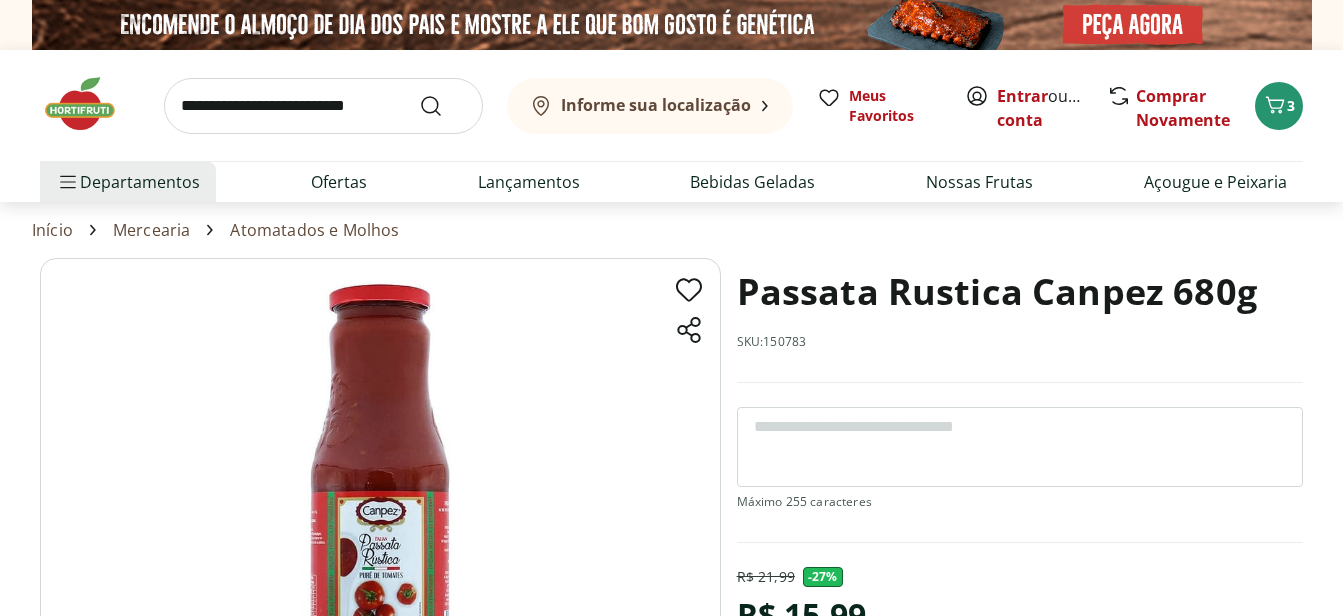 scroll, scrollTop: 0, scrollLeft: 0, axis: both 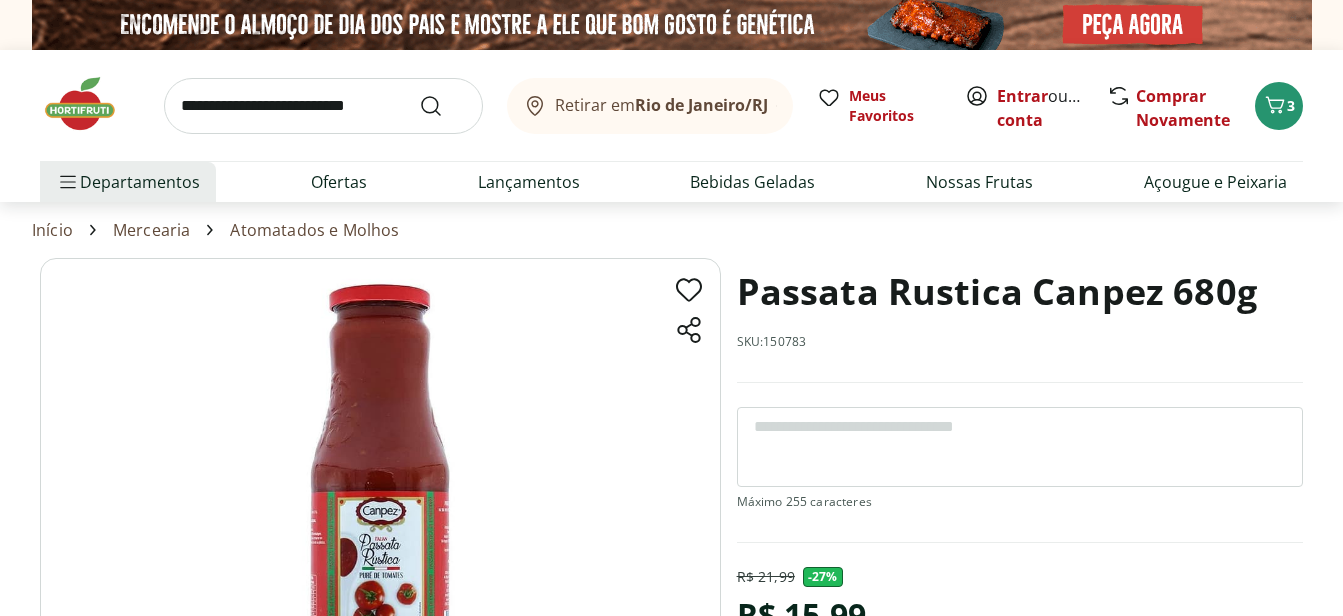 click on "SKU:  150783" at bounding box center [772, 342] 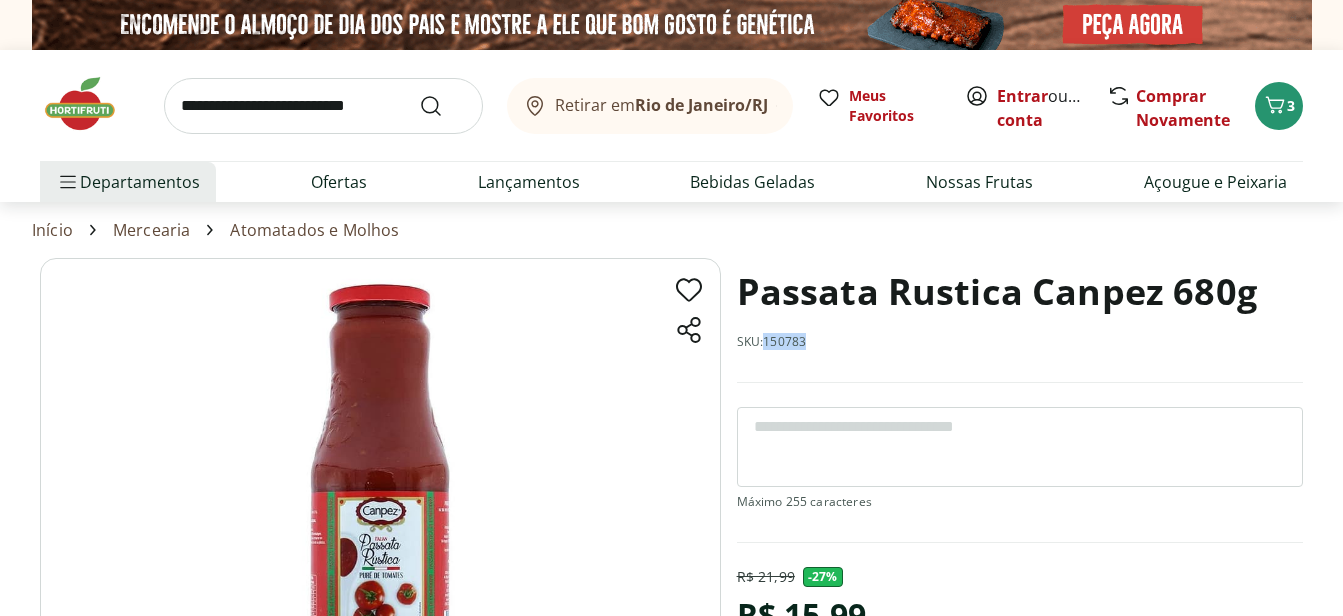 click on "SKU:  150783" at bounding box center [772, 342] 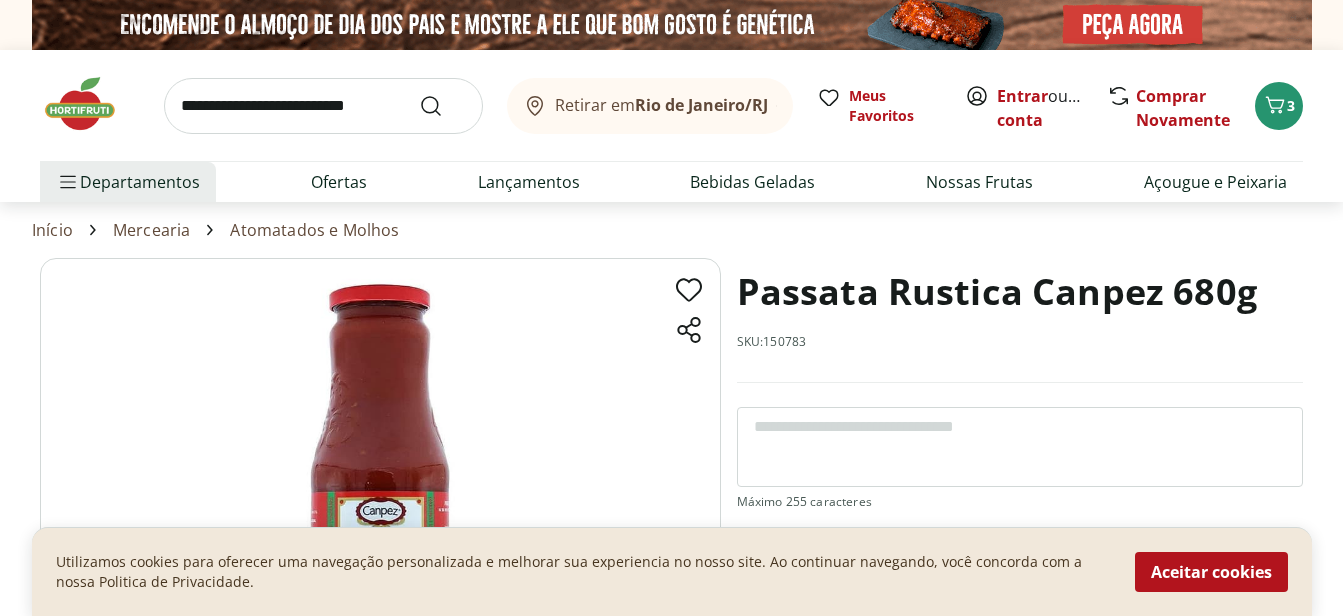 click on "Passata Rustica Canpez 680g" at bounding box center [997, 292] 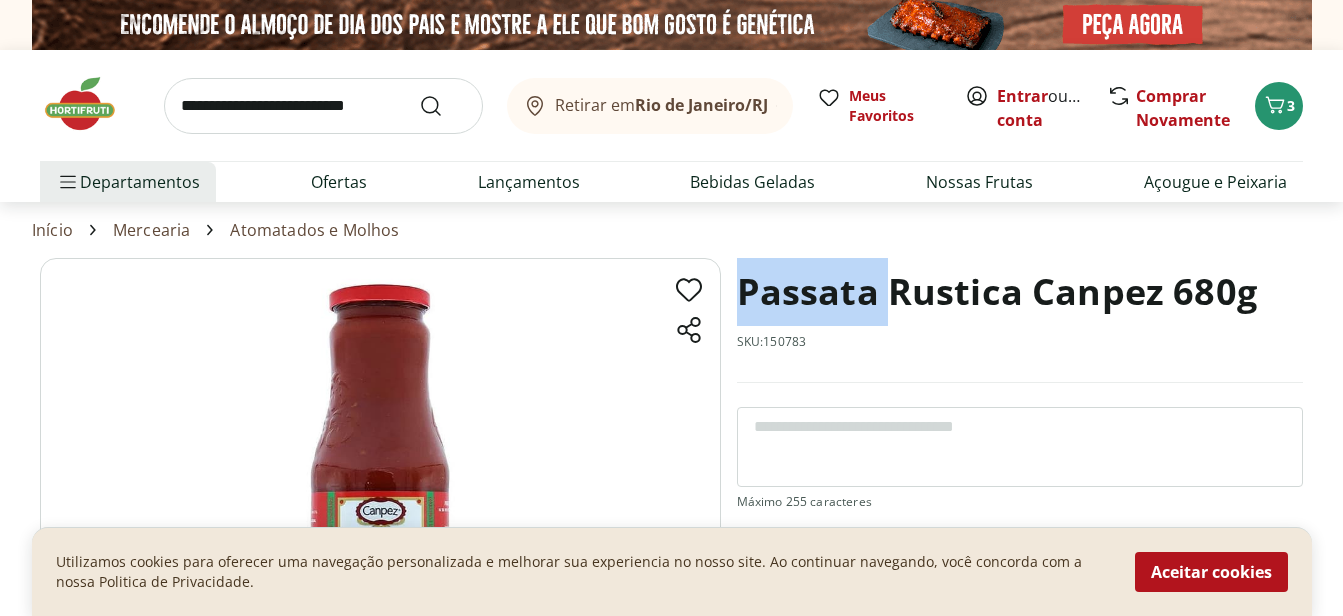 click on "Passata Rustica Canpez 680g" at bounding box center [997, 292] 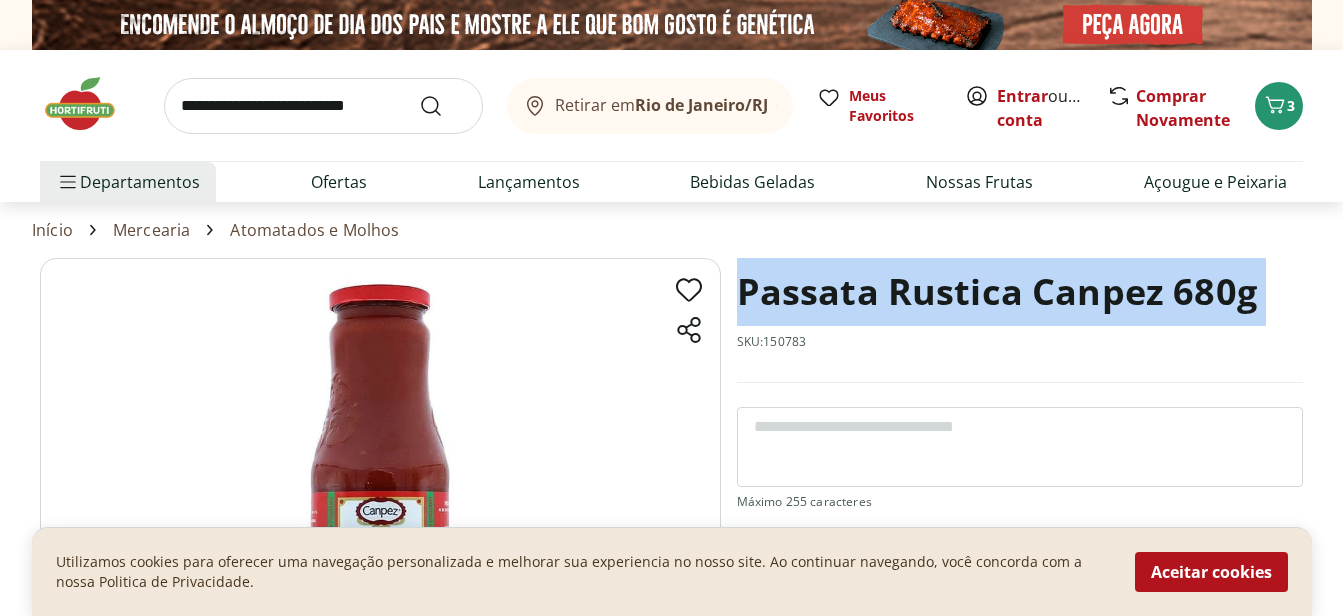 click on "Passata Rustica Canpez 680g" at bounding box center (997, 292) 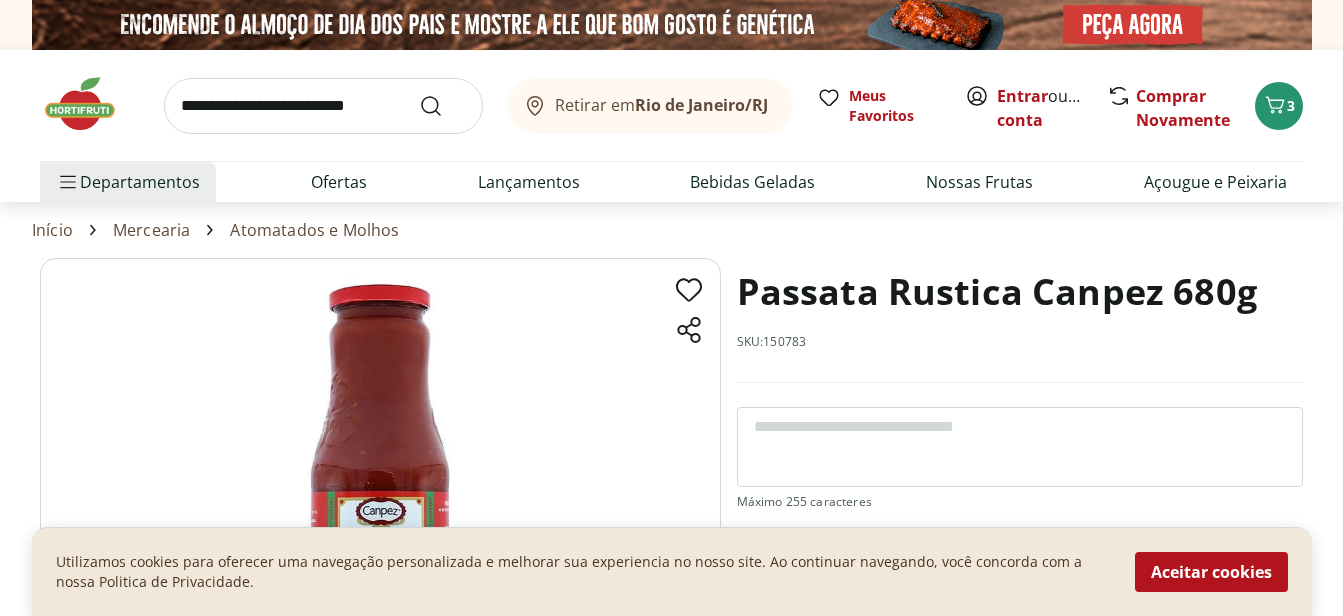 select on "**********" 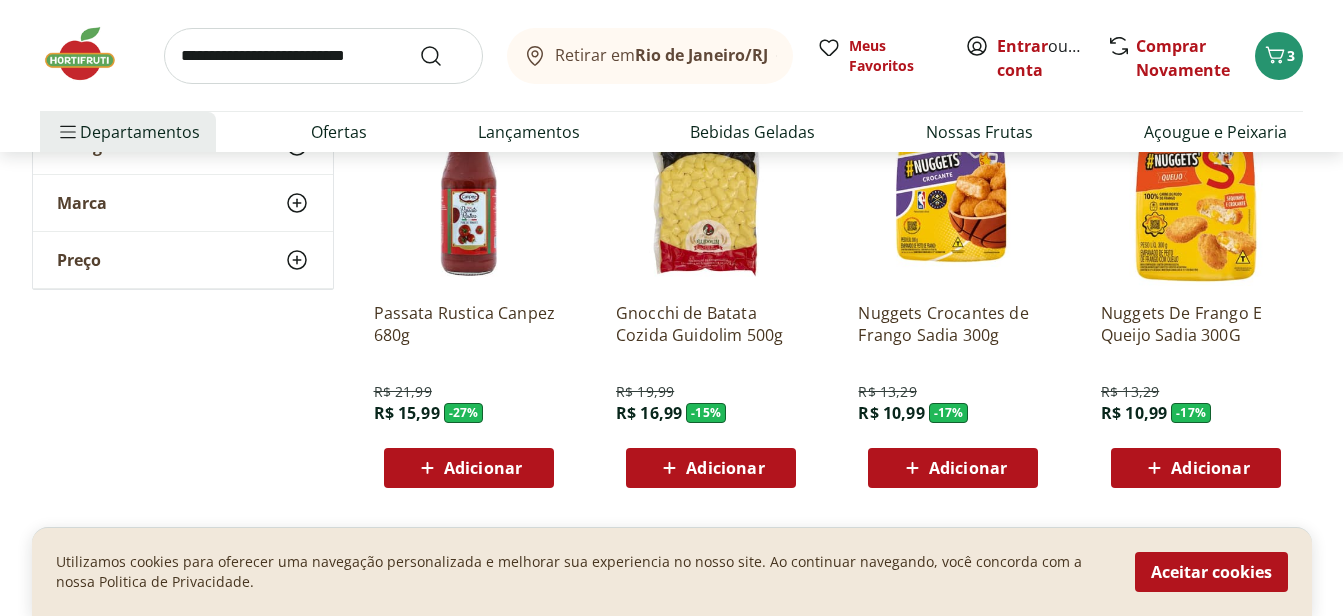 scroll, scrollTop: 1100, scrollLeft: 0, axis: vertical 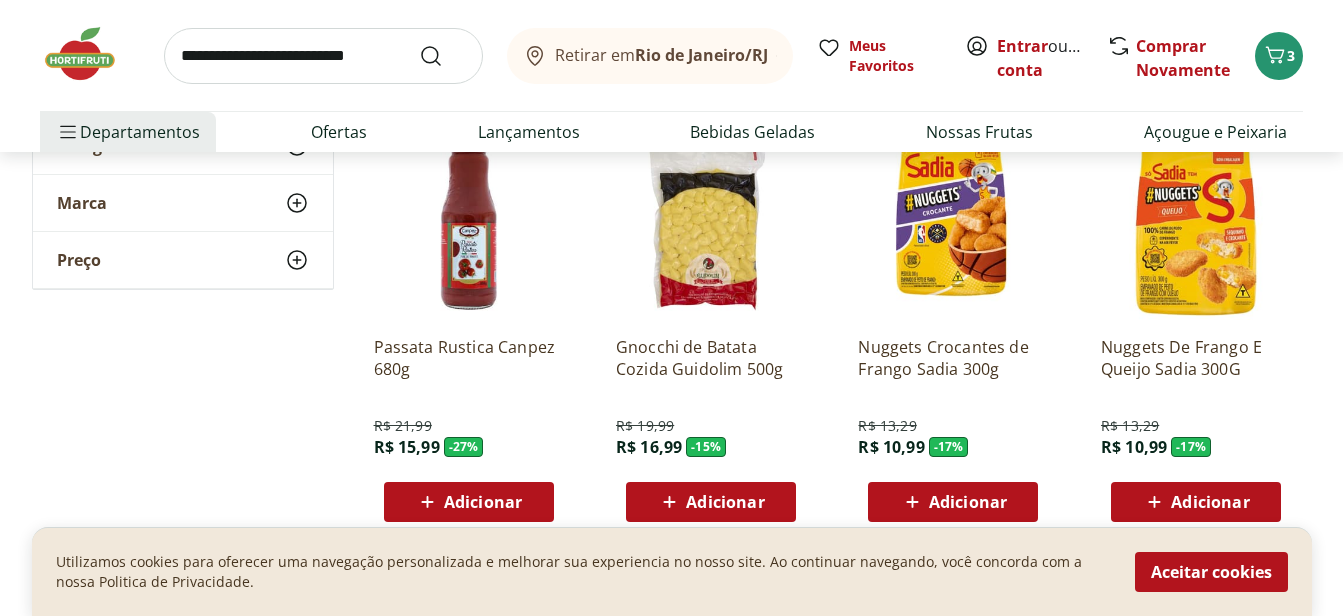 click at bounding box center (953, 225) 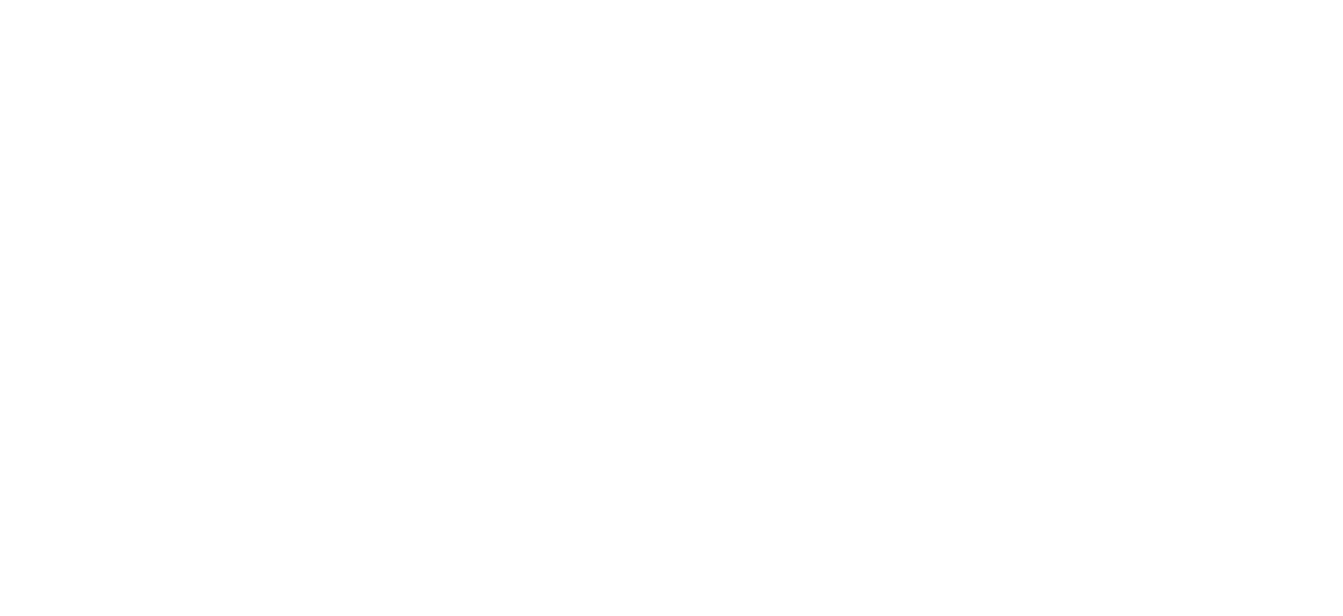 scroll, scrollTop: 0, scrollLeft: 0, axis: both 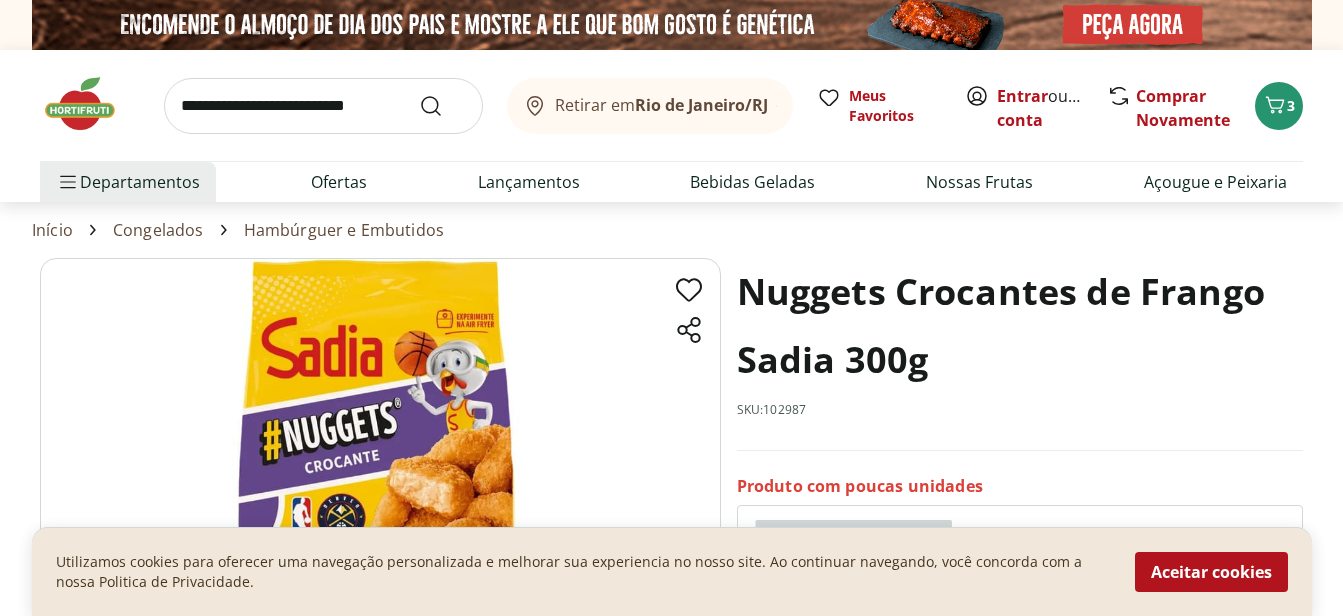 click on "Nuggets Crocantes de Frango Sadia 300g SKU:  102987" at bounding box center [1020, 354] 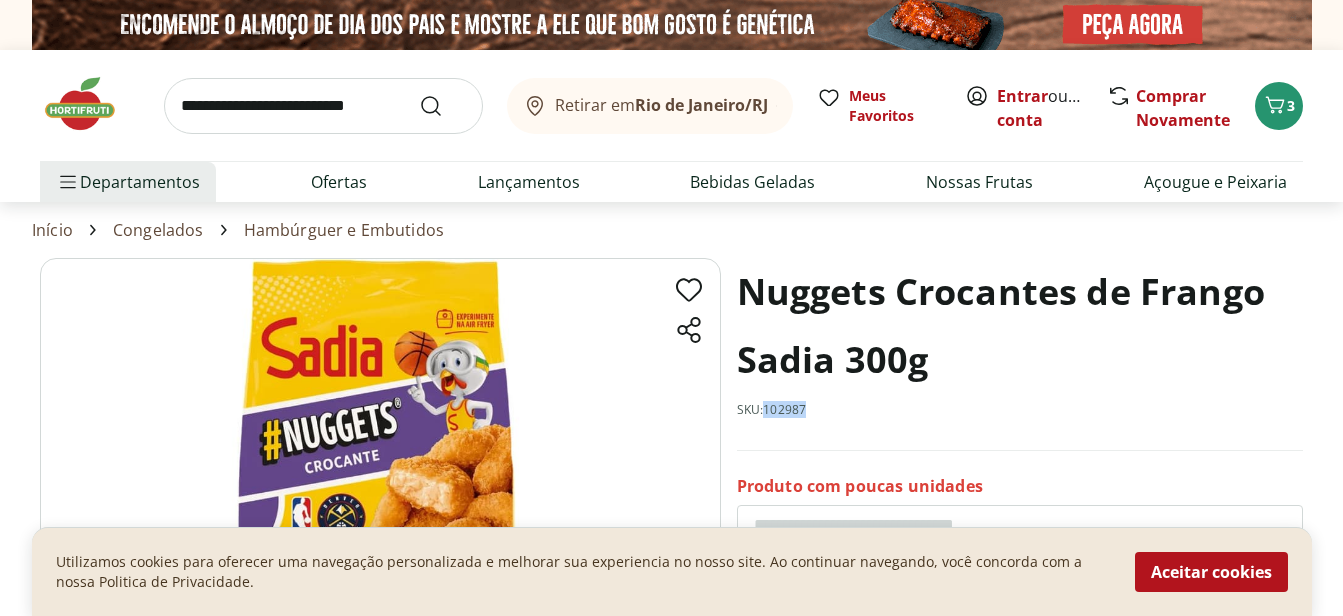 click on "SKU:  102987" at bounding box center [772, 410] 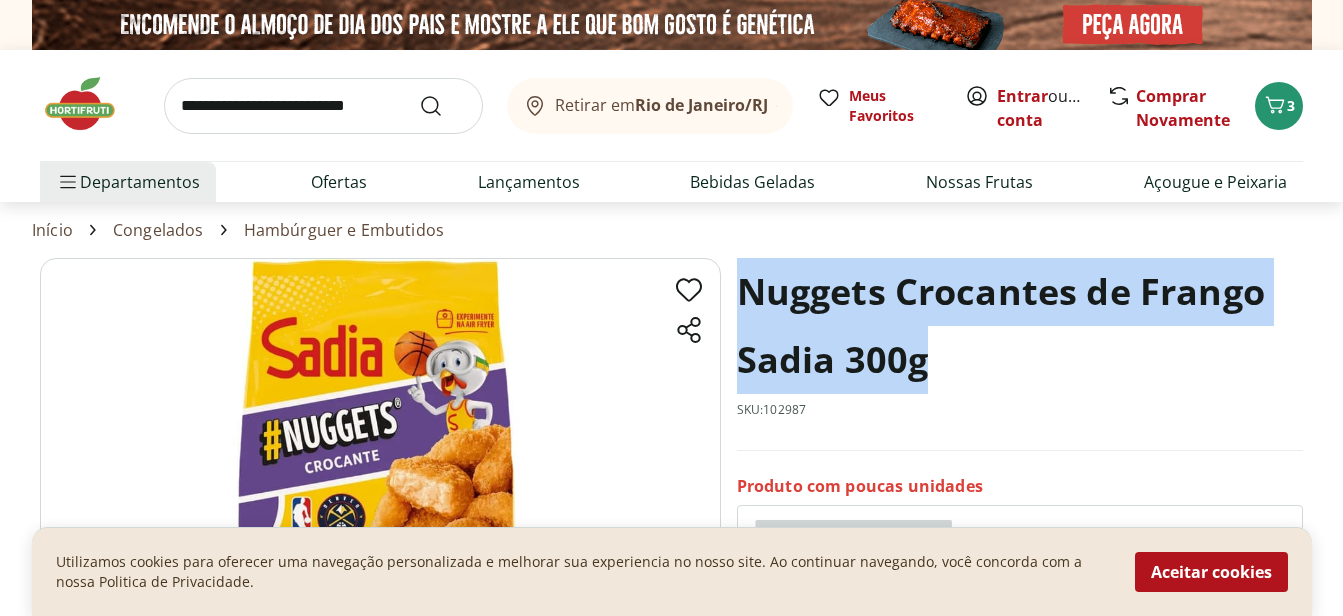 drag, startPoint x: 739, startPoint y: 286, endPoint x: 905, endPoint y: 344, distance: 175.84084 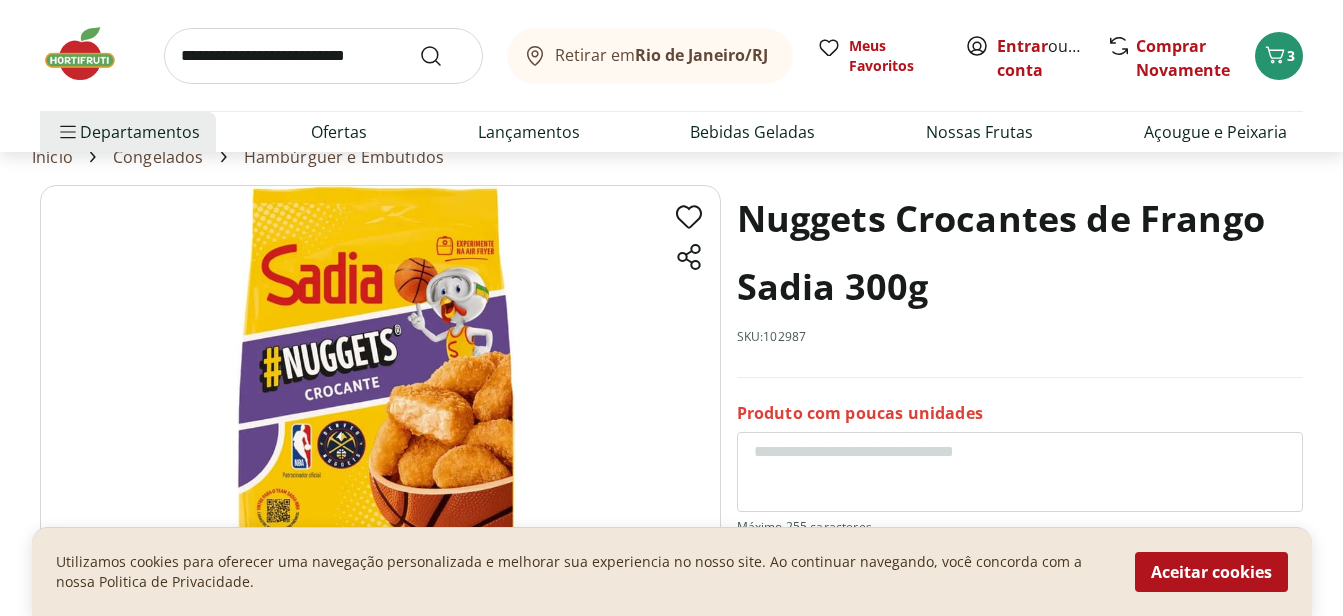 scroll, scrollTop: 0, scrollLeft: 0, axis: both 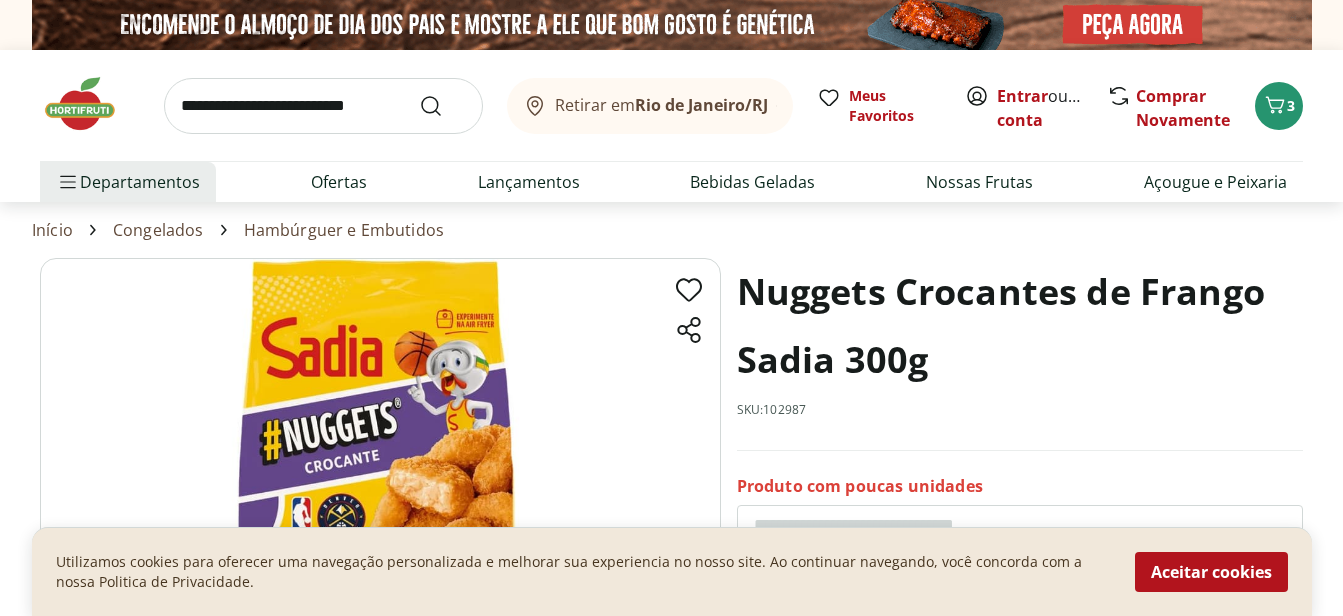 select on "**********" 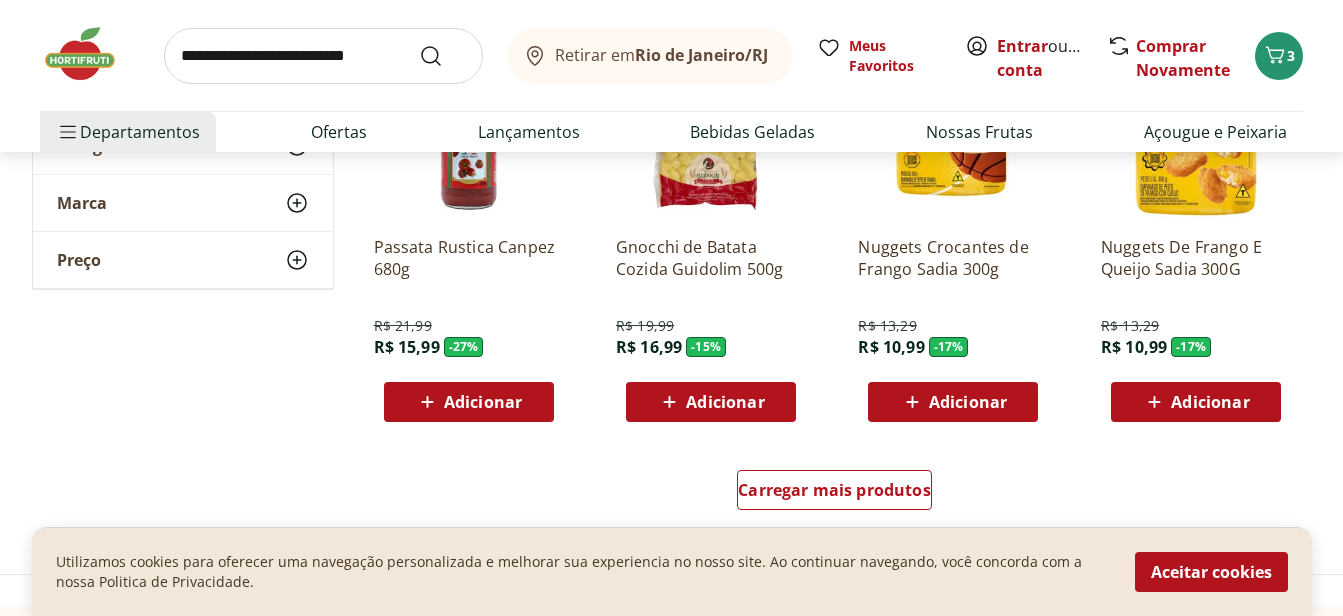 scroll, scrollTop: 1300, scrollLeft: 0, axis: vertical 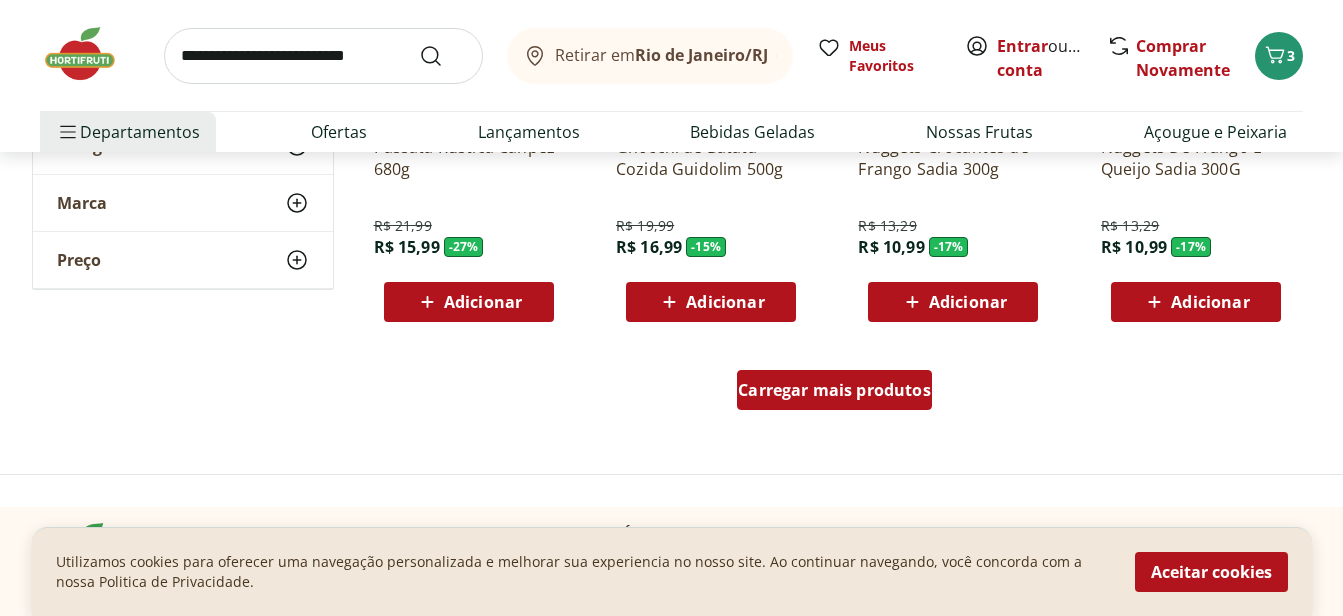 click on "Carregar mais produtos" at bounding box center (834, 390) 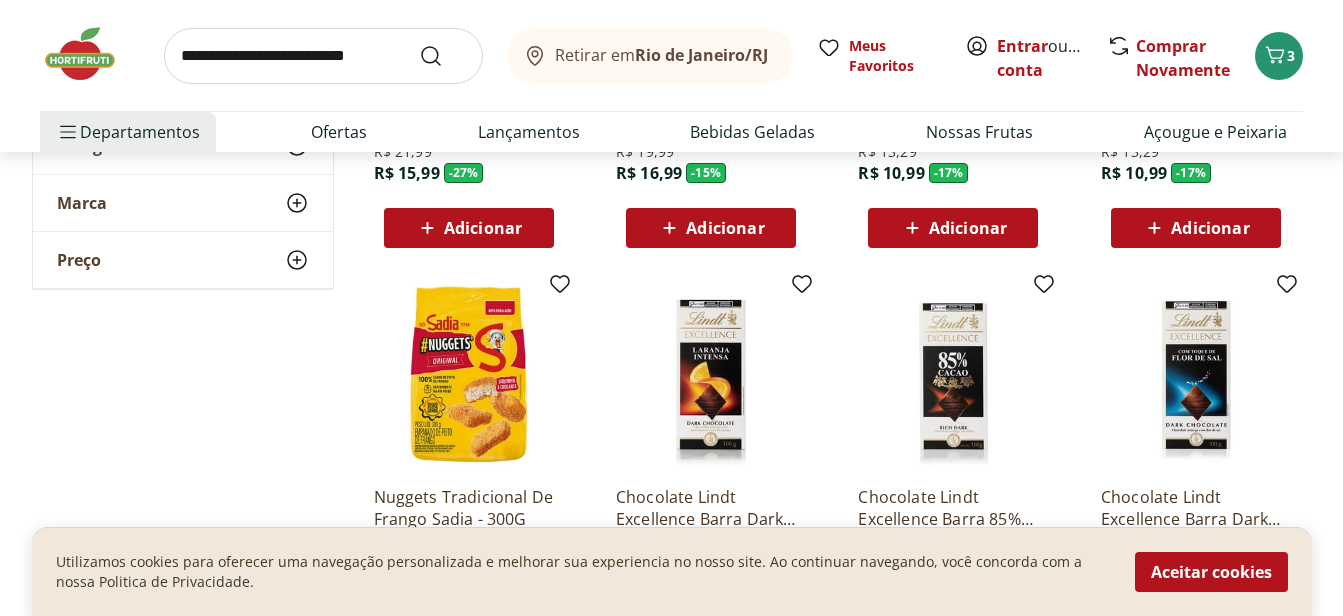 scroll, scrollTop: 1500, scrollLeft: 0, axis: vertical 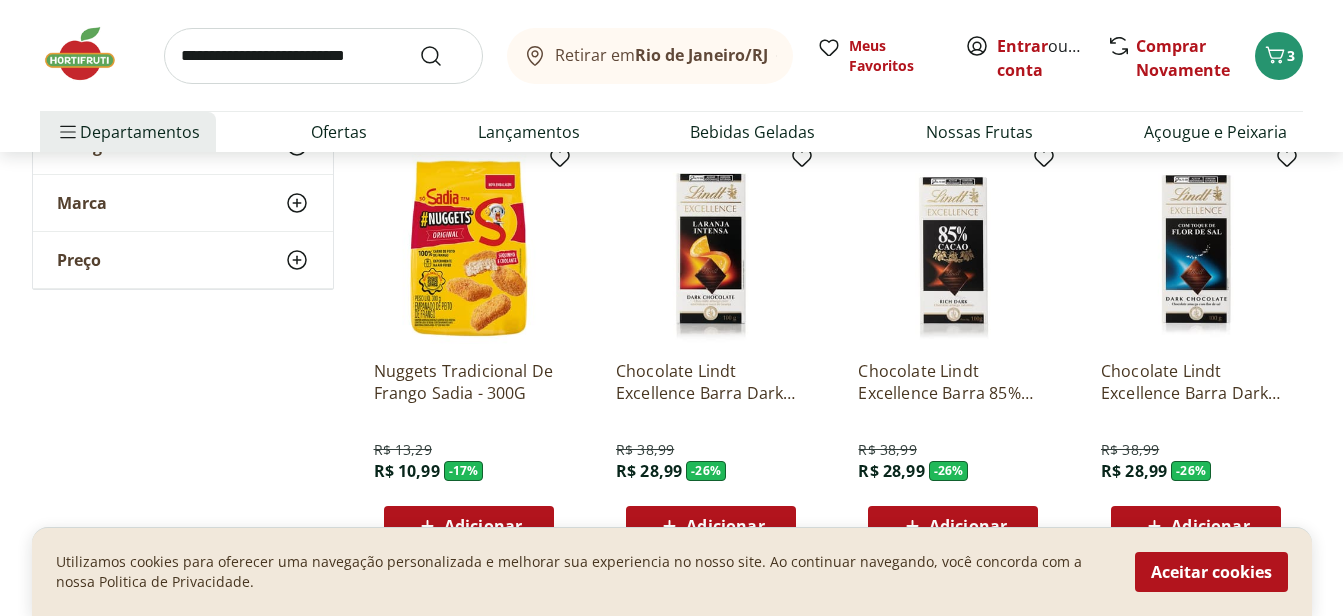 click at bounding box center [469, 249] 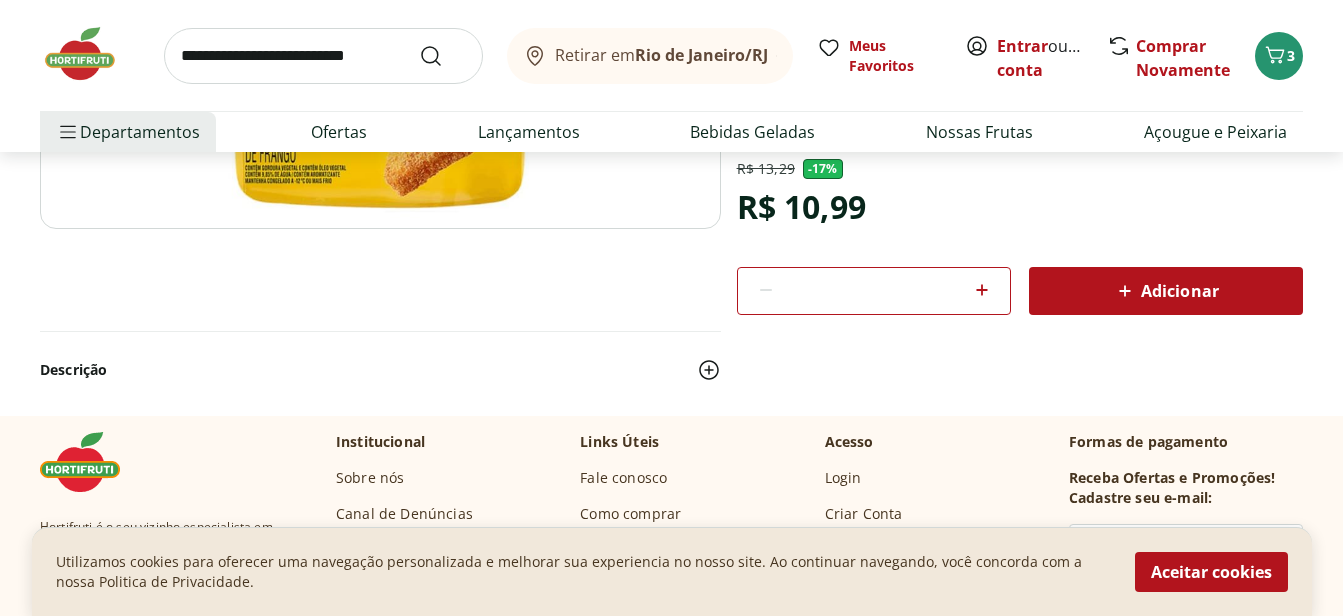 scroll, scrollTop: 500, scrollLeft: 0, axis: vertical 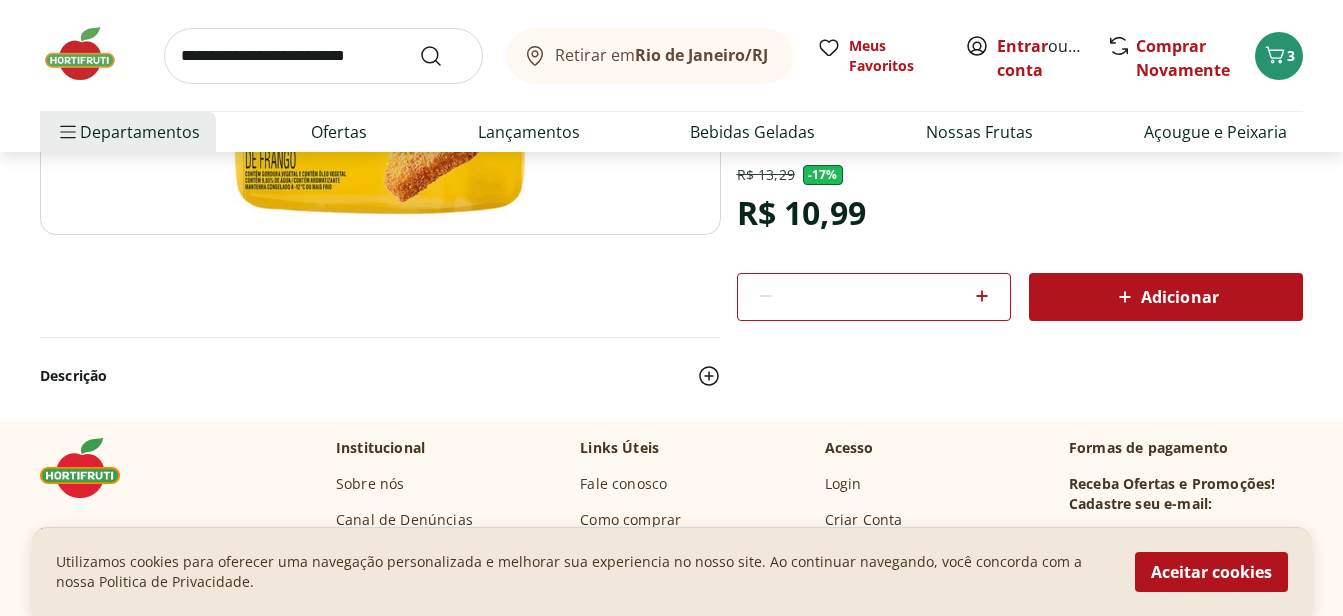 click at bounding box center (709, 376) 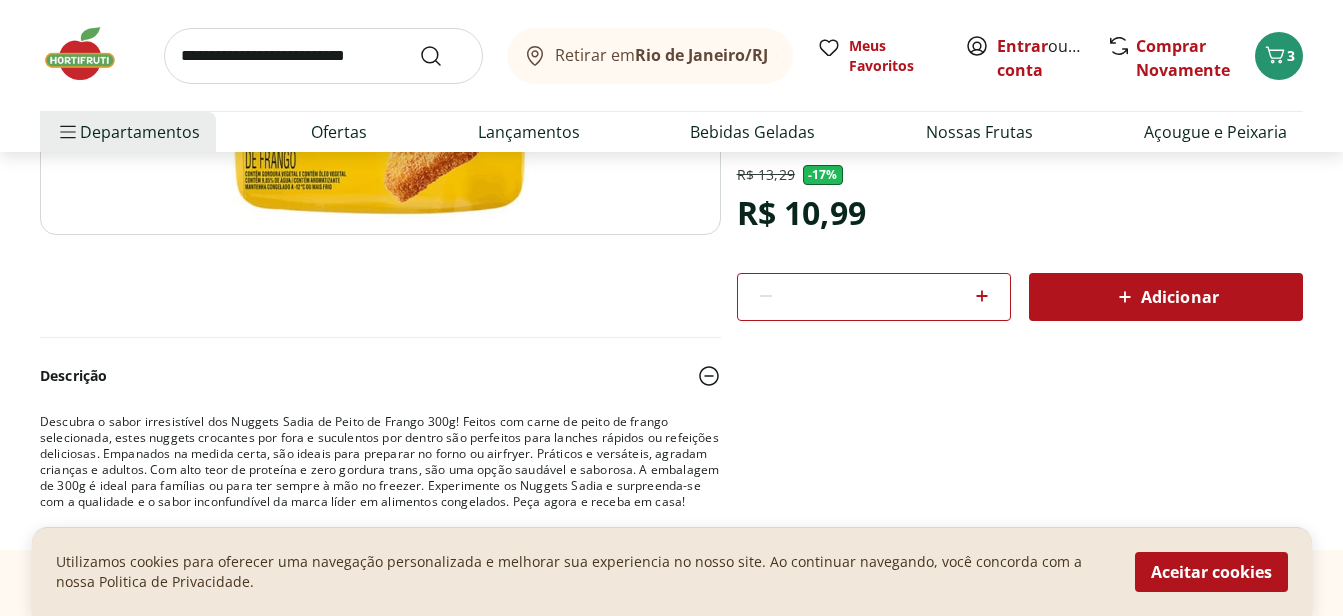 click at bounding box center (709, 376) 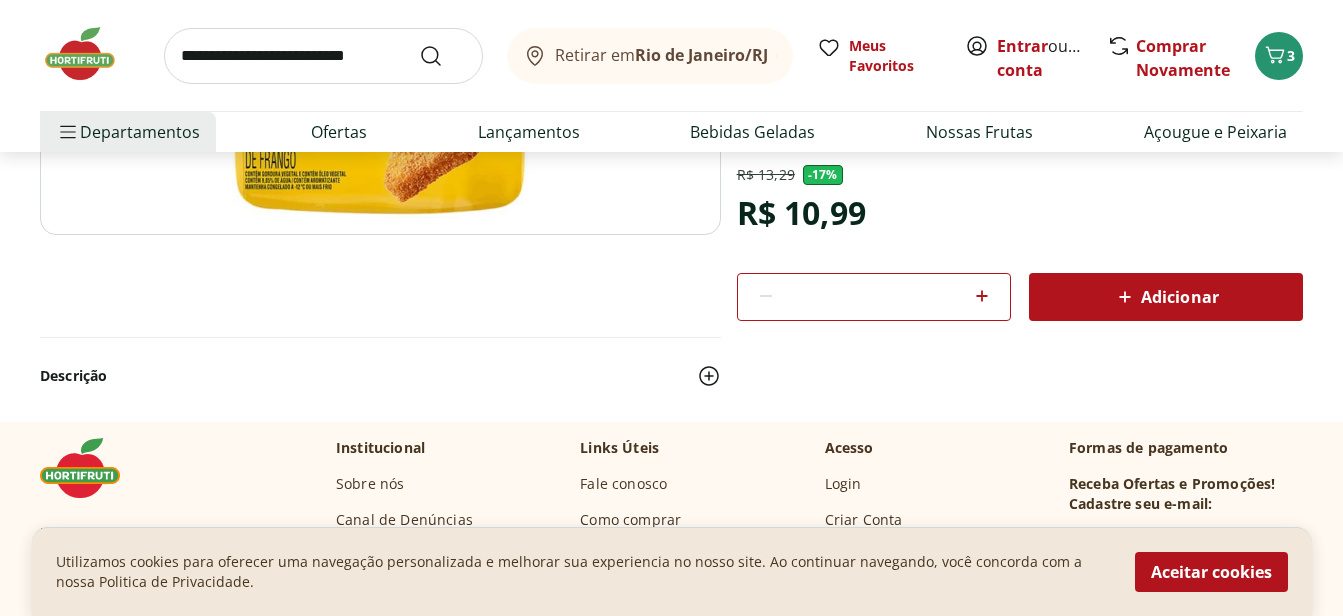 click at bounding box center (709, 376) 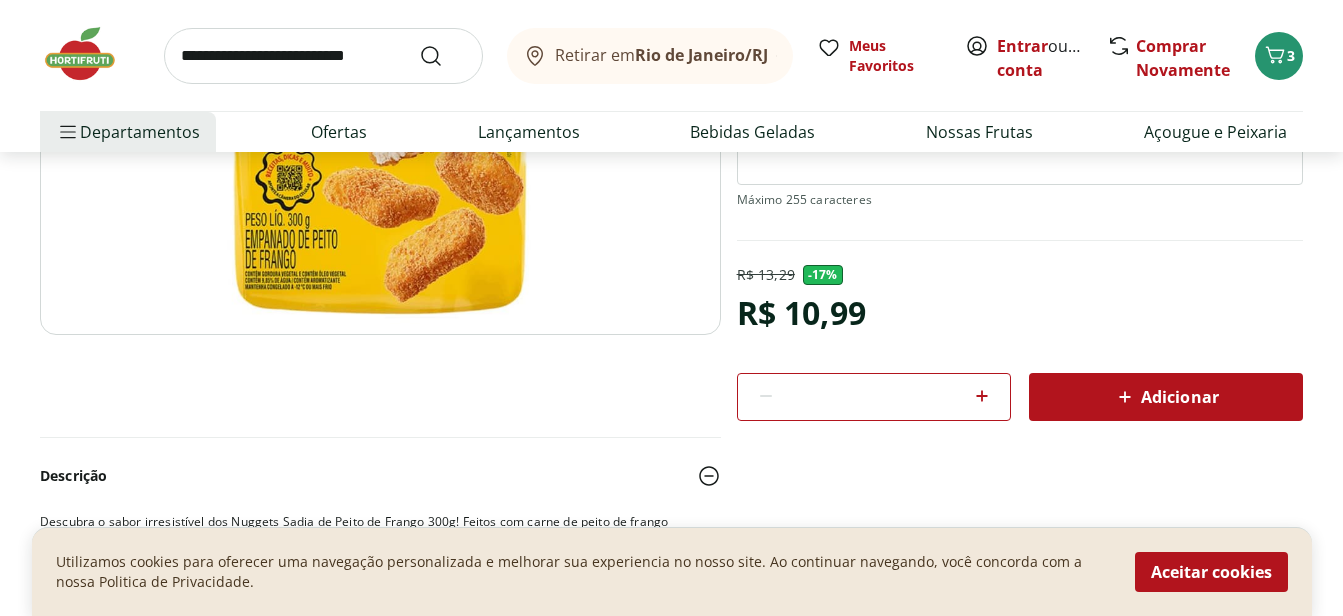 scroll, scrollTop: 300, scrollLeft: 0, axis: vertical 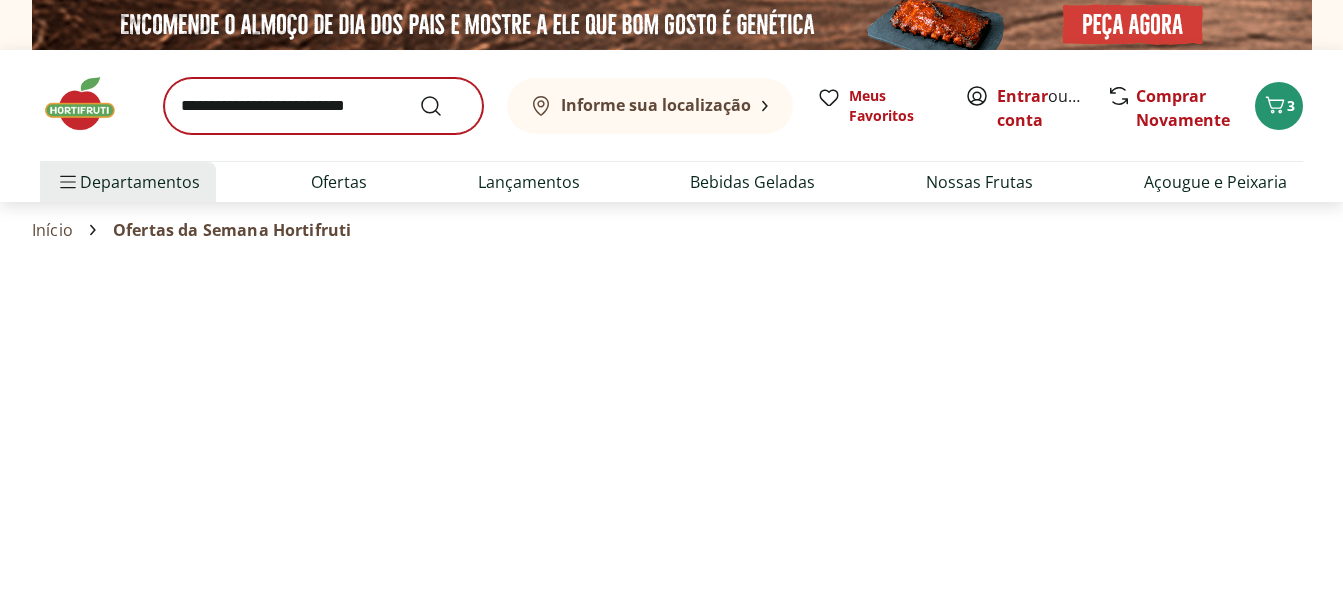 select on "**********" 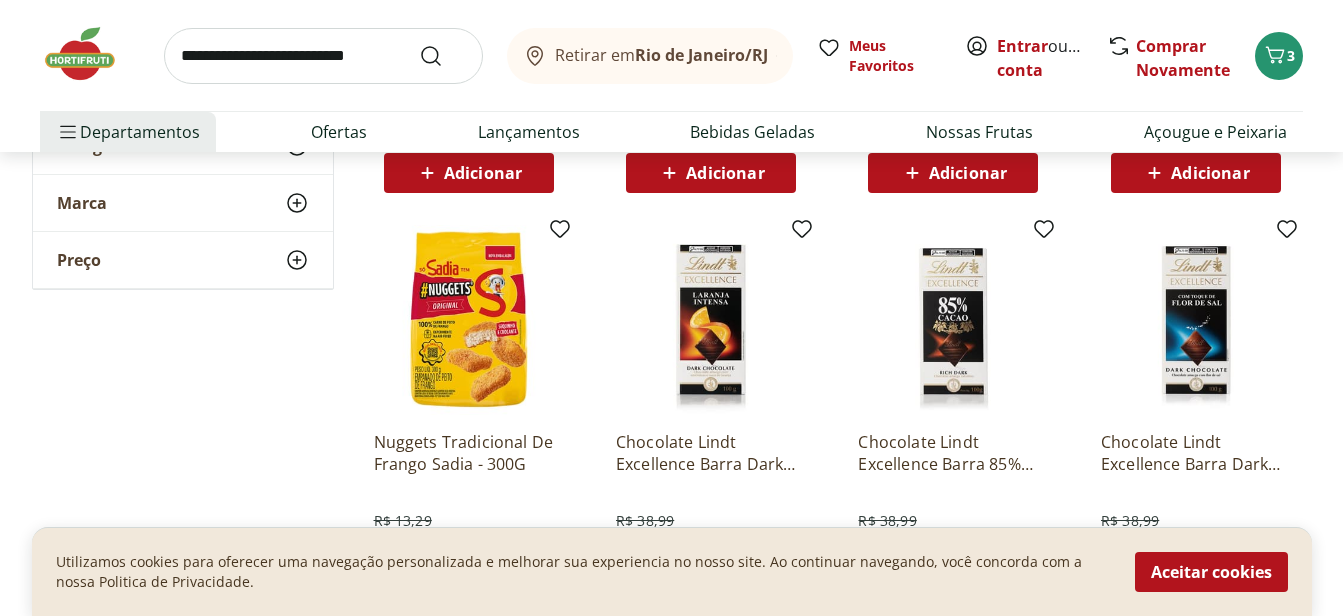 scroll, scrollTop: 1500, scrollLeft: 0, axis: vertical 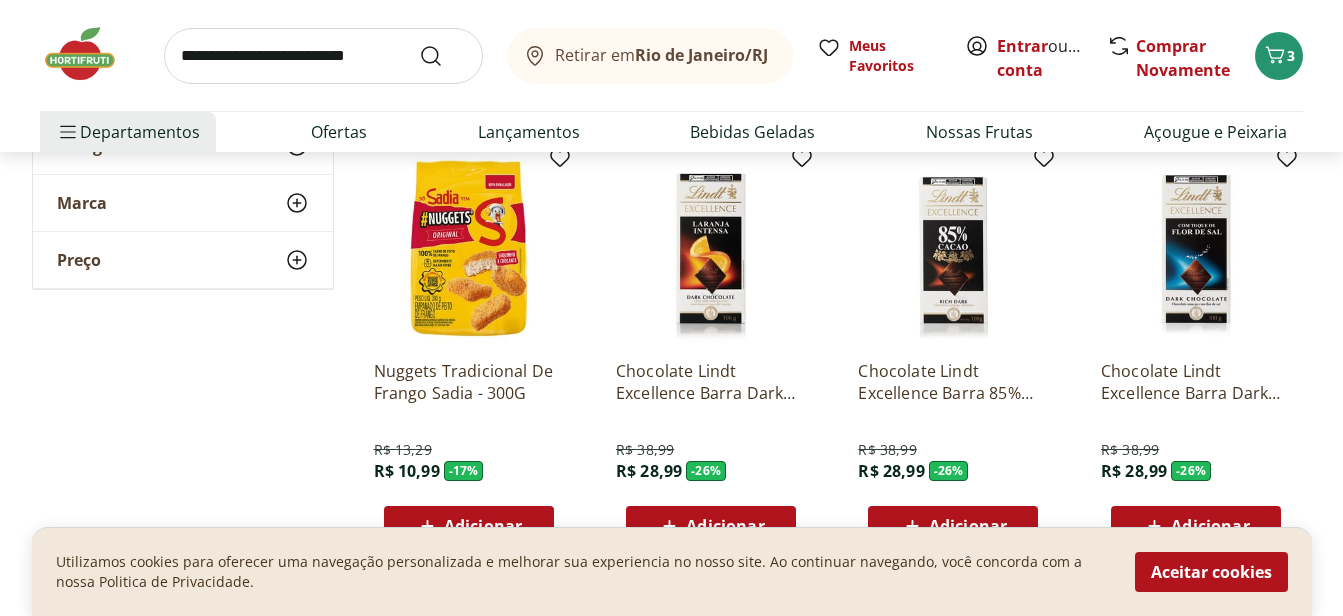 click at bounding box center (711, 249) 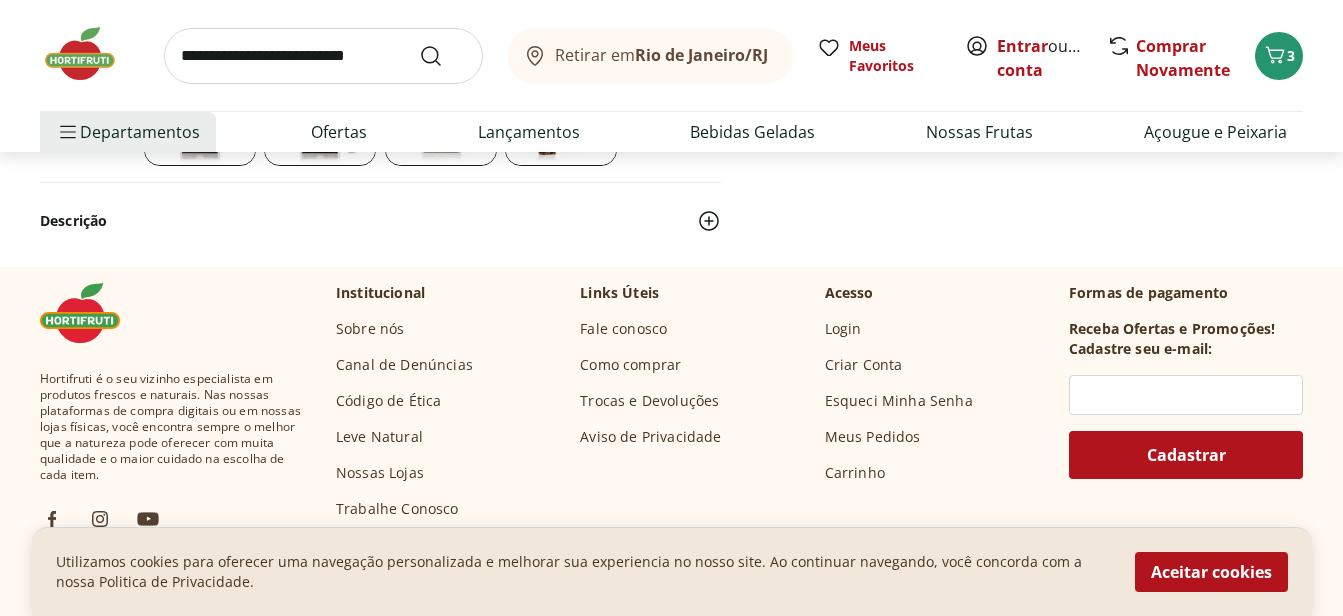 scroll, scrollTop: 600, scrollLeft: 0, axis: vertical 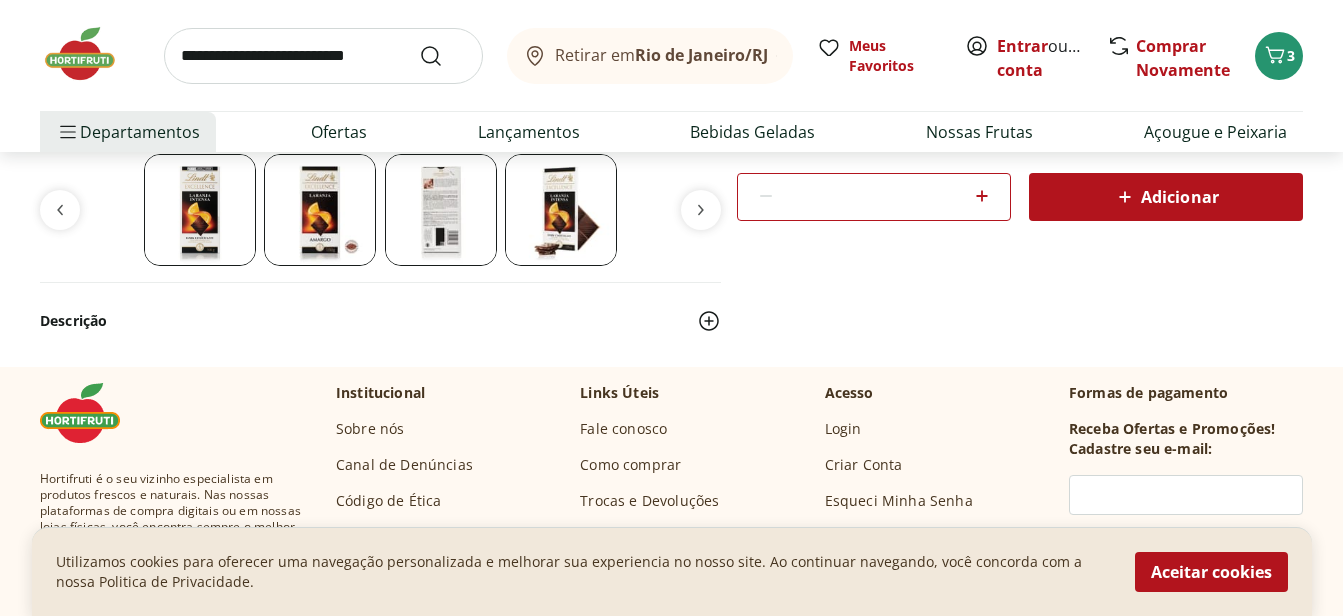 click at bounding box center (709, 321) 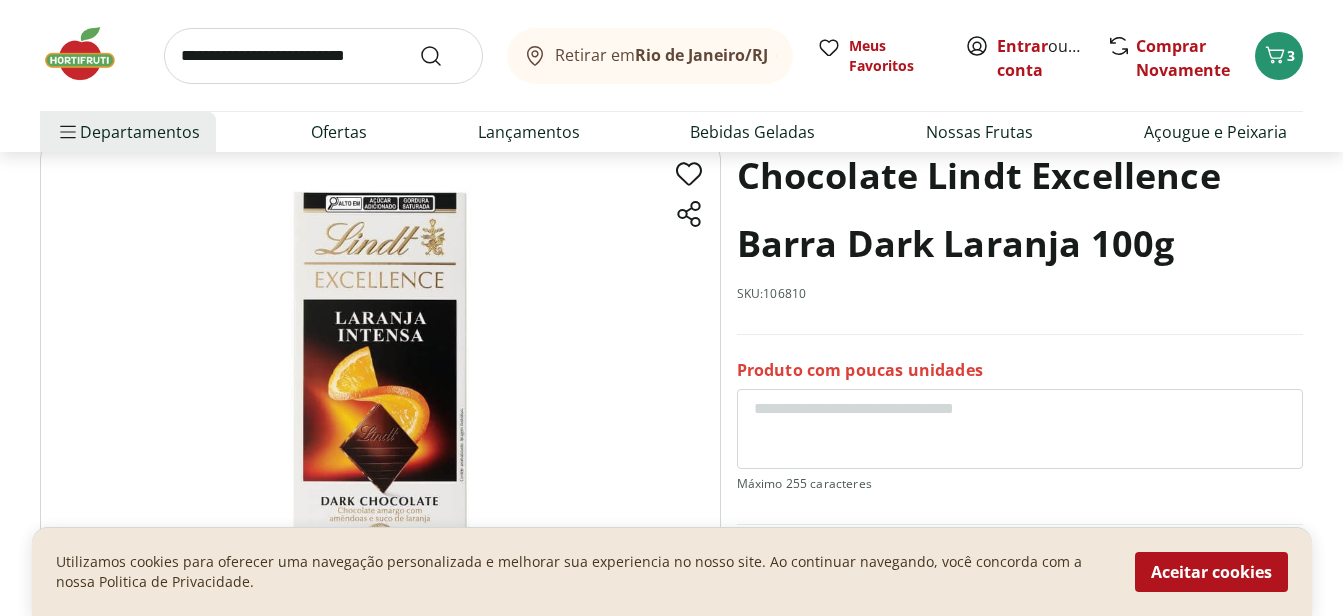 scroll, scrollTop: 0, scrollLeft: 0, axis: both 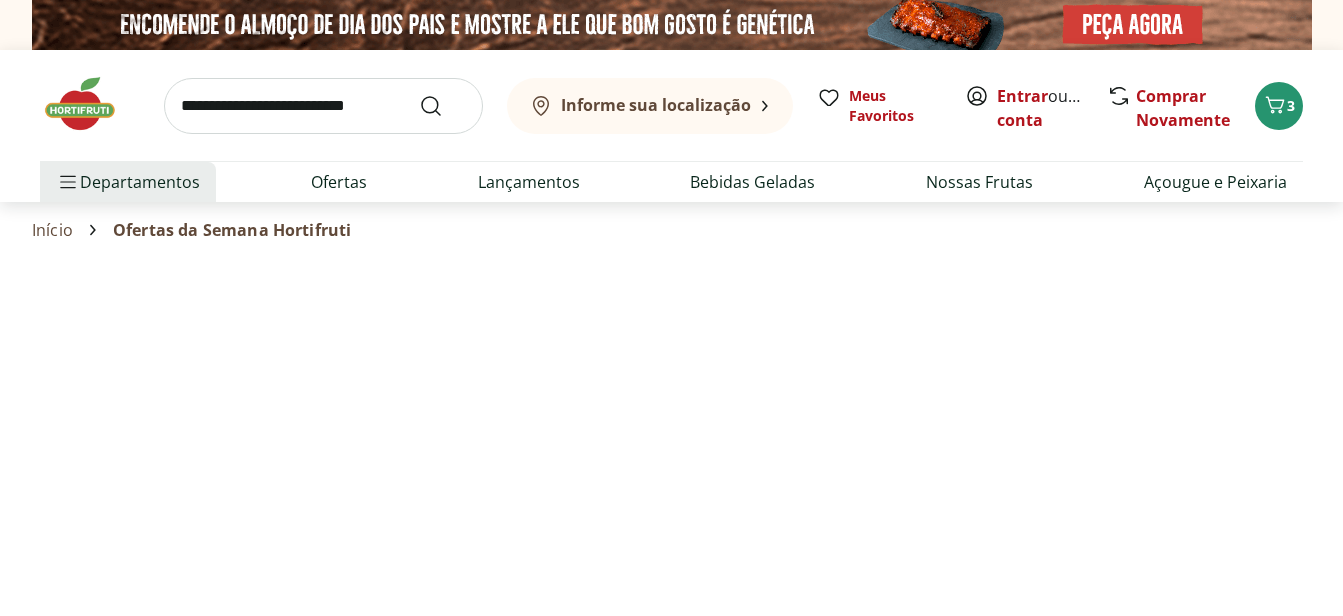 select on "**********" 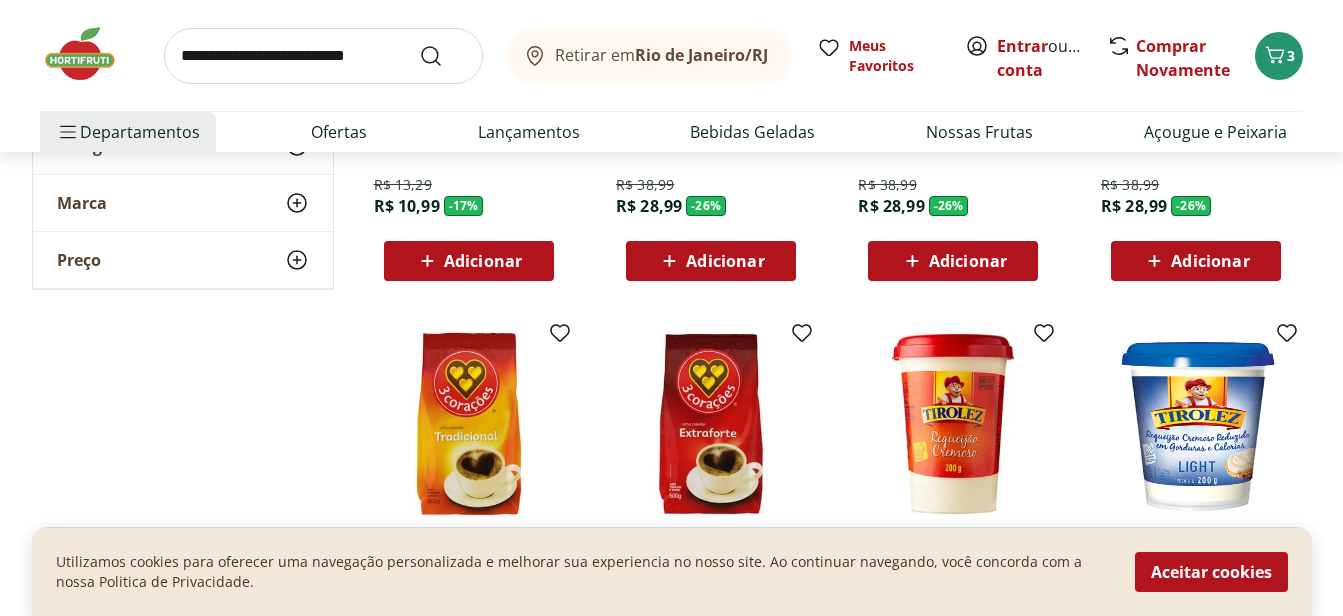 scroll, scrollTop: 1800, scrollLeft: 0, axis: vertical 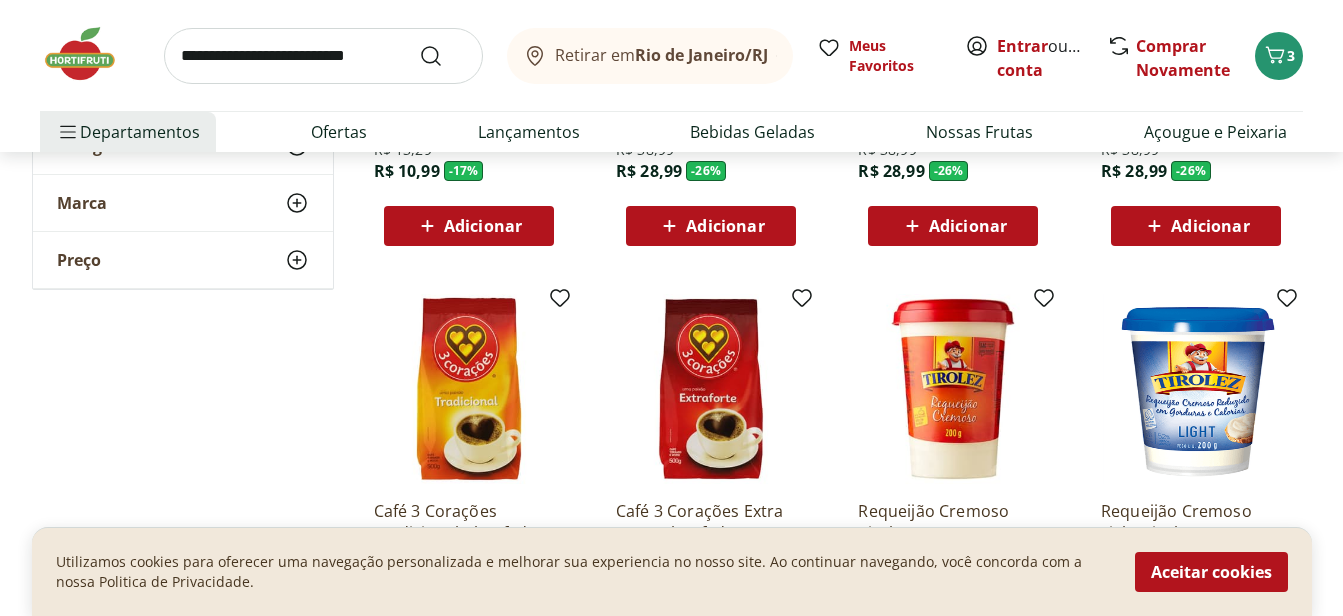 click at bounding box center [469, 389] 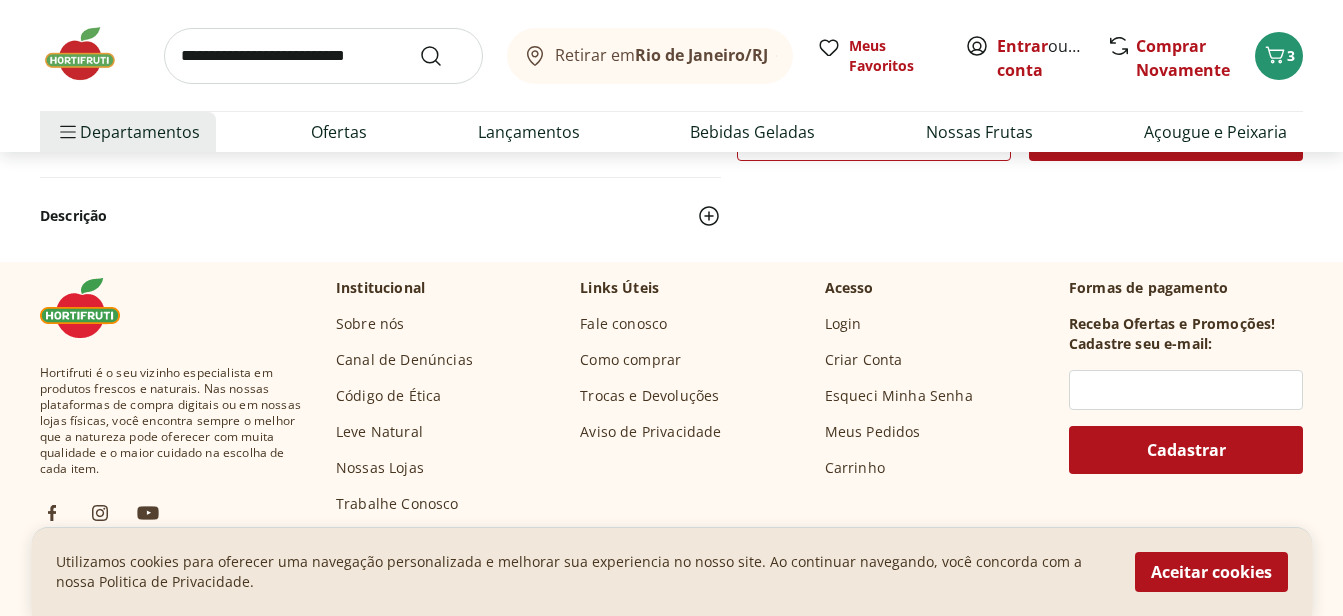 scroll, scrollTop: 400, scrollLeft: 0, axis: vertical 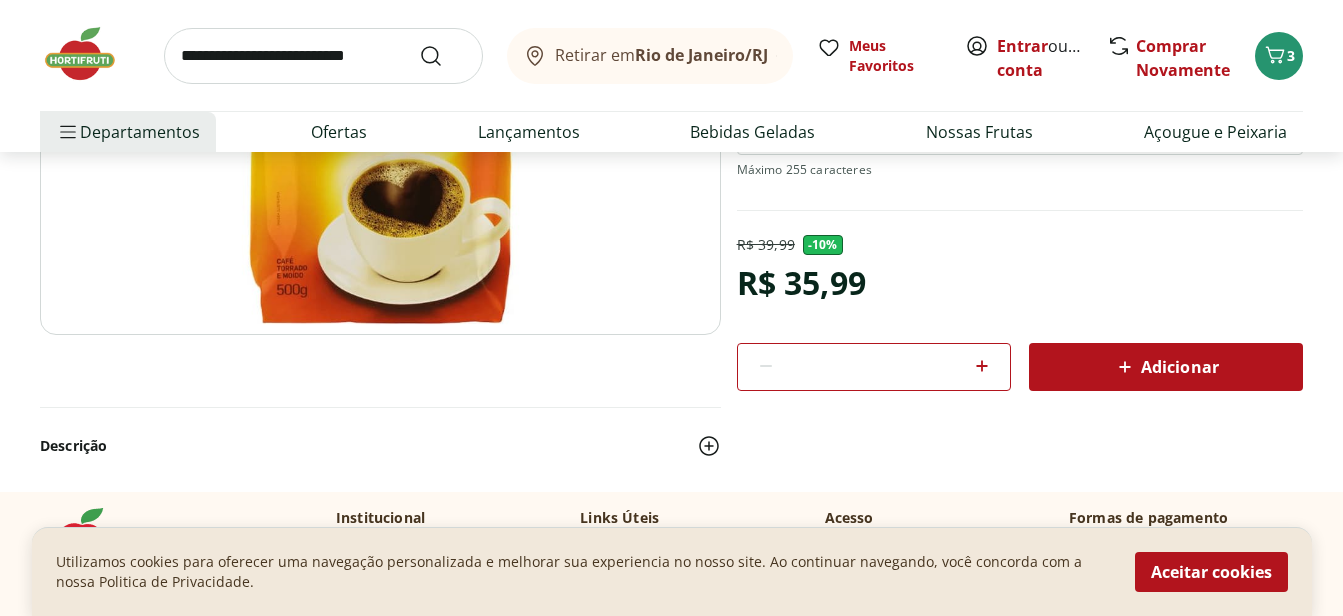 click at bounding box center [709, 446] 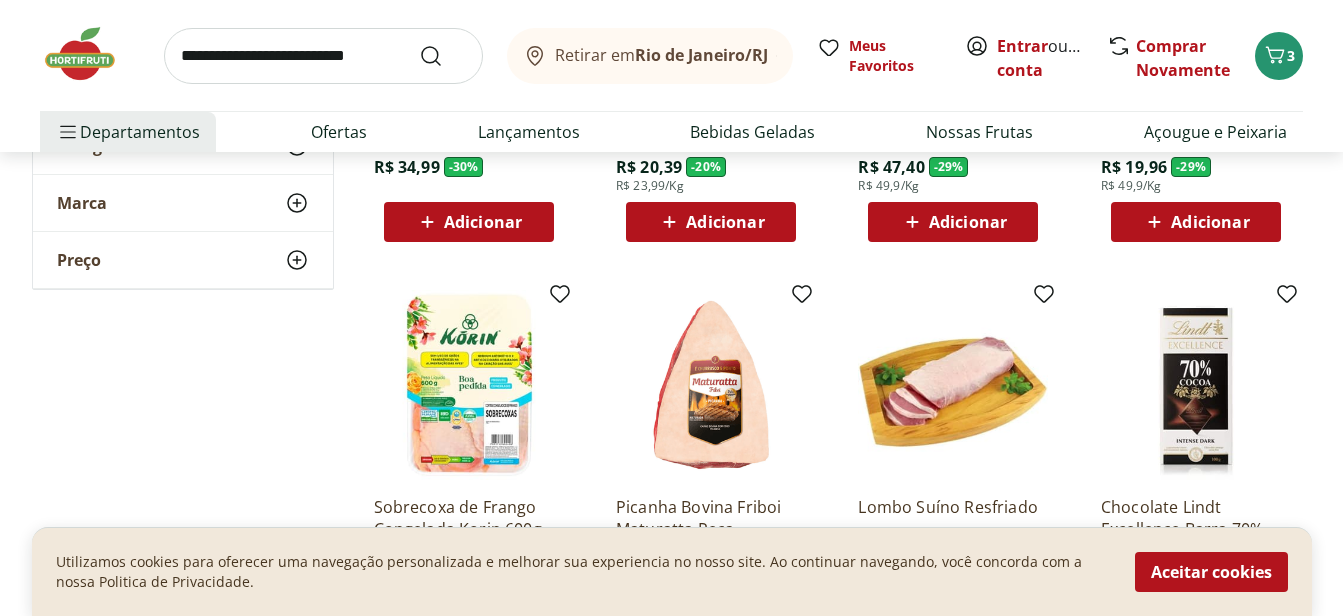 scroll, scrollTop: 100, scrollLeft: 0, axis: vertical 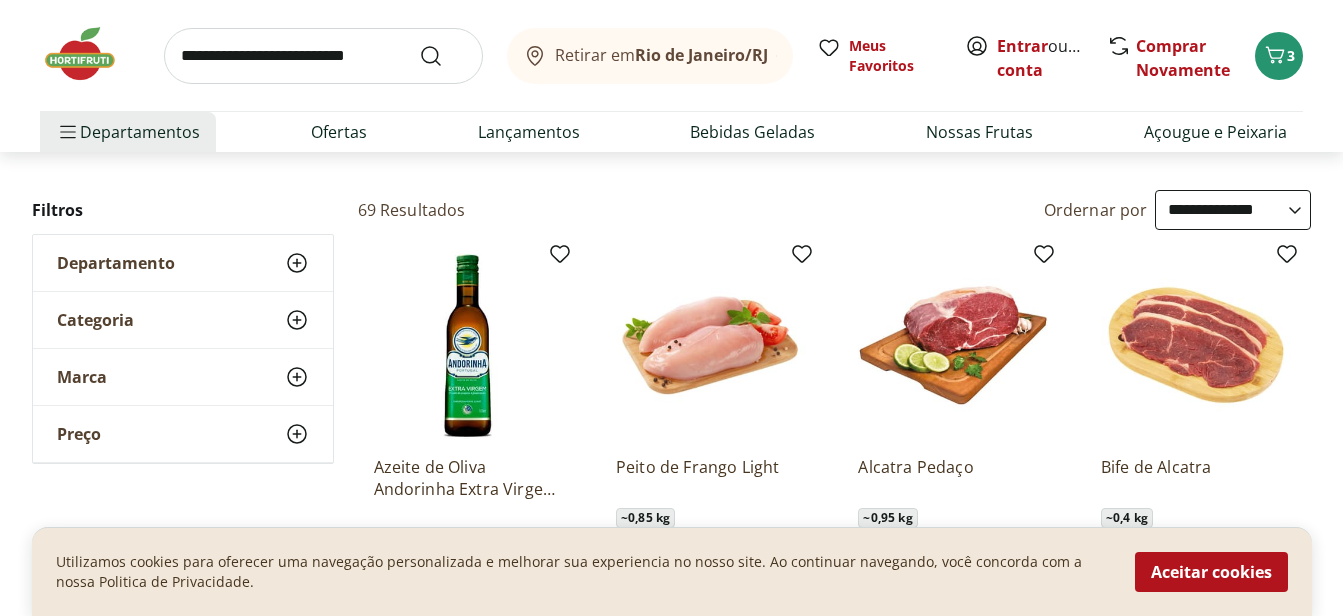click on "**********" at bounding box center [1233, 210] 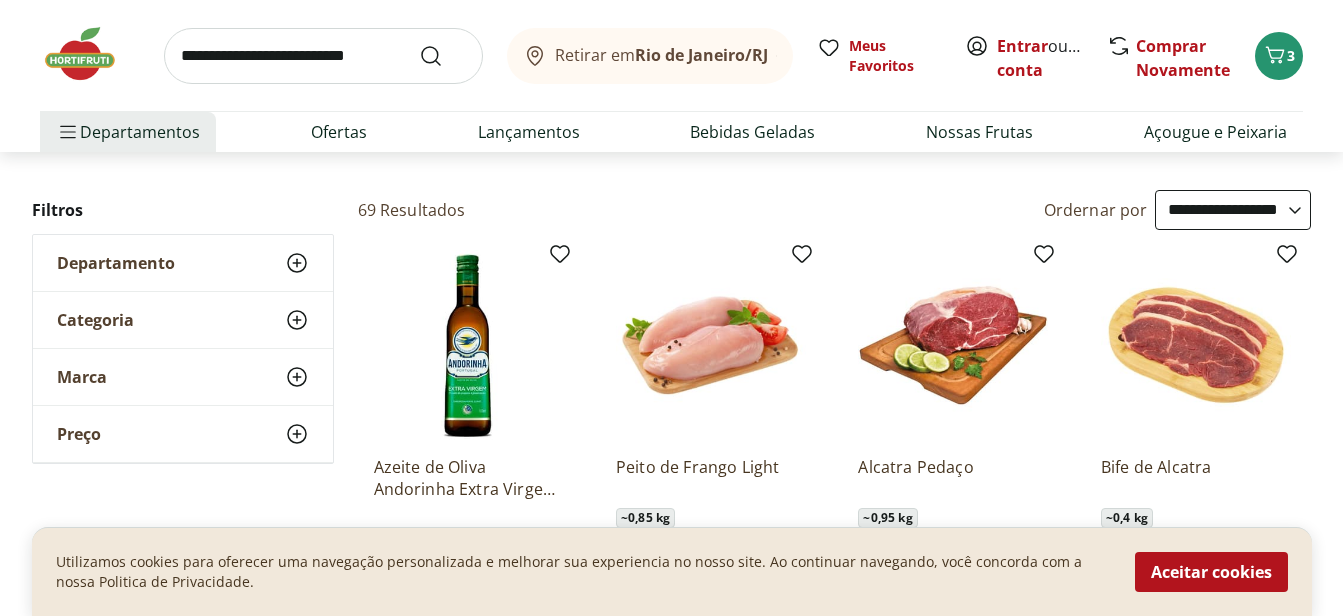 click on "**********" at bounding box center (1233, 210) 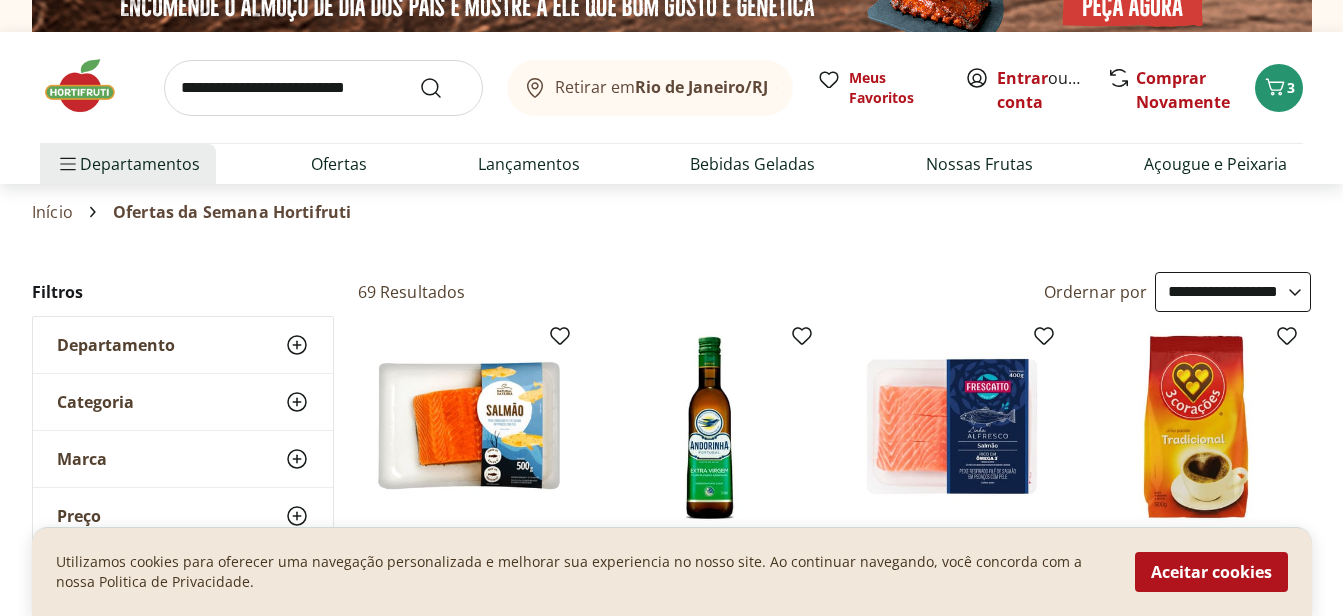 scroll, scrollTop: 0, scrollLeft: 0, axis: both 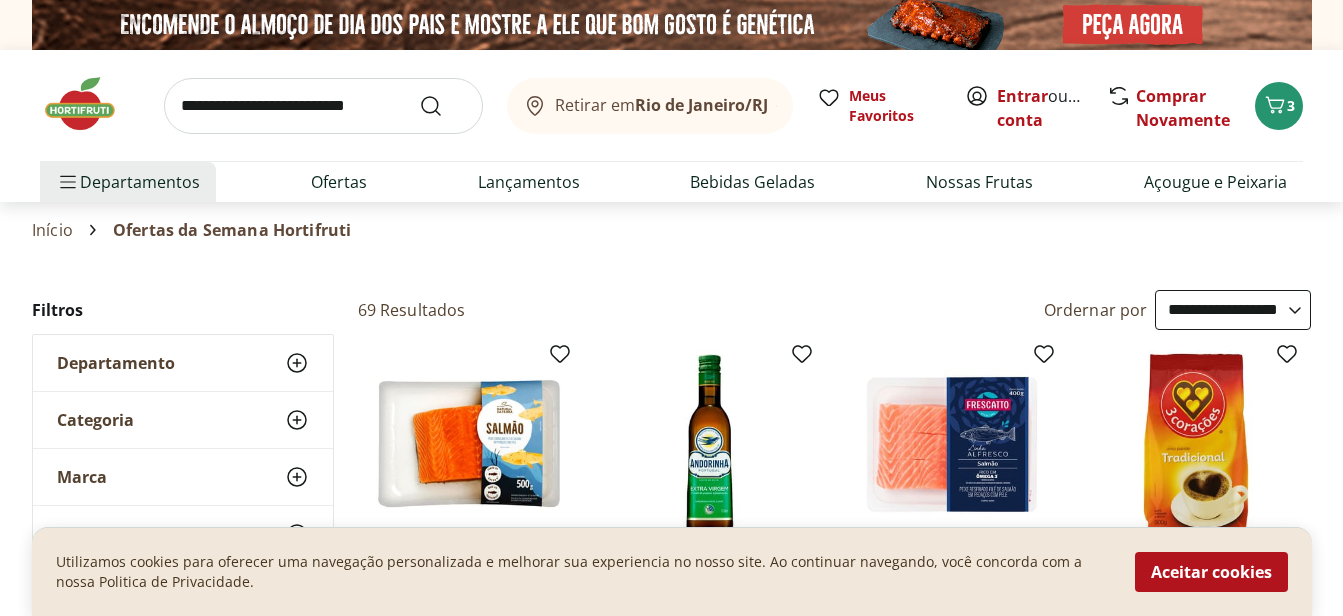 click on "**********" at bounding box center [1233, 310] 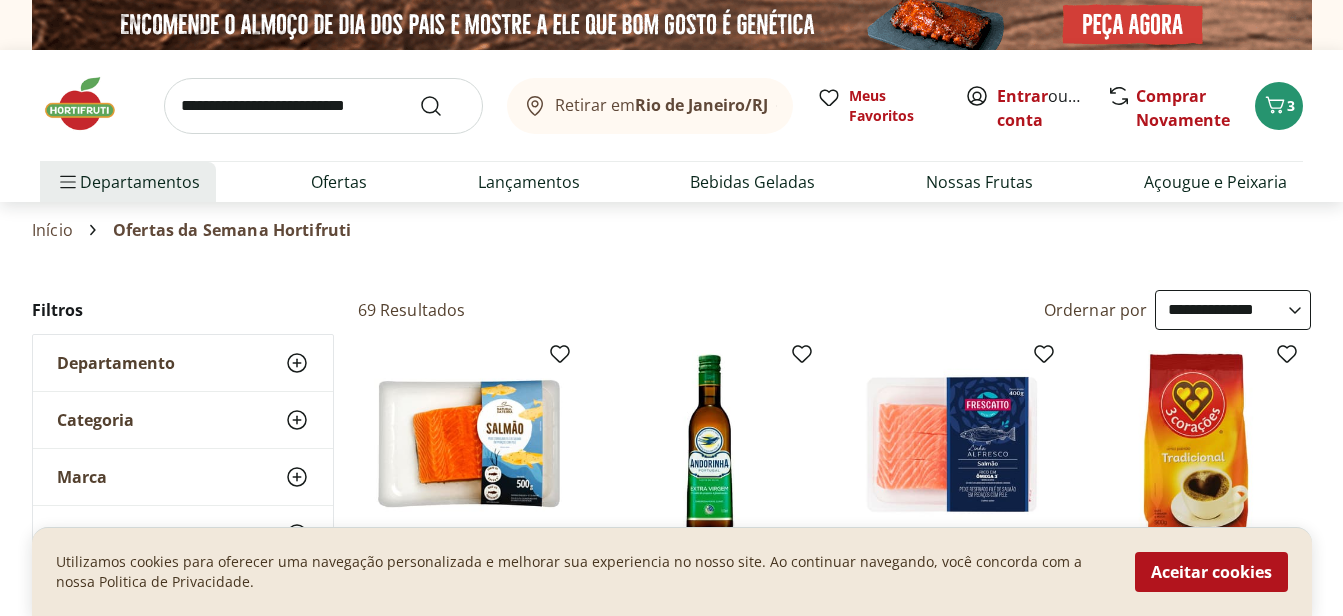 click on "**********" at bounding box center [1233, 310] 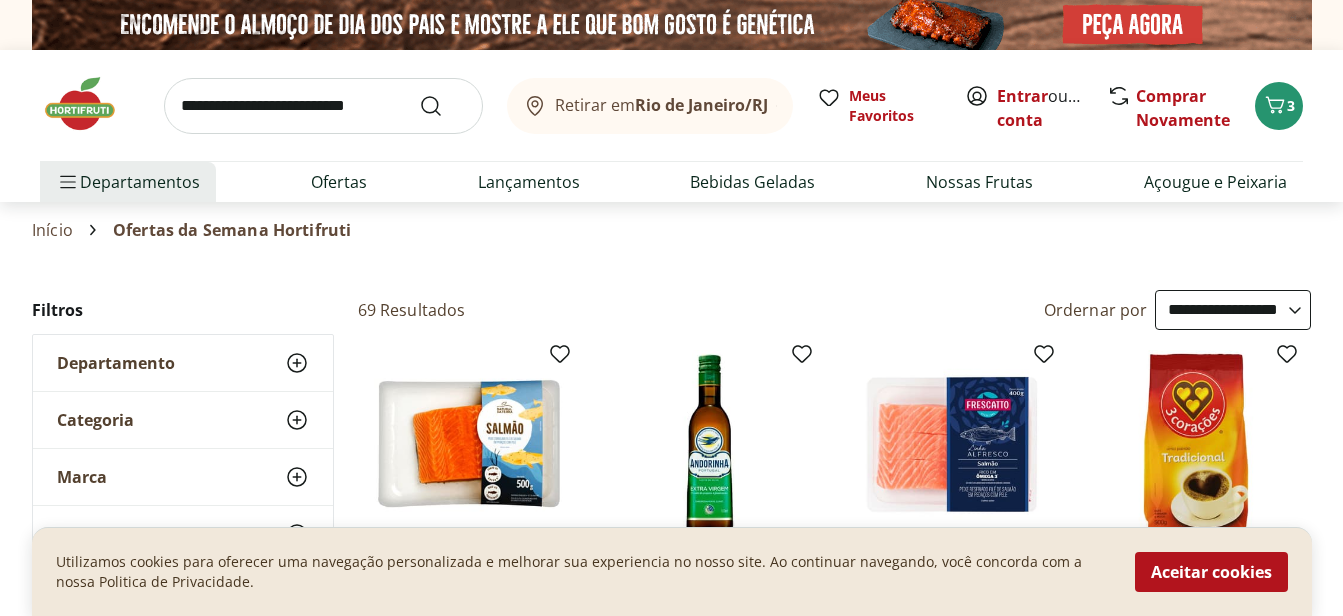 select on "**********" 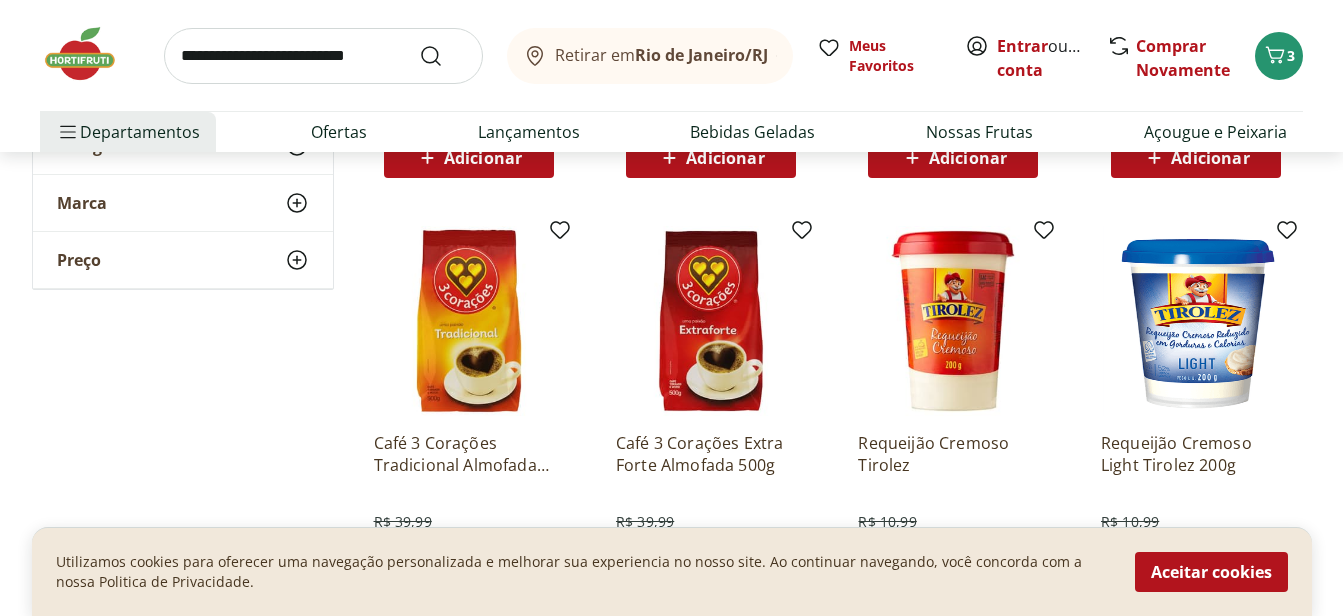 scroll, scrollTop: 1900, scrollLeft: 0, axis: vertical 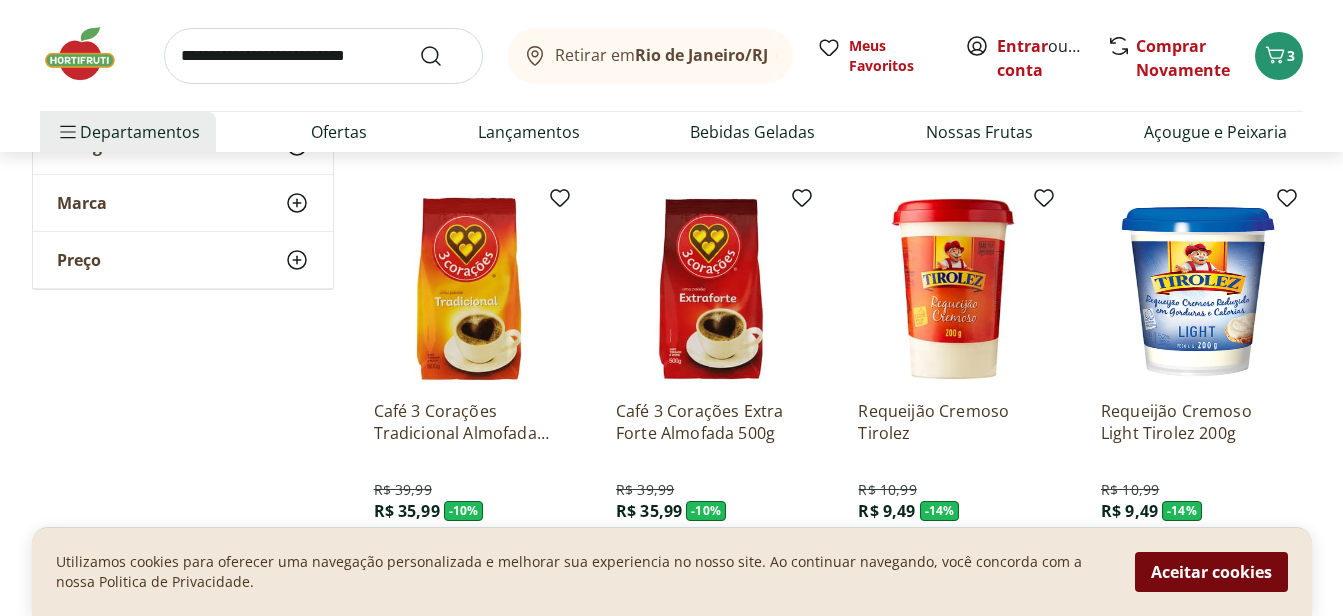 click on "Aceitar cookies" at bounding box center [1211, 572] 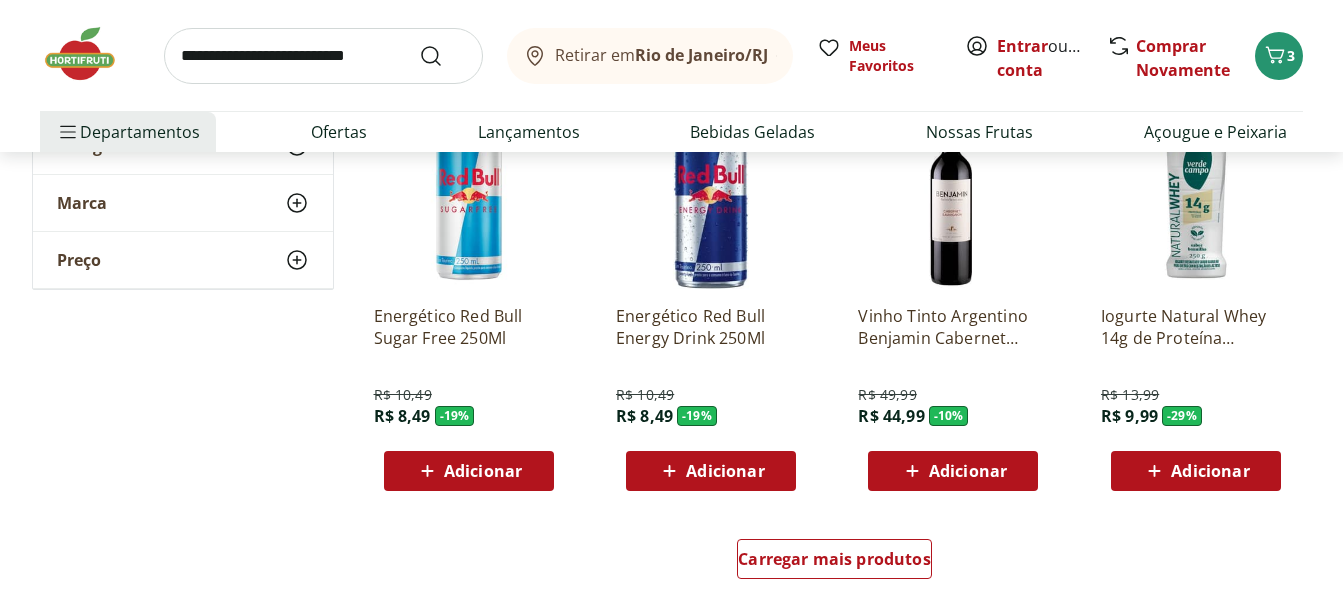 scroll, scrollTop: 2500, scrollLeft: 0, axis: vertical 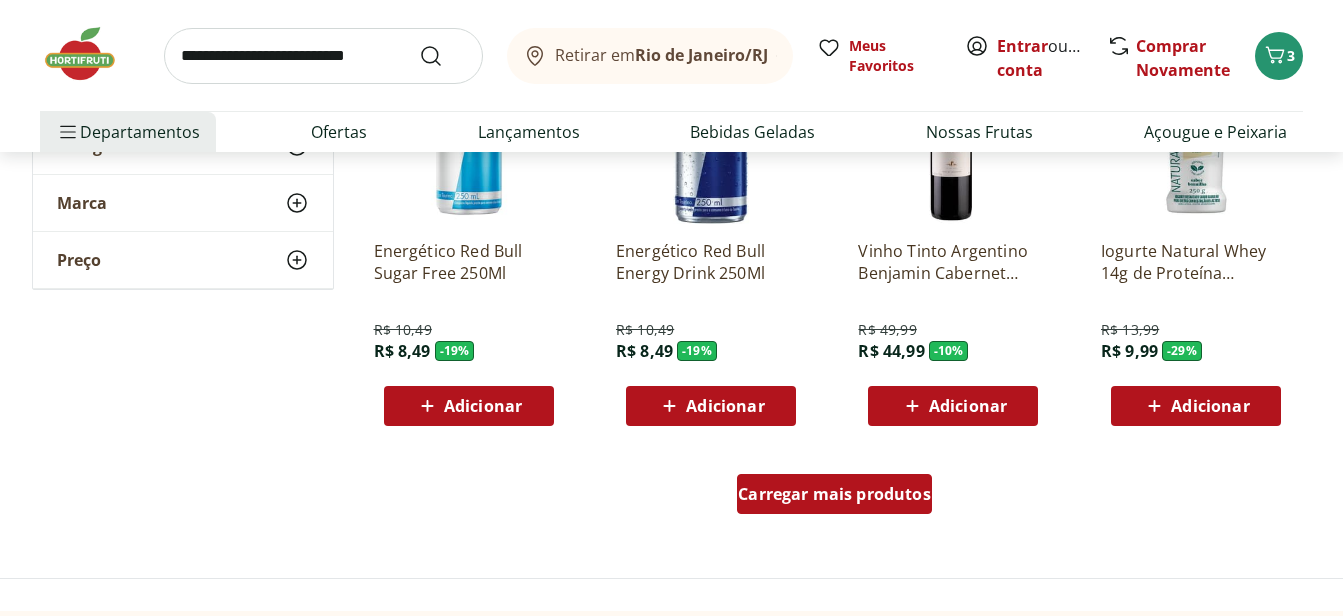 click on "Carregar mais produtos" at bounding box center (834, 494) 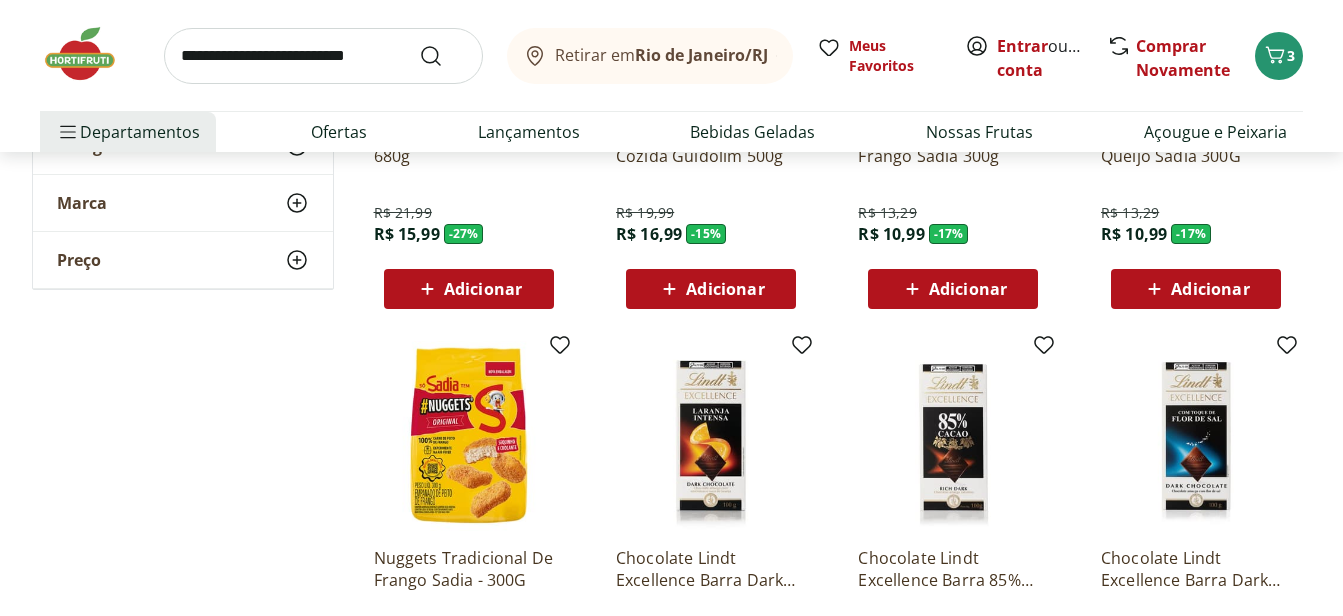 scroll, scrollTop: 1500, scrollLeft: 0, axis: vertical 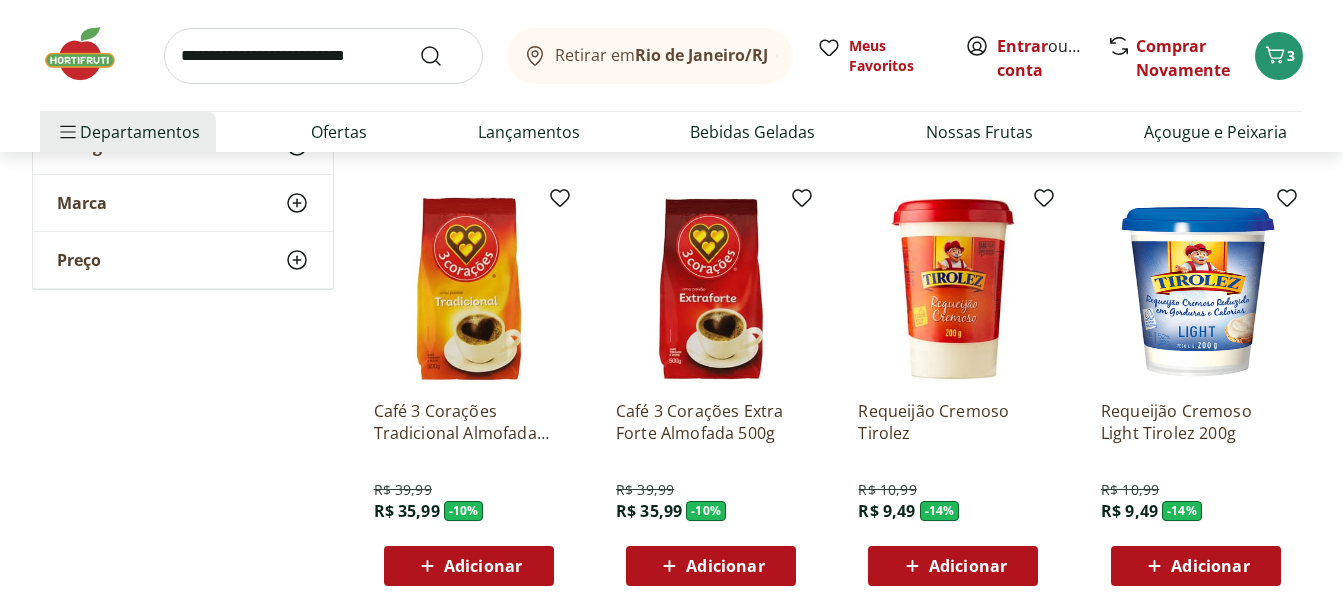 click at bounding box center [1196, 289] 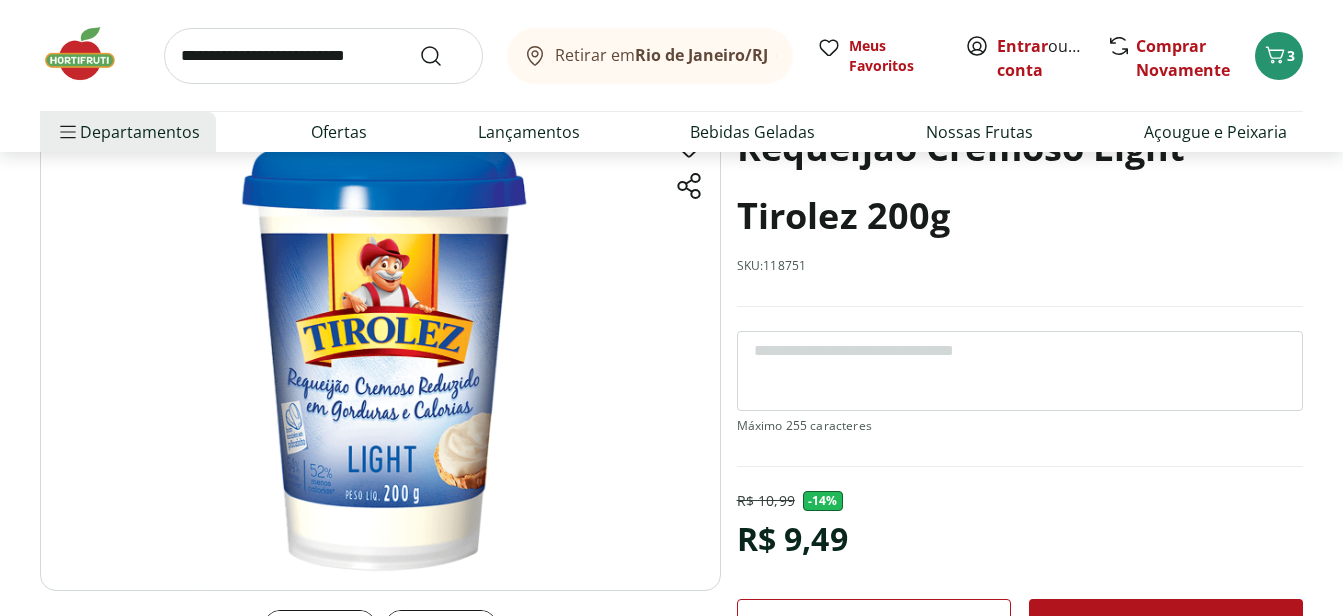 scroll, scrollTop: 100, scrollLeft: 0, axis: vertical 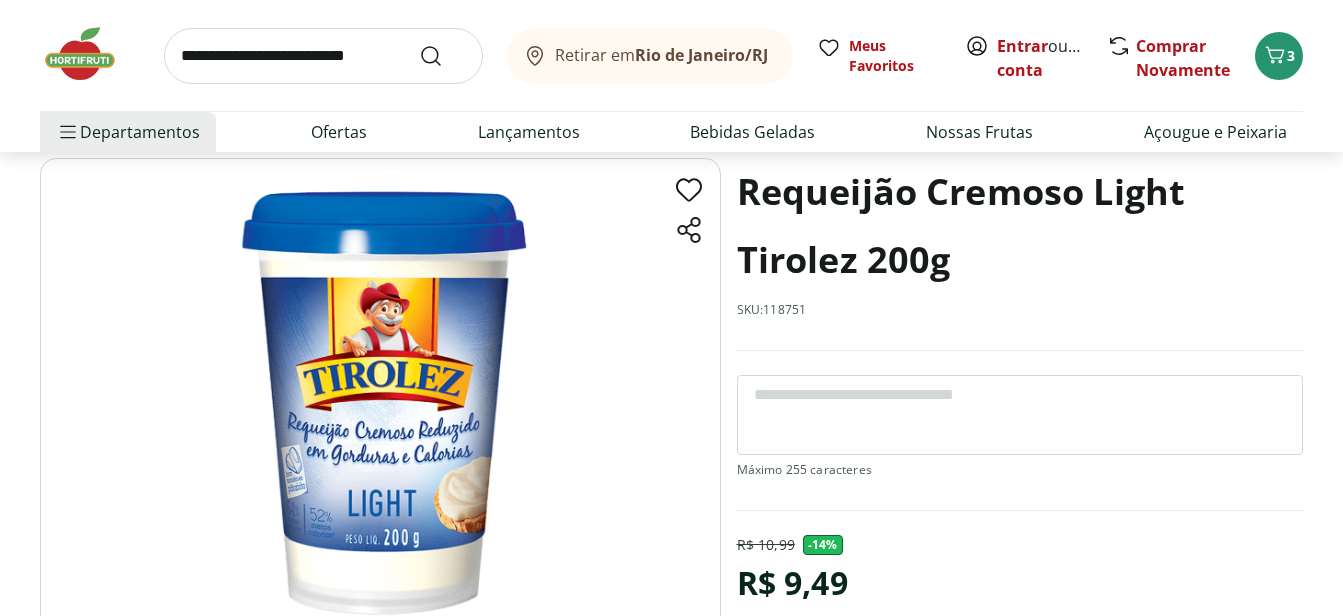 click on "SKU:  118751" at bounding box center [772, 310] 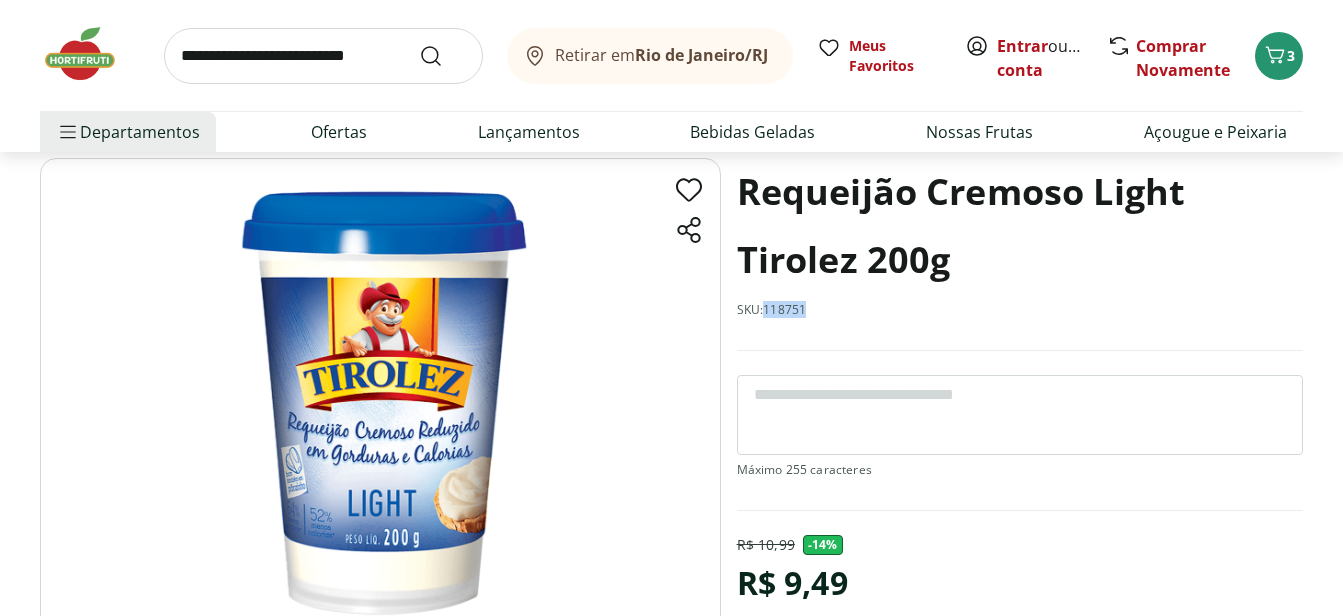 click on "SKU:  118751" at bounding box center [772, 310] 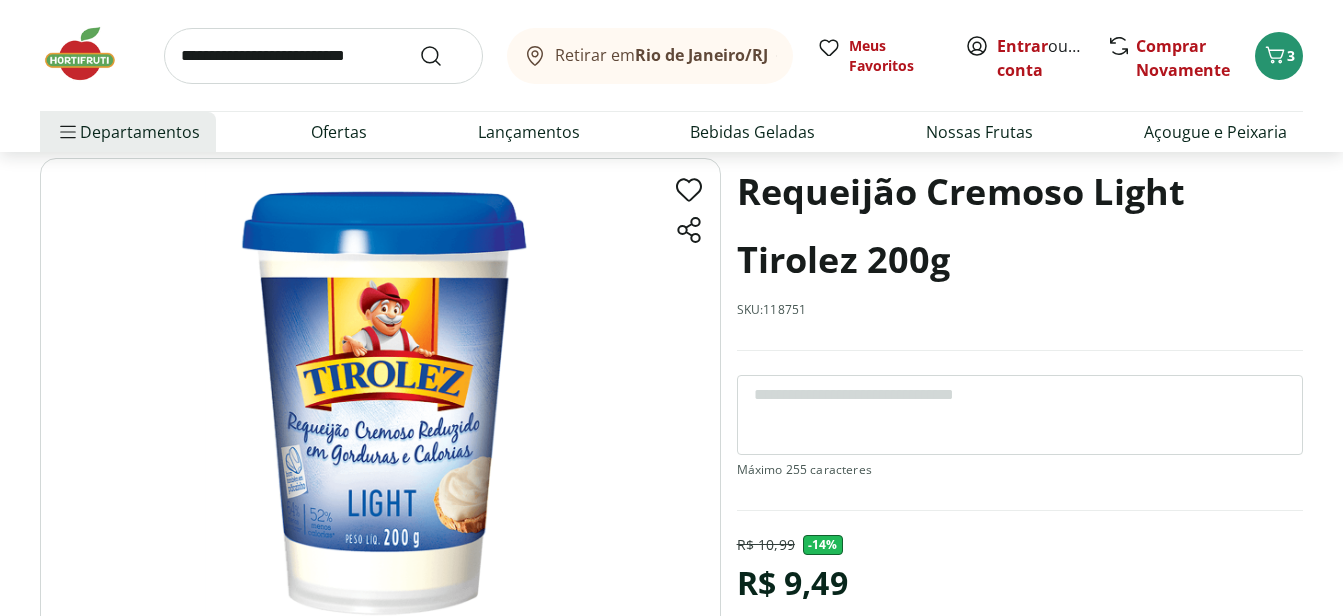 click on "SKU:  118751" at bounding box center (772, 310) 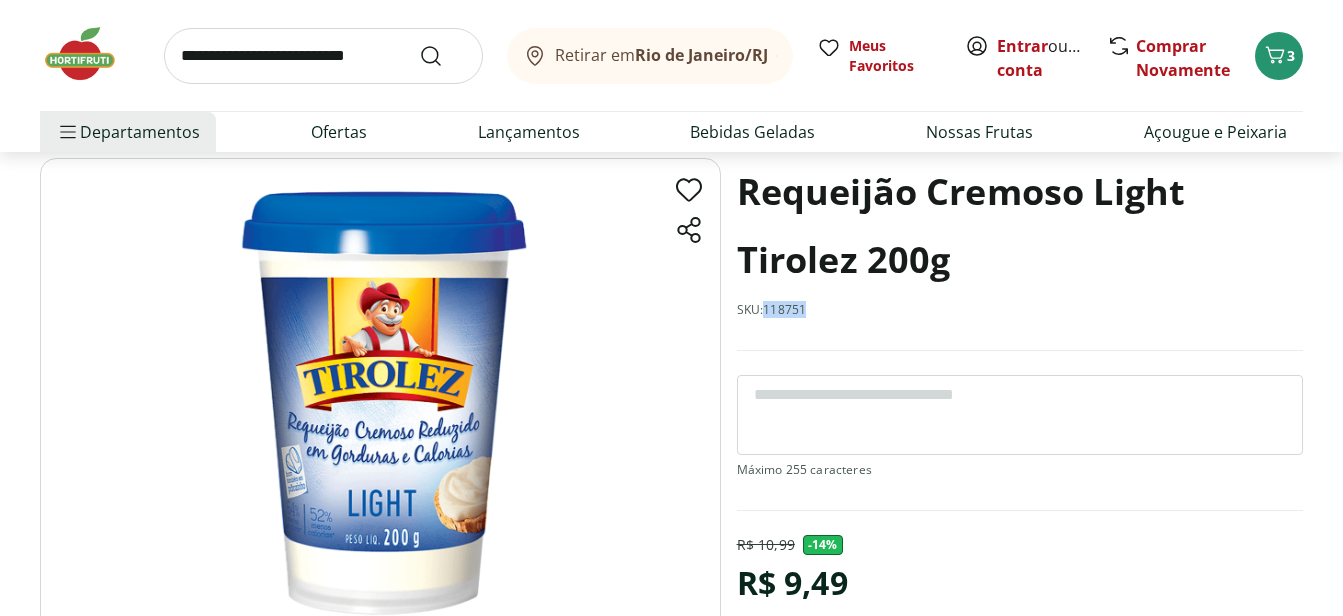 click on "SKU:  118751" at bounding box center [772, 310] 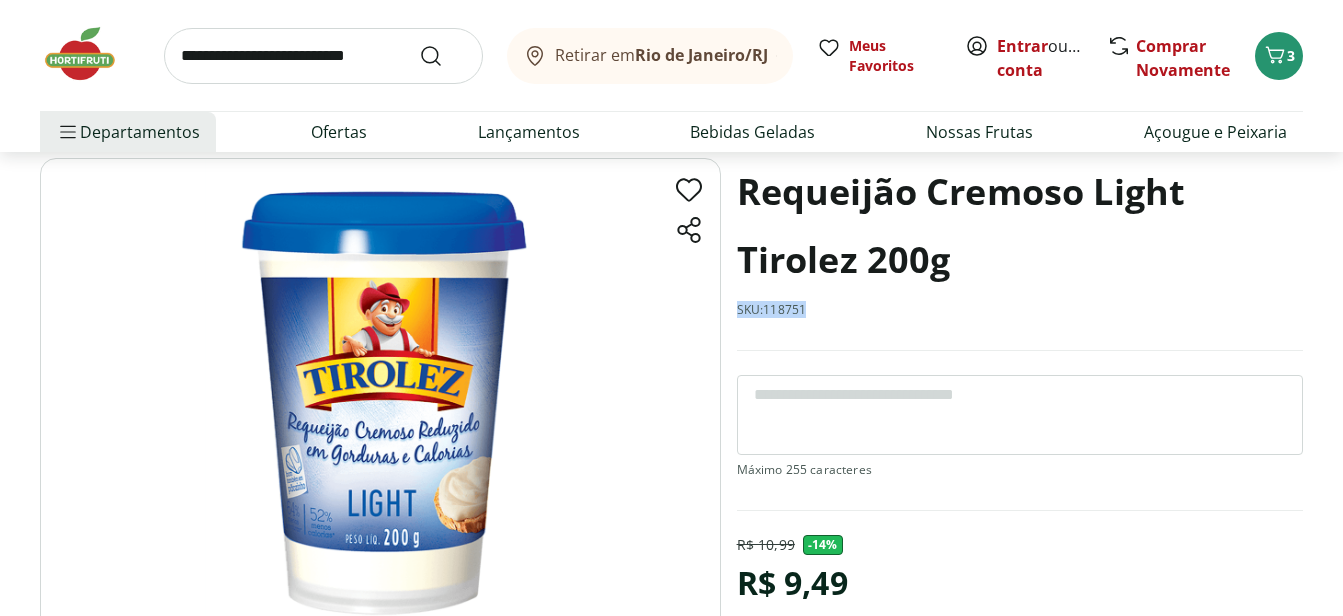 click on "SKU:  118751" at bounding box center [772, 310] 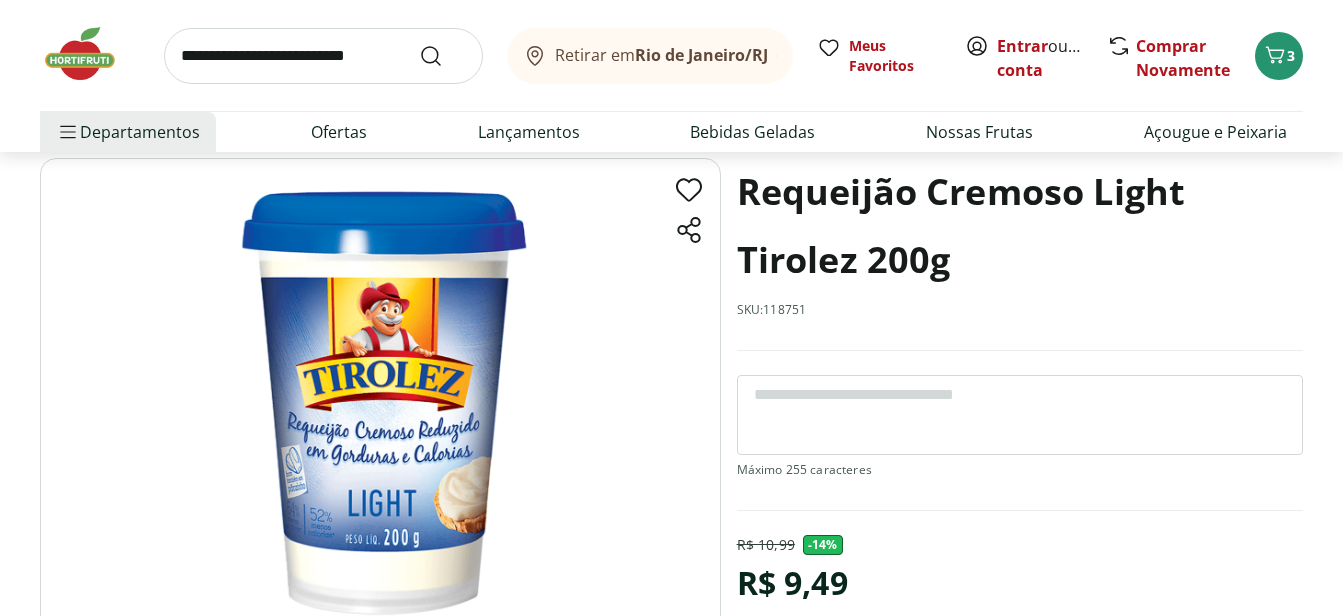 click on "SKU:  118751" at bounding box center (772, 310) 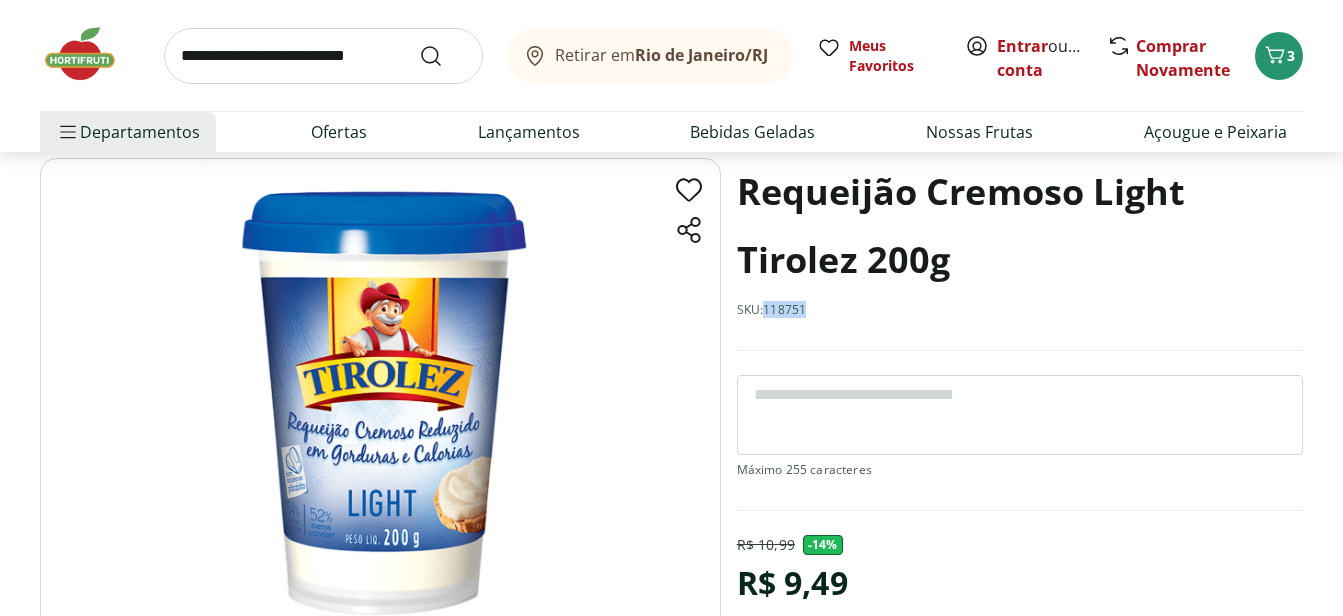 click on "SKU:  118751" at bounding box center [772, 310] 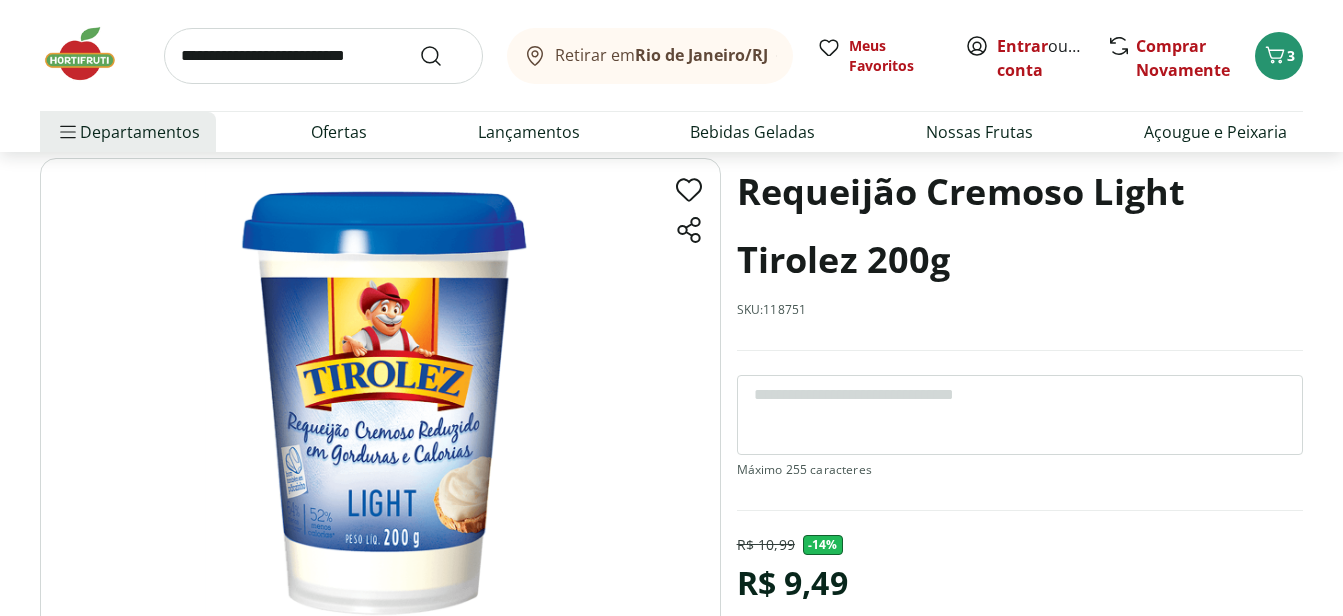 click on "Requeijão Cremoso Light Tirolez 200g SKU:  118751" at bounding box center [1020, 254] 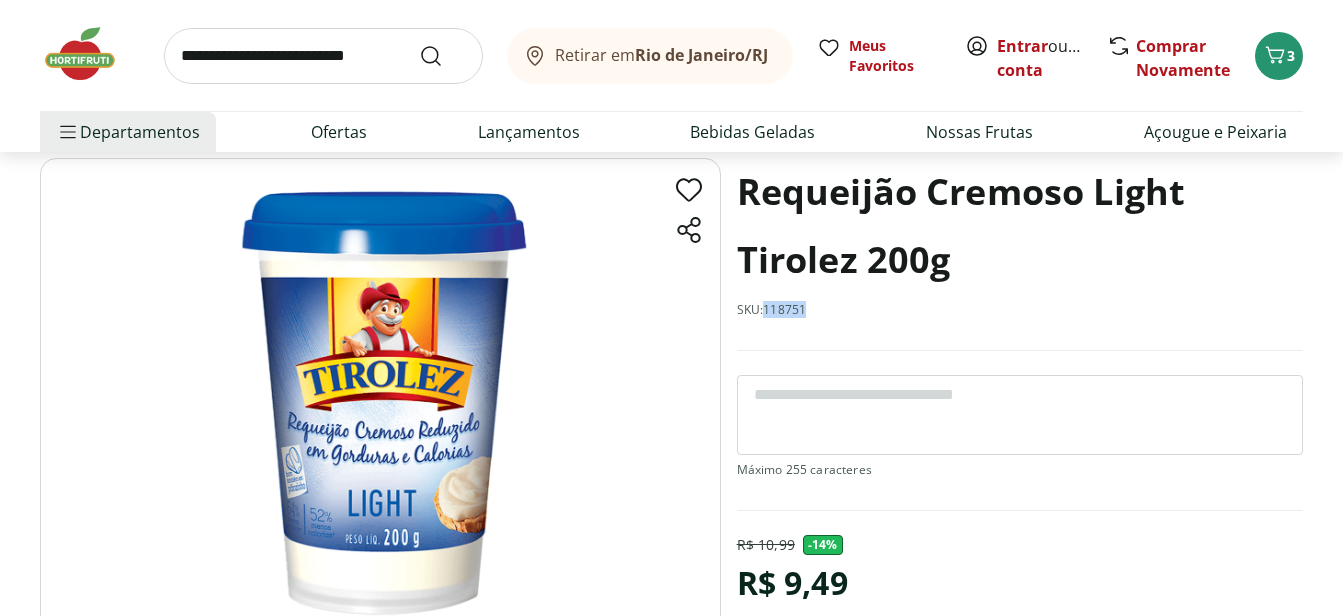 click on "Requeijão Cremoso Light Tirolez 200g SKU:  118751" at bounding box center [1020, 254] 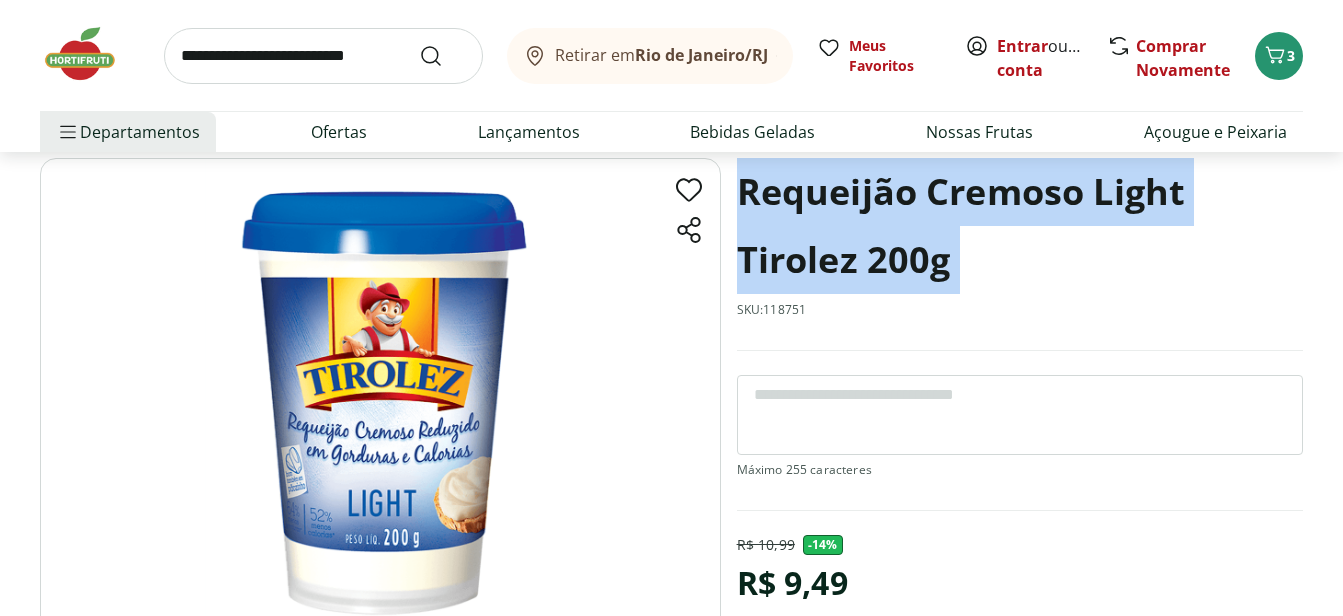 drag, startPoint x: 732, startPoint y: 197, endPoint x: 952, endPoint y: 258, distance: 228.30025 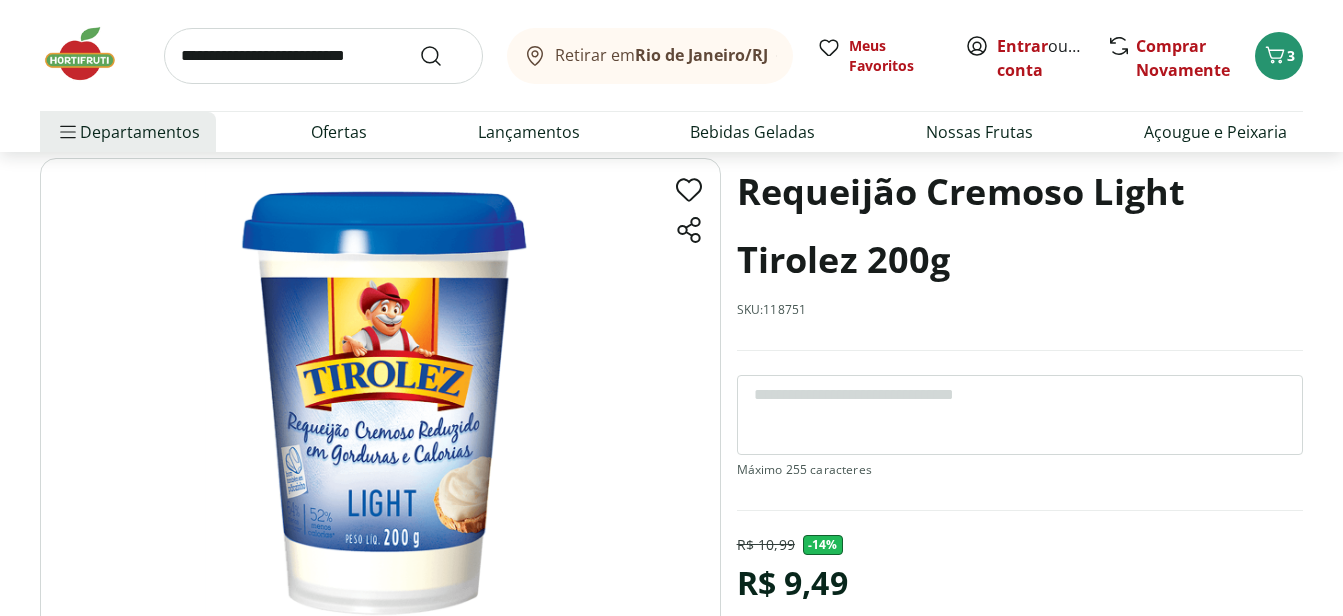 click on "Requeijão Cremoso Light Tirolez 200g" at bounding box center [1020, 226] 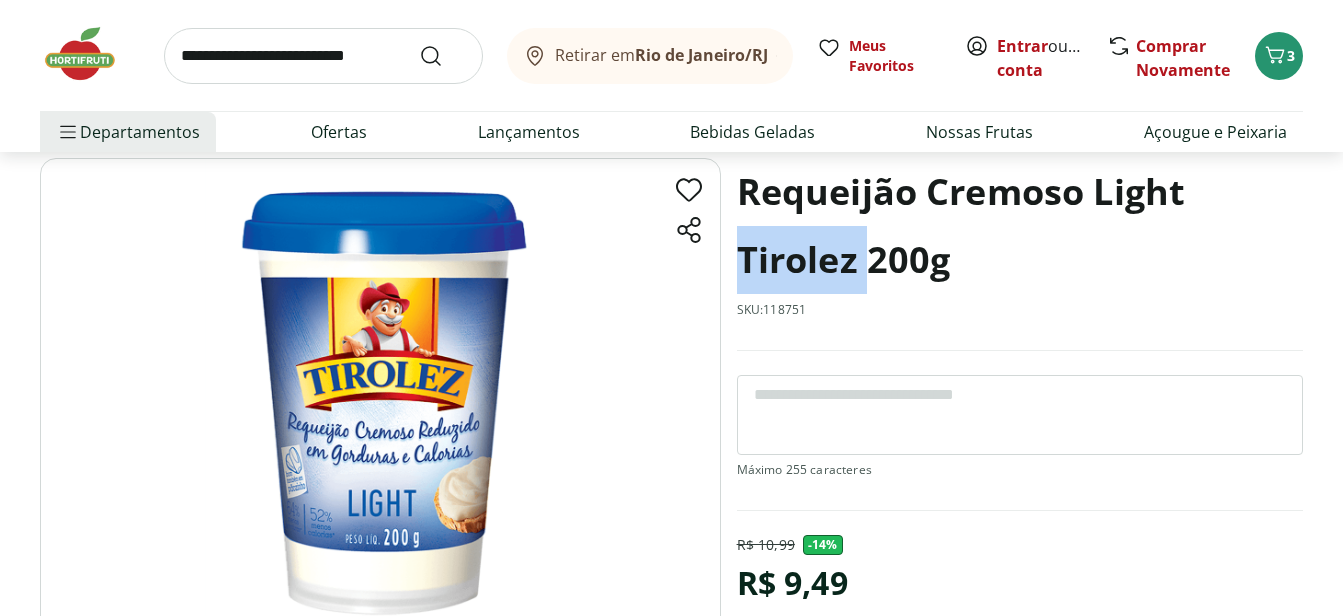 click on "Requeijão Cremoso Light Tirolez 200g" at bounding box center [1020, 226] 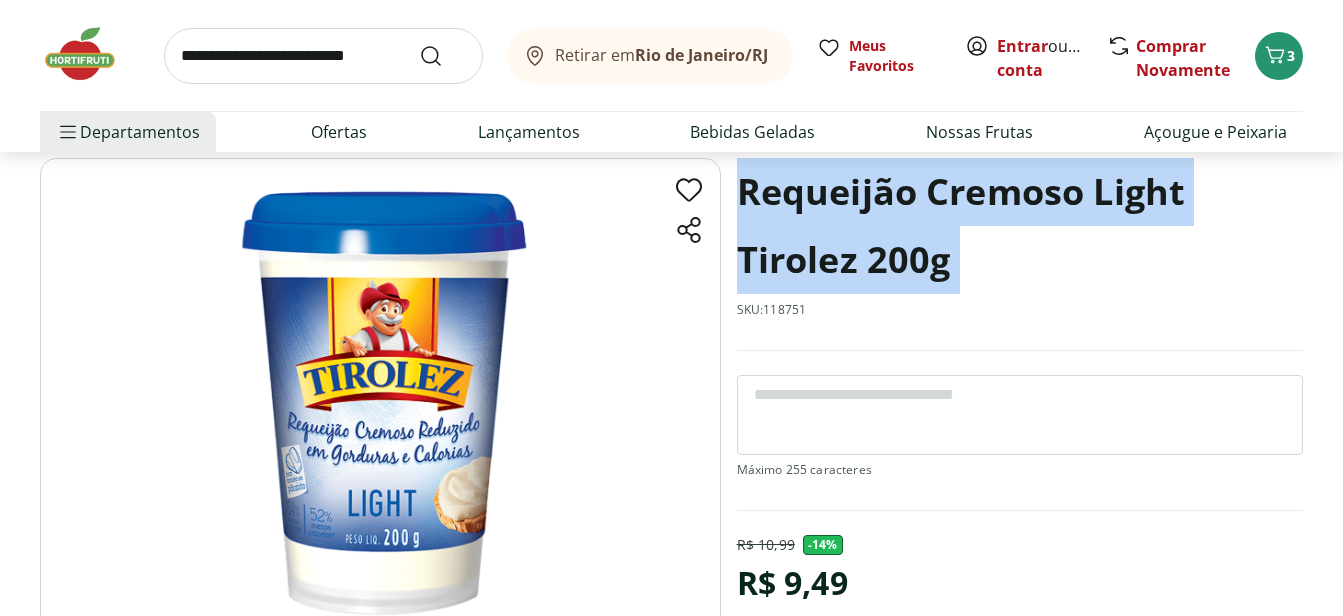 click on "Requeijão Cremoso Light Tirolez 200g" at bounding box center (1020, 226) 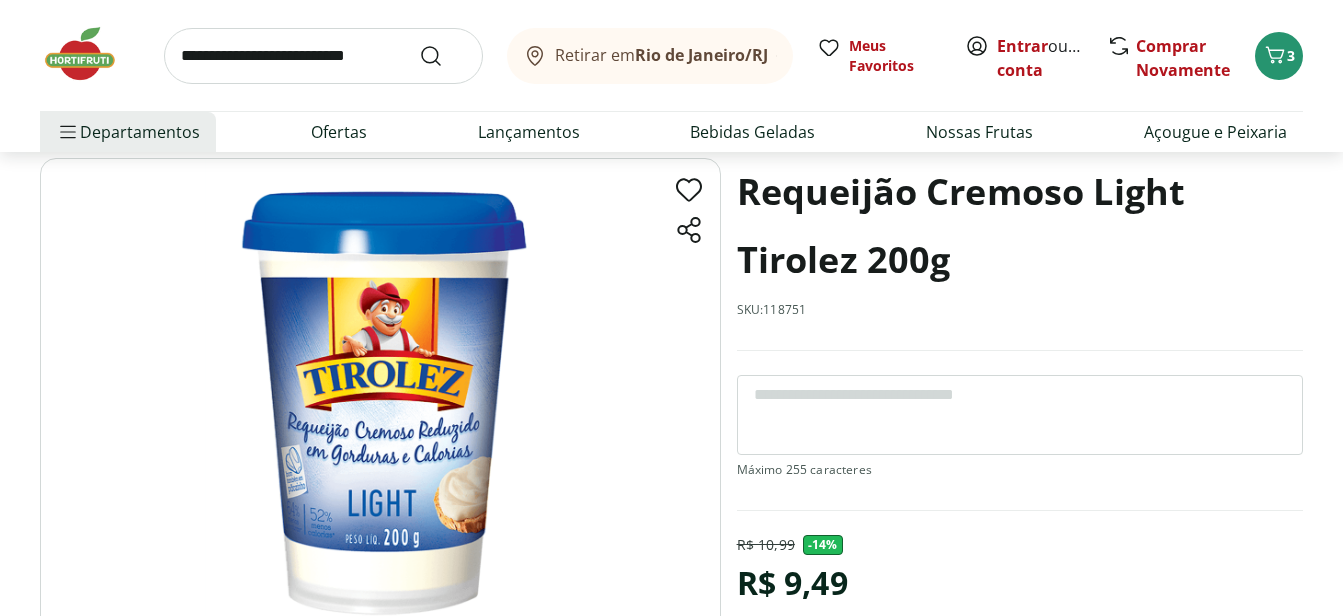scroll, scrollTop: 0, scrollLeft: 0, axis: both 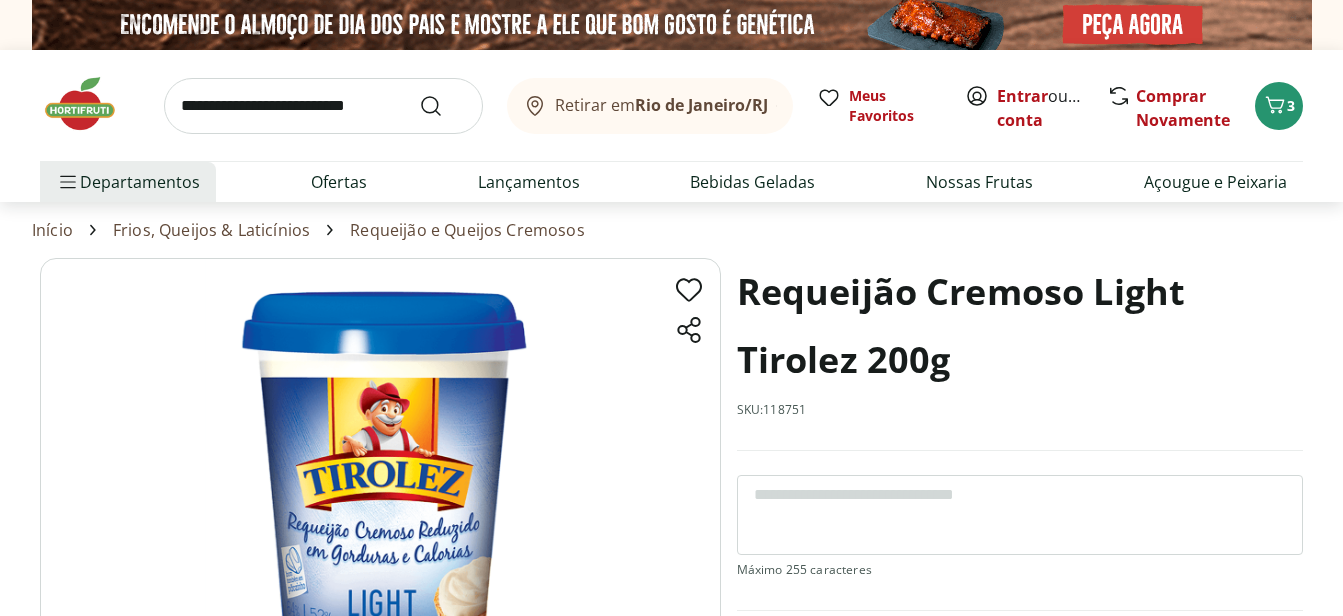 select on "**********" 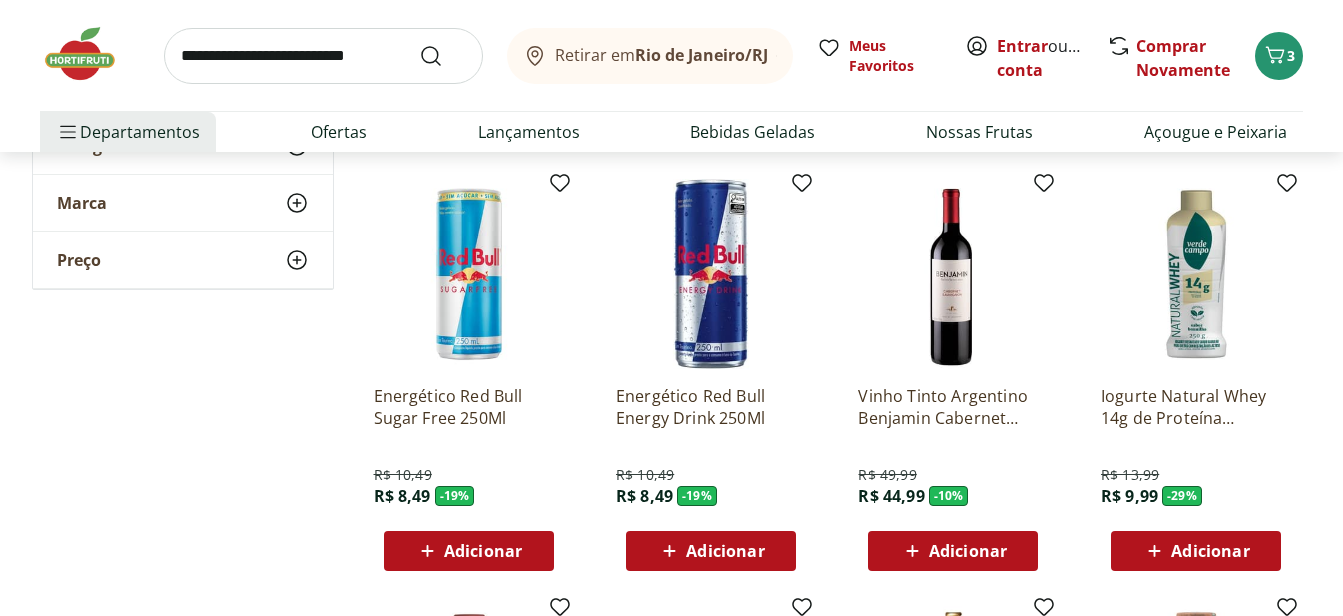 scroll, scrollTop: 2400, scrollLeft: 0, axis: vertical 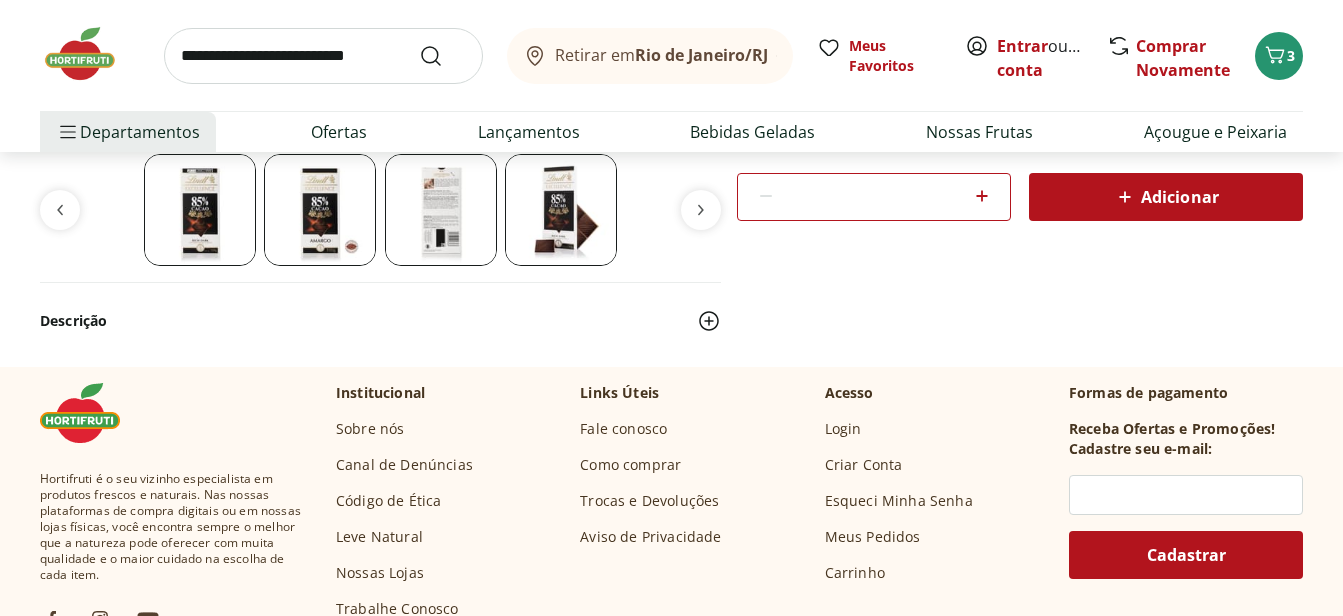 click on "Descrição" at bounding box center [671, 312] 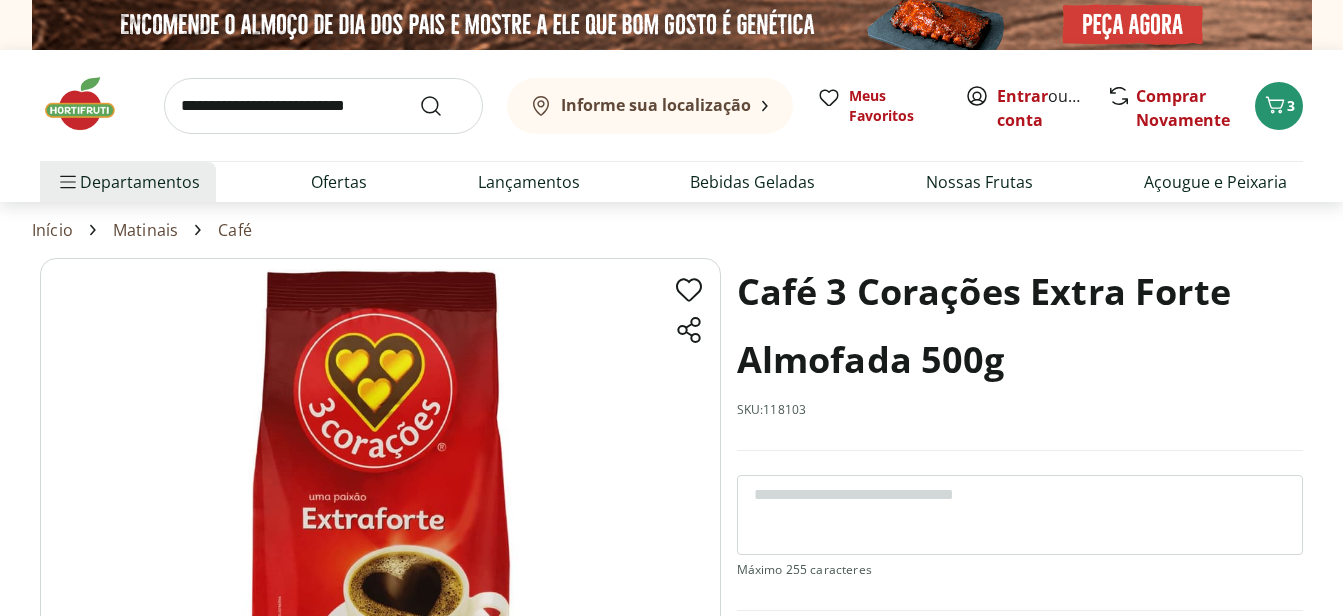 scroll, scrollTop: 0, scrollLeft: 0, axis: both 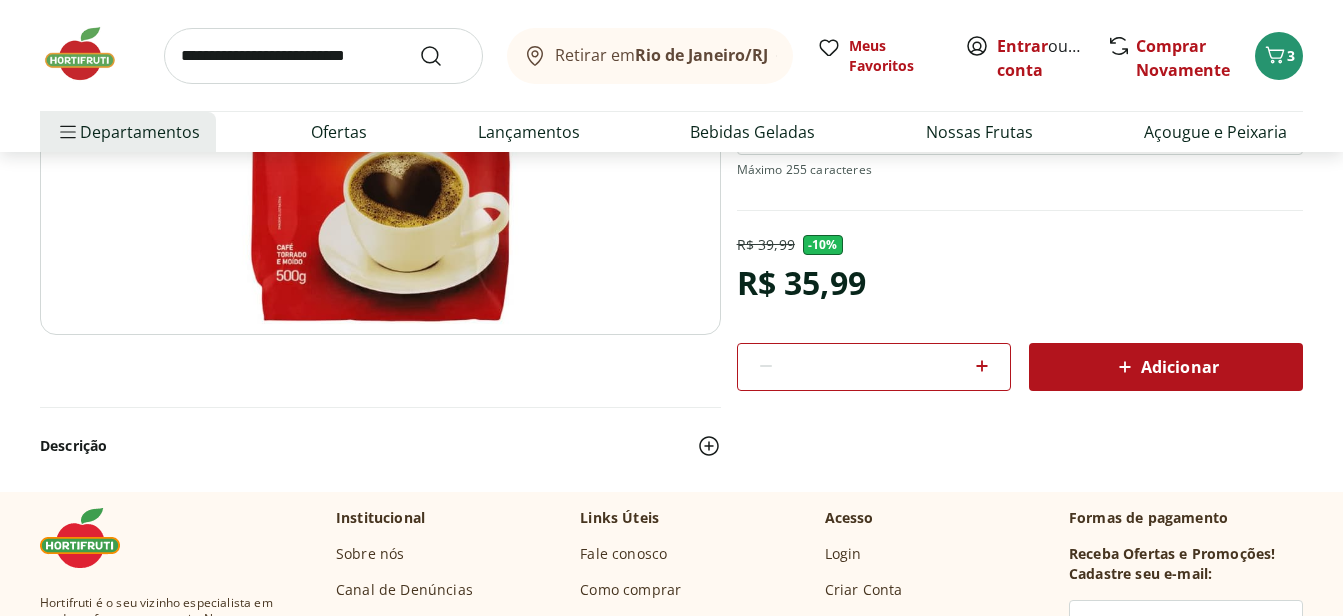 click at bounding box center [709, 446] 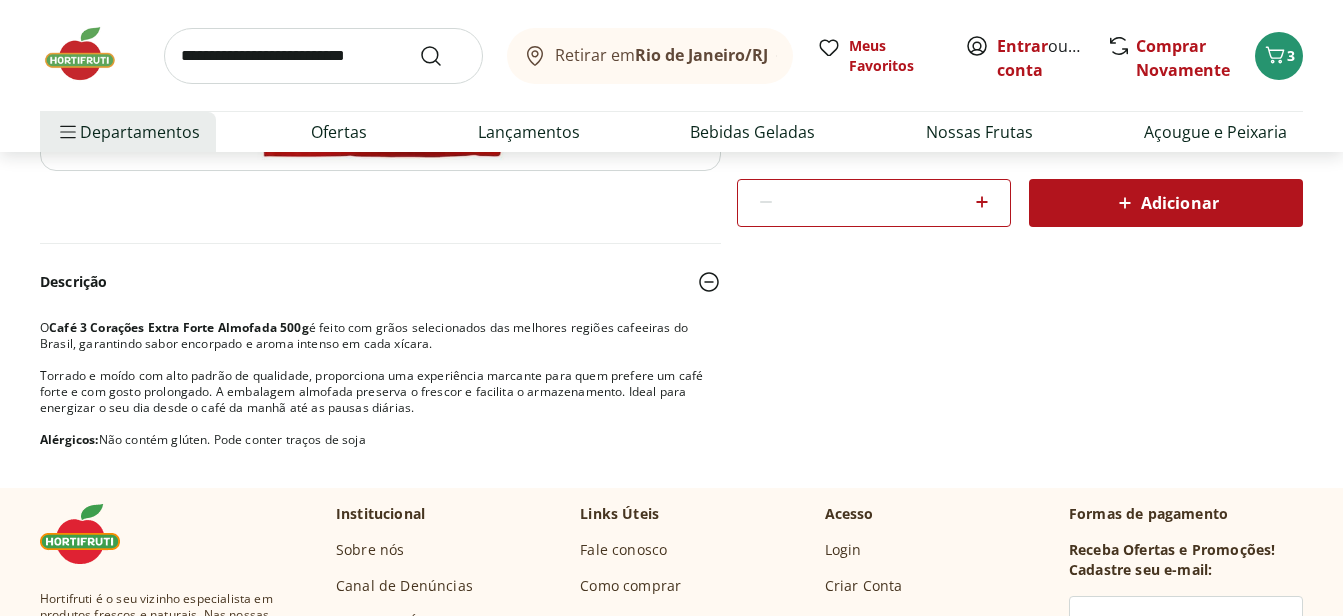 scroll, scrollTop: 600, scrollLeft: 0, axis: vertical 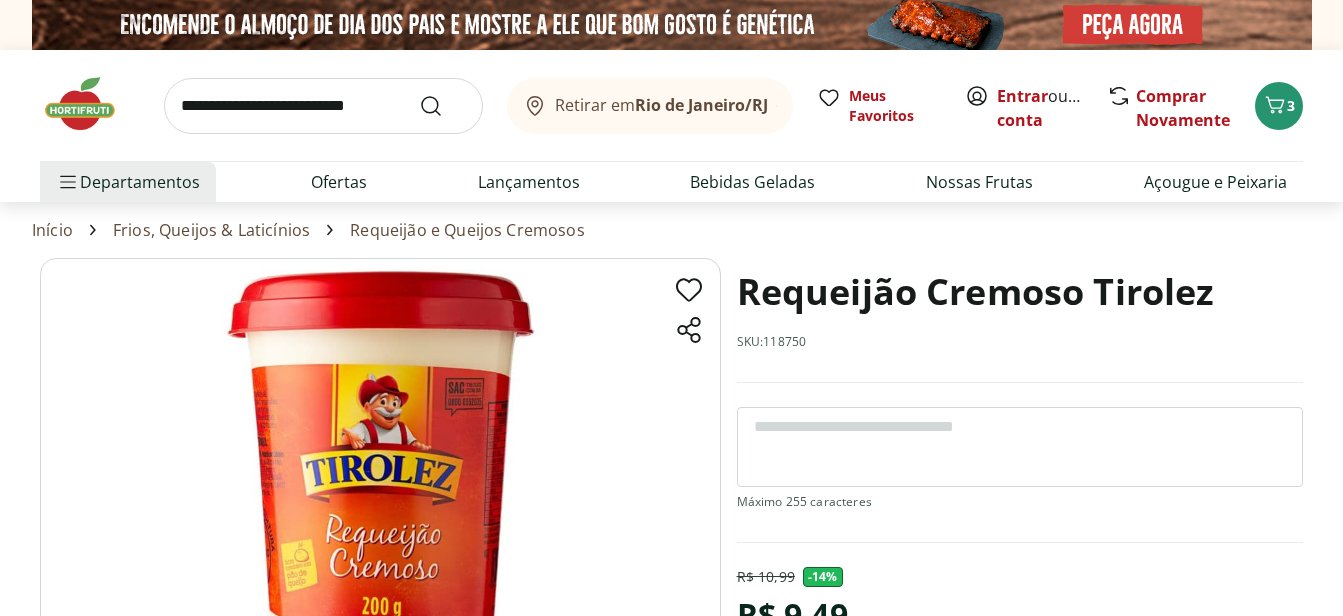 click on "Requeijão Cremoso Tirolez" at bounding box center (976, 292) 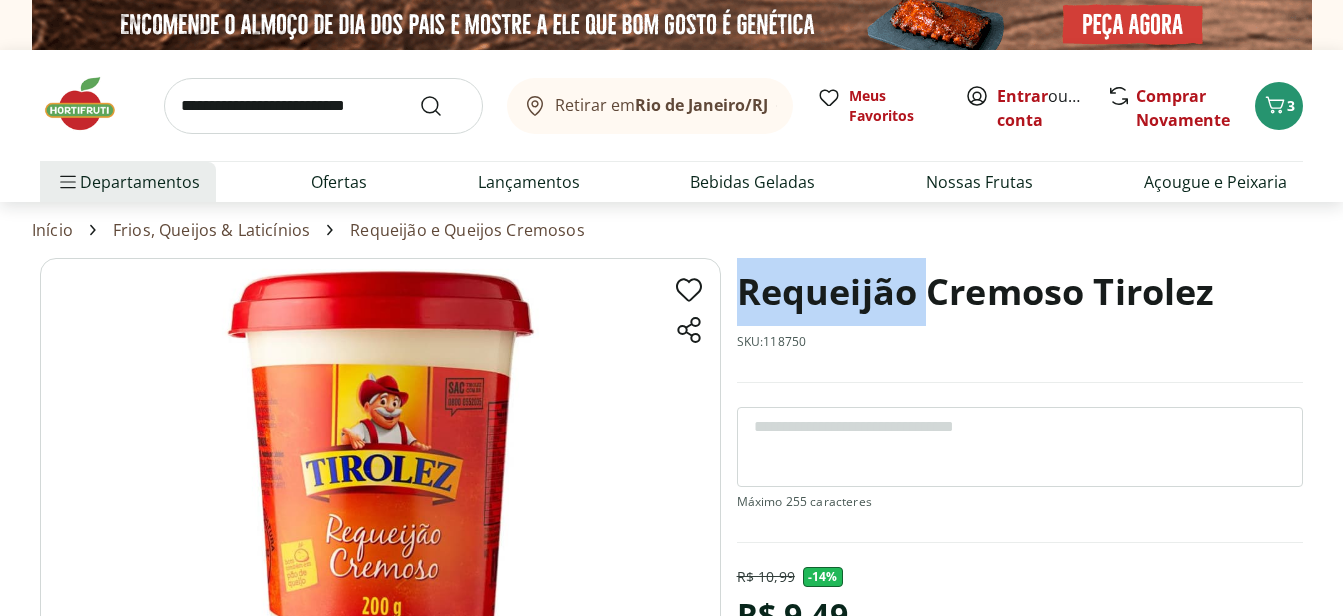 click on "Requeijão Cremoso Tirolez" at bounding box center (976, 292) 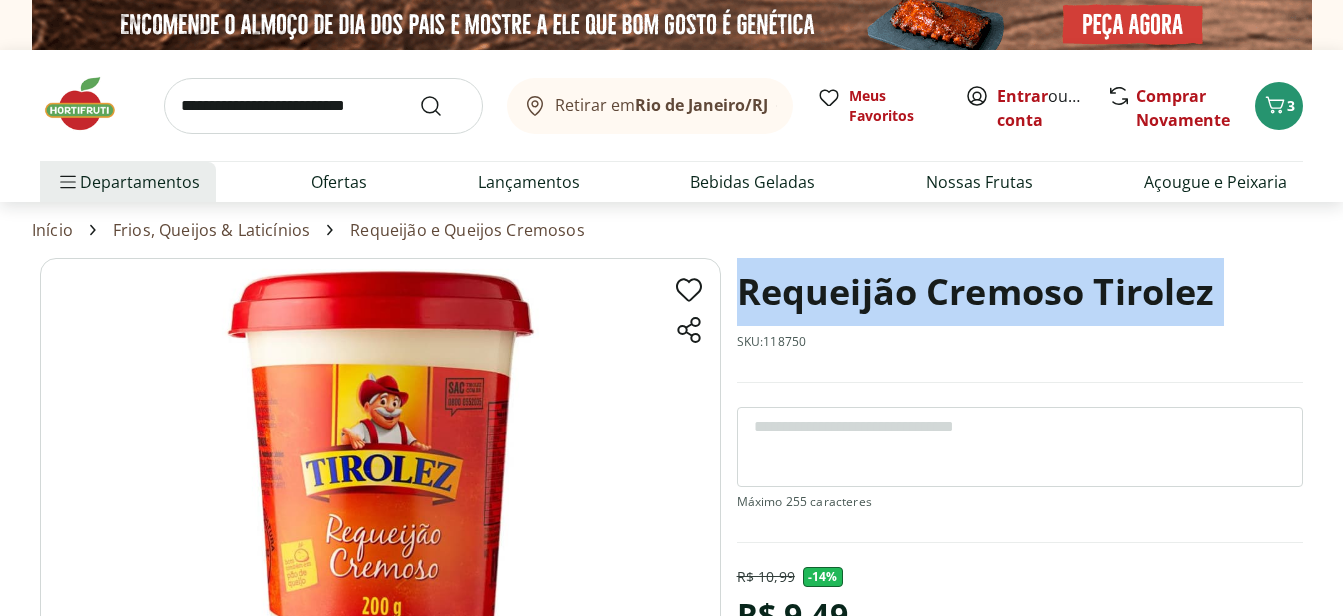 click on "Requeijão Cremoso Tirolez" at bounding box center (976, 292) 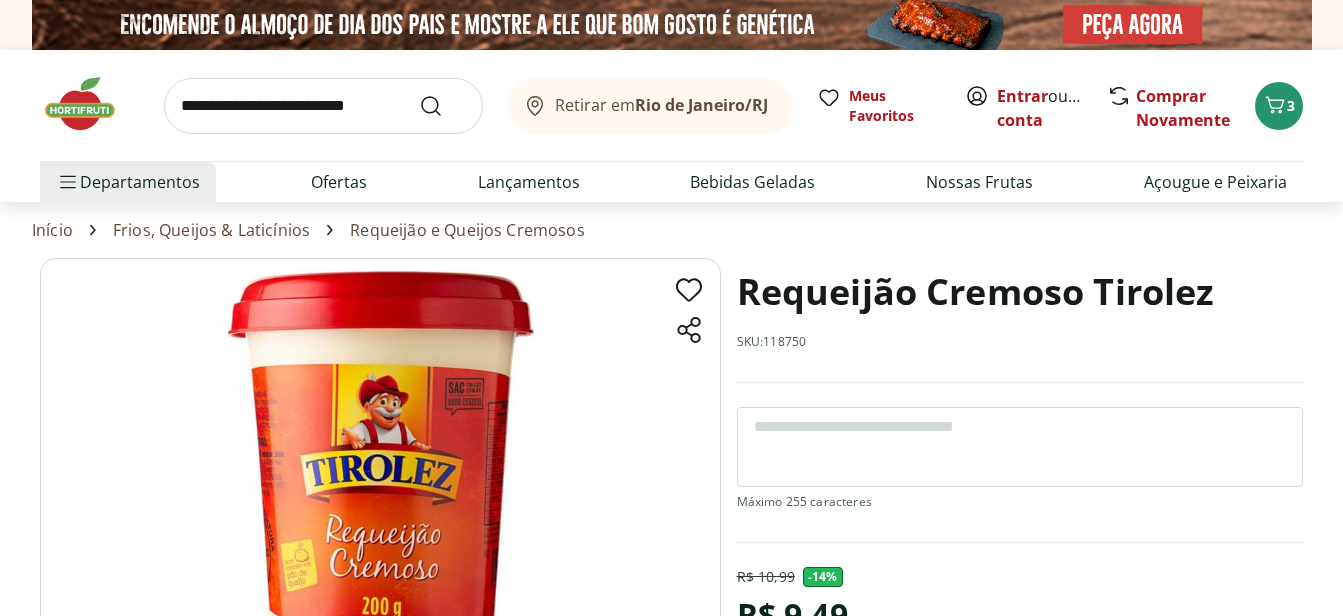 drag, startPoint x: 819, startPoint y: 289, endPoint x: 793, endPoint y: 336, distance: 53.712196 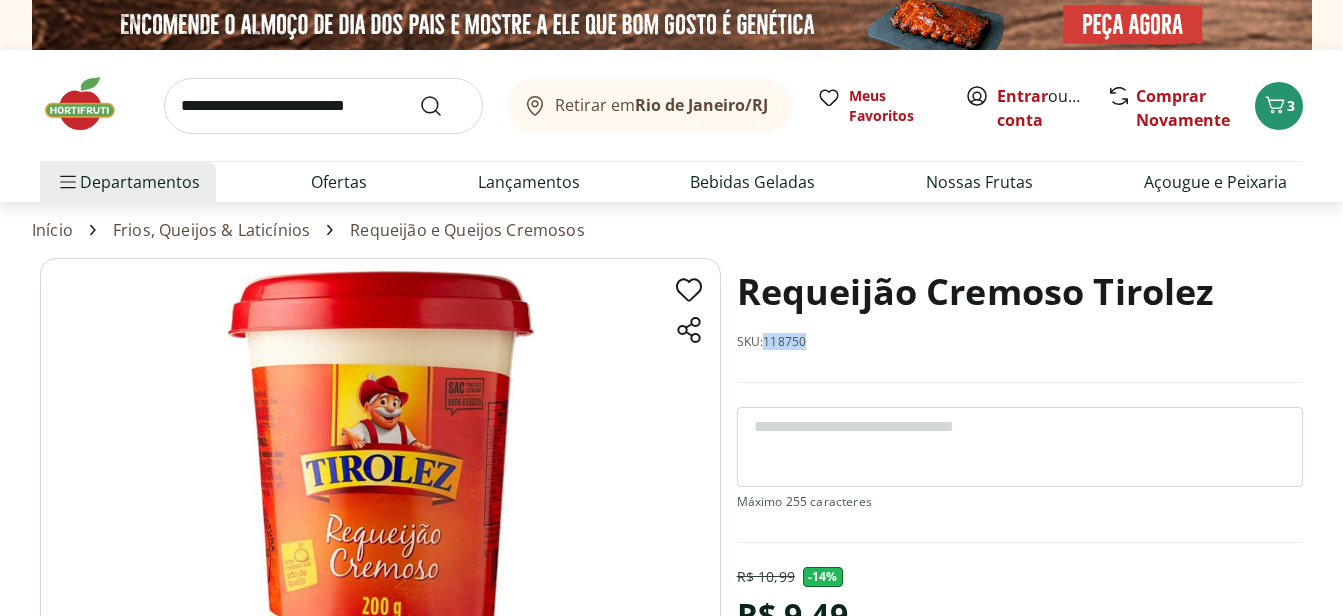 click on "SKU:  118750" at bounding box center (772, 342) 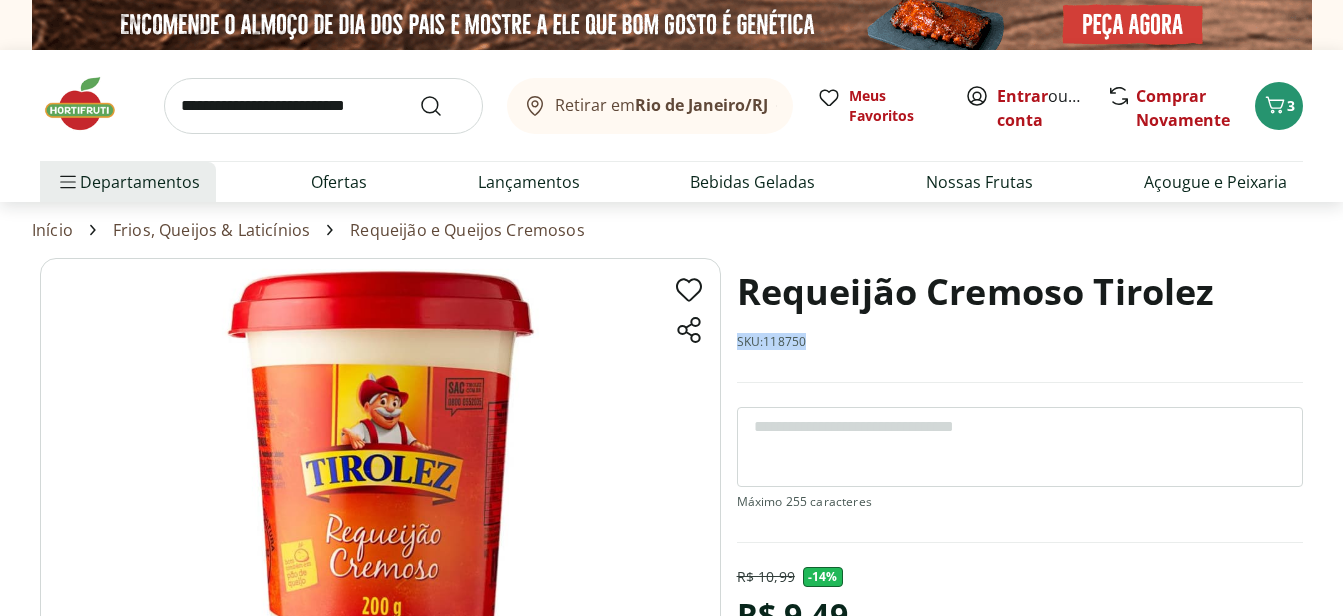 click on "SKU:  118750" at bounding box center (772, 342) 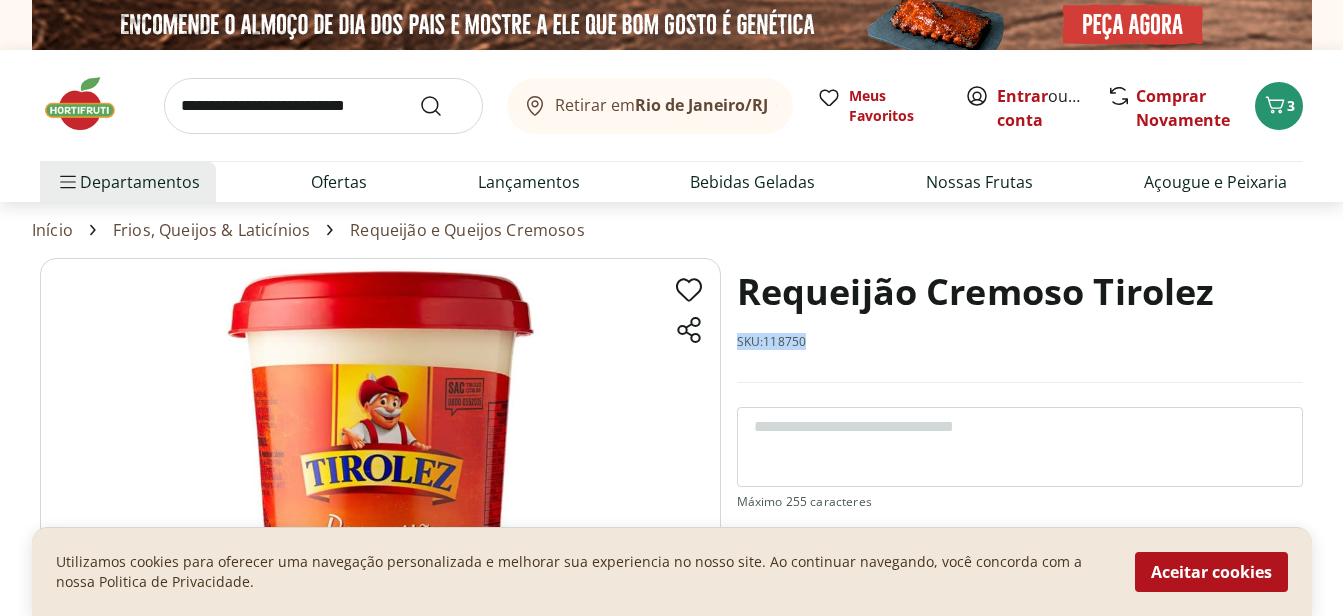 click on "SKU:  118750" at bounding box center (772, 342) 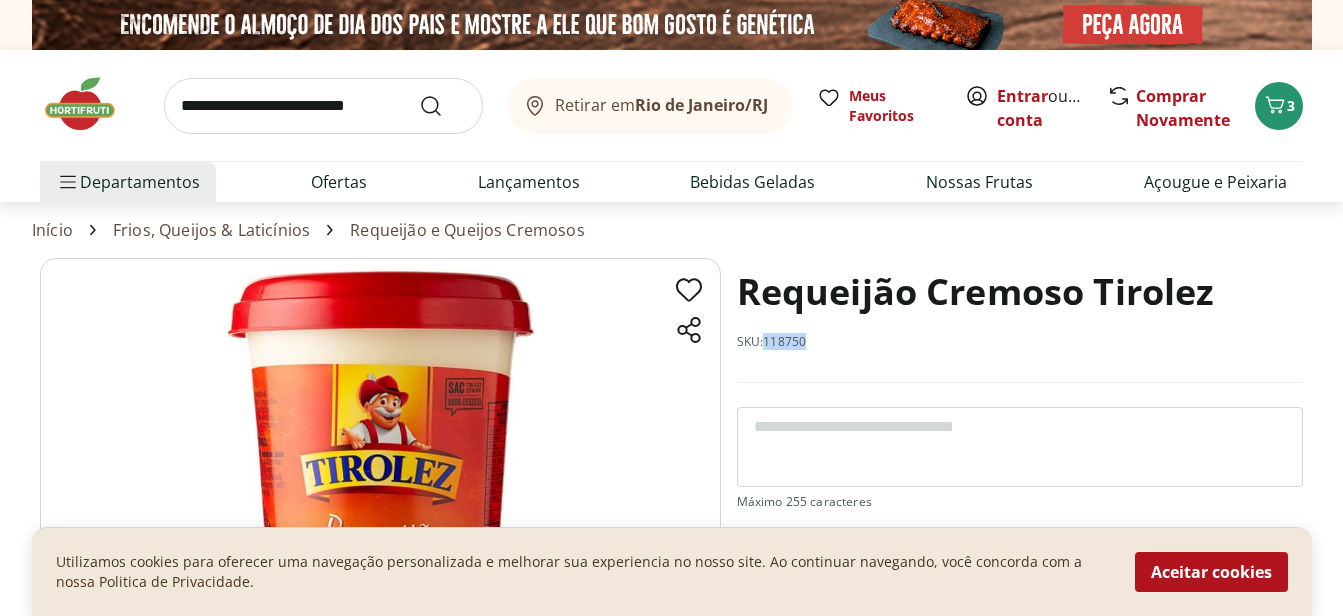 click on "SKU:  118750" at bounding box center (772, 342) 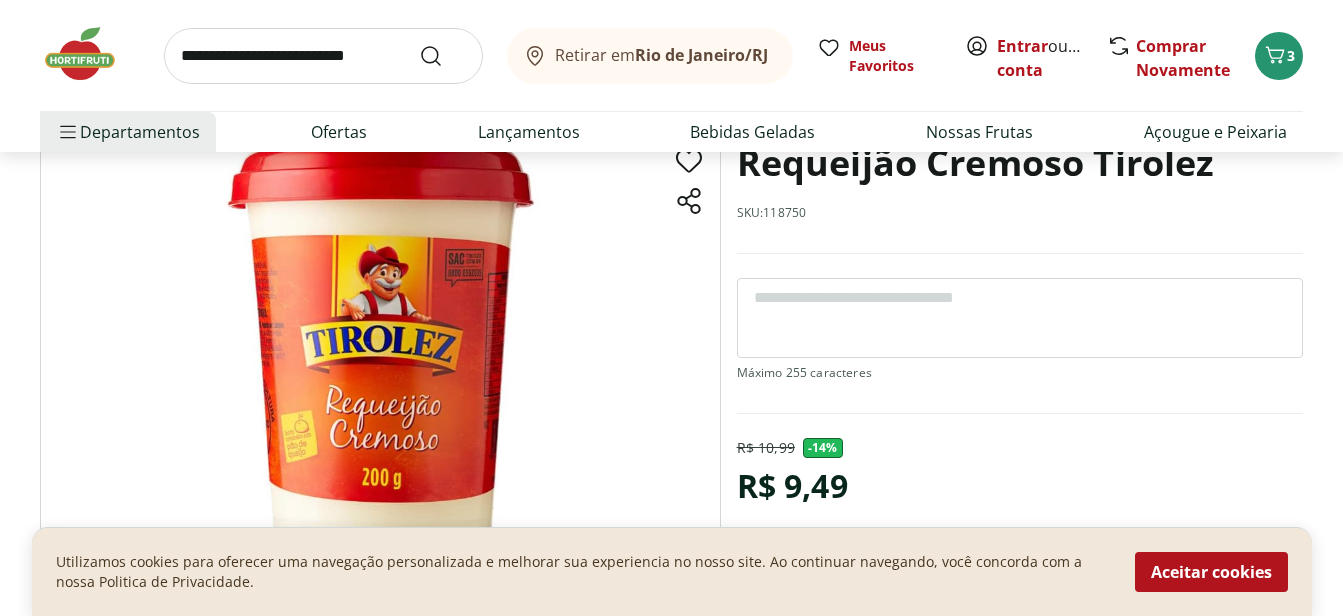 scroll, scrollTop: 0, scrollLeft: 0, axis: both 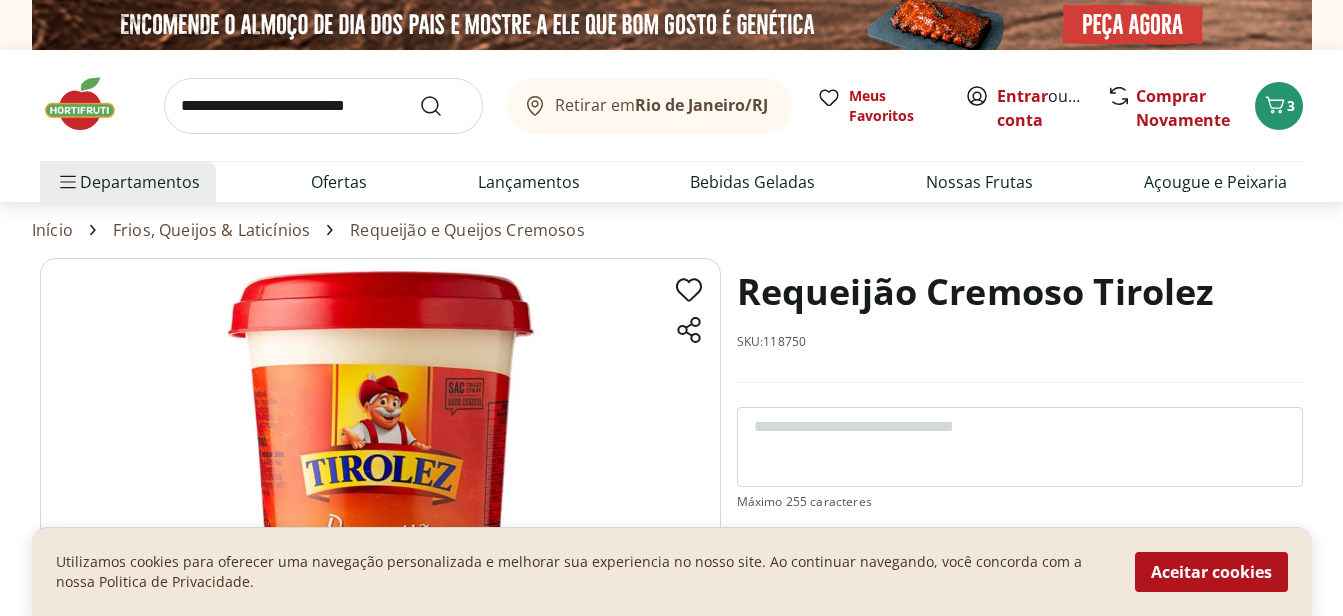click on "Requeijão Cremoso Tirolez" at bounding box center [976, 292] 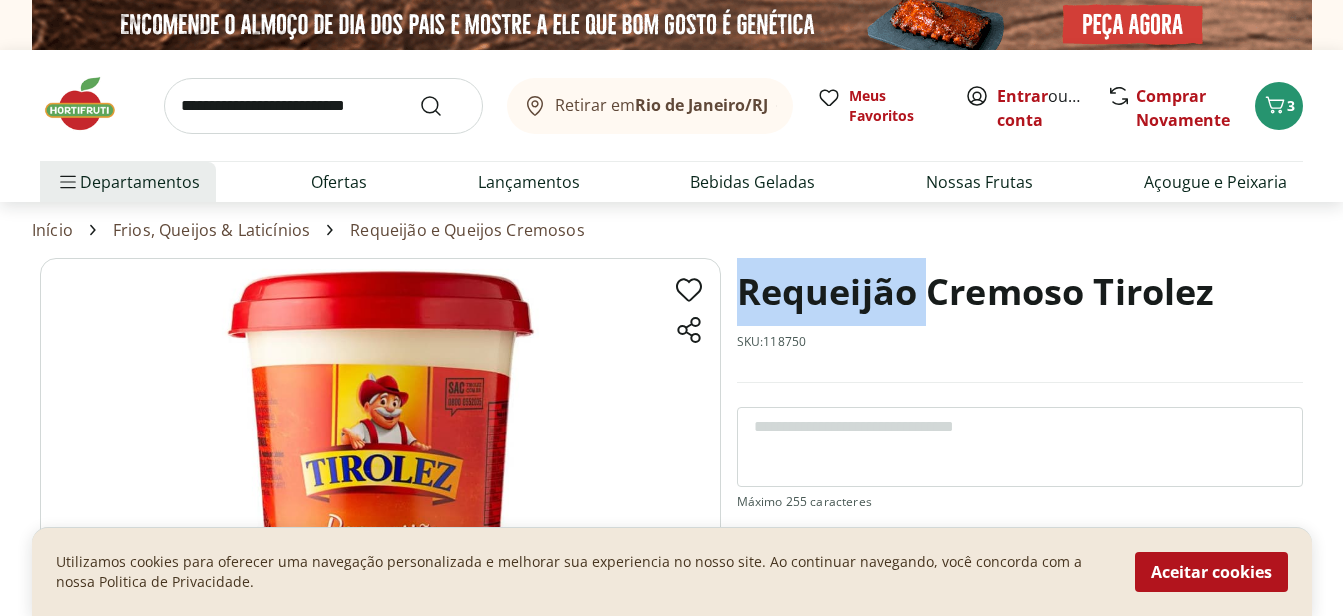 click on "Requeijão Cremoso Tirolez" at bounding box center (976, 292) 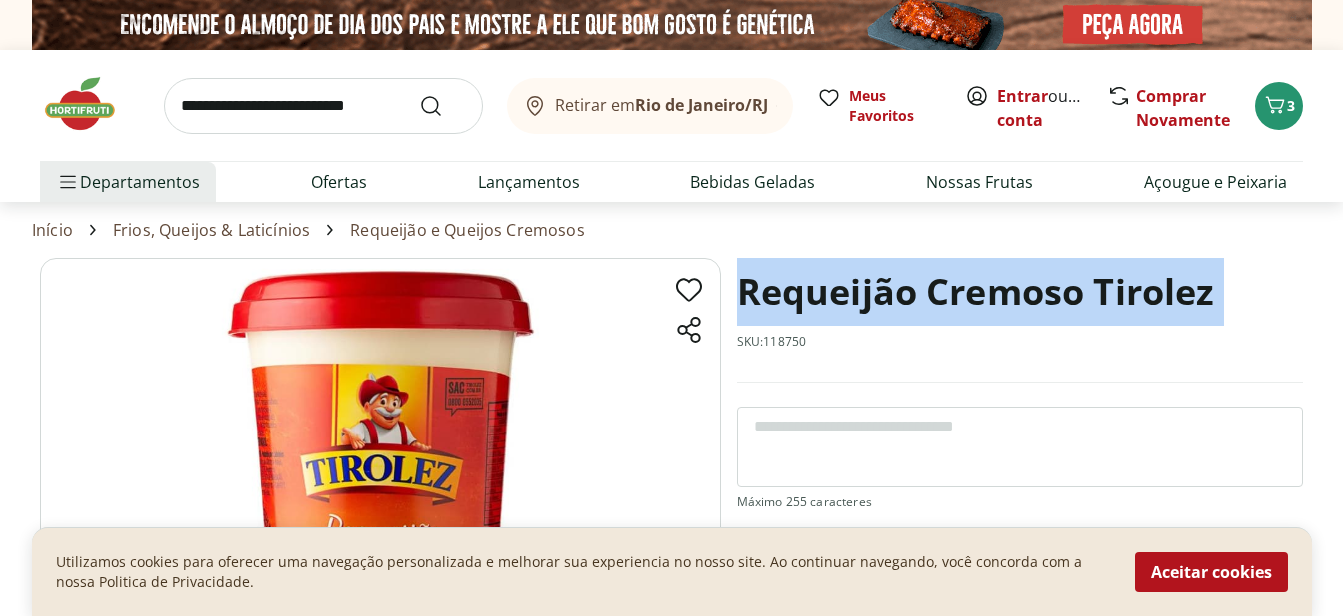 click on "Requeijão Cremoso Tirolez" at bounding box center [976, 292] 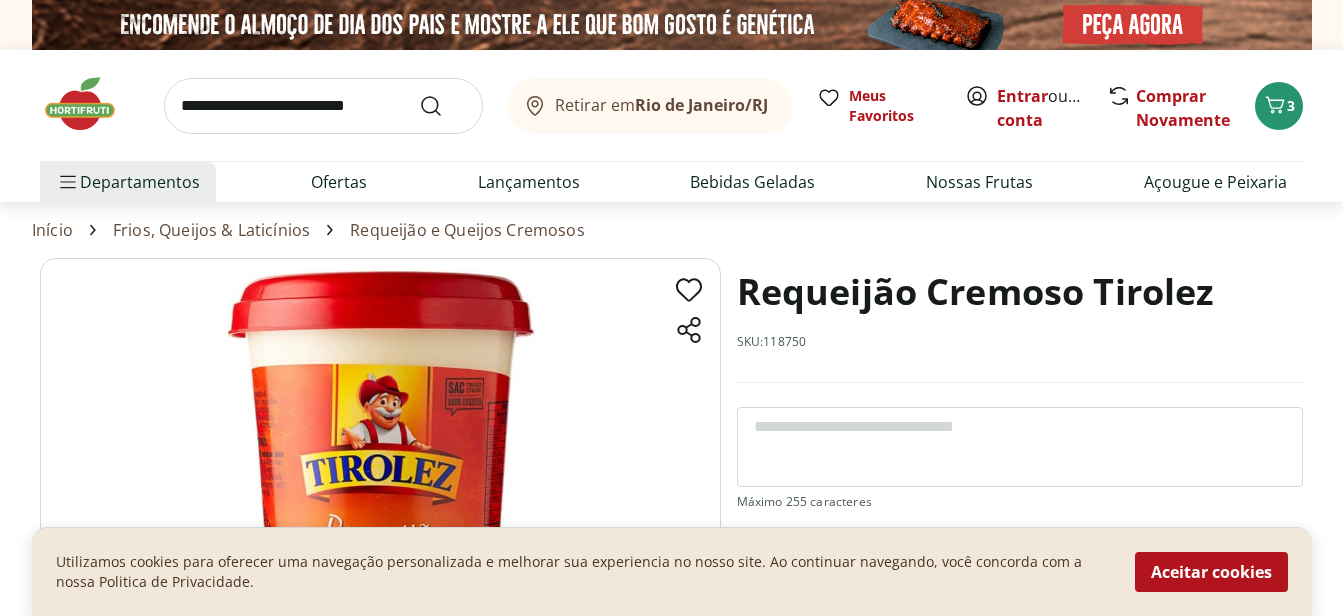 click on "SKU:  118750" at bounding box center (772, 342) 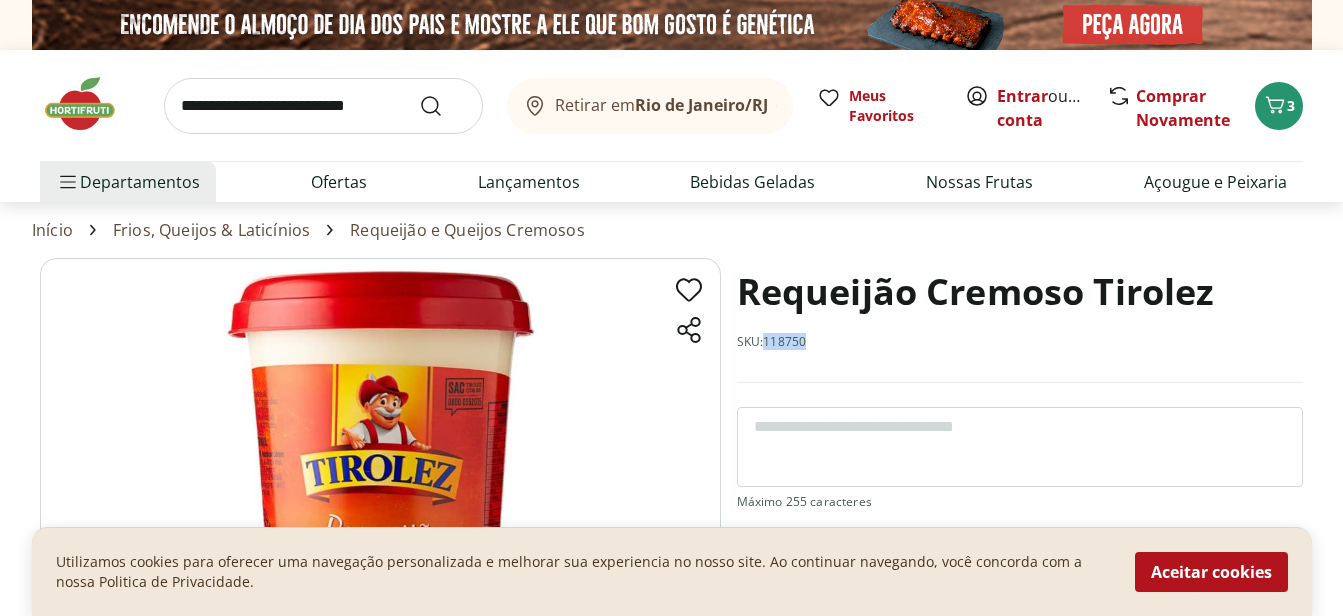click on "SKU:  118750" at bounding box center (772, 342) 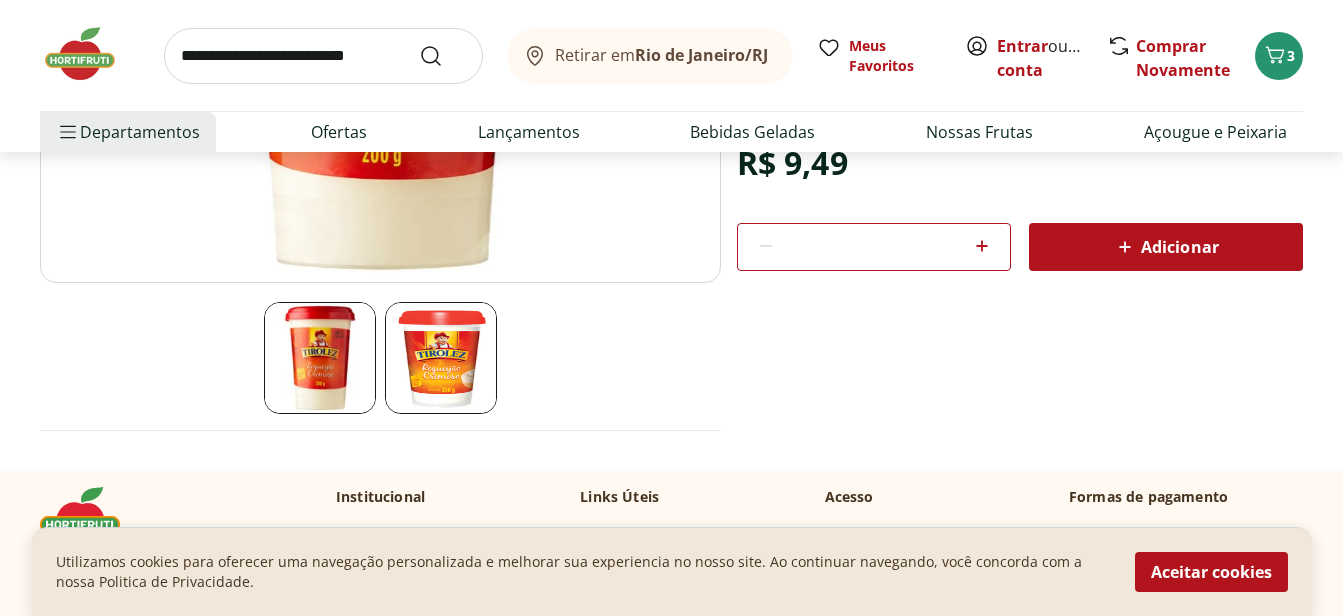 scroll, scrollTop: 500, scrollLeft: 0, axis: vertical 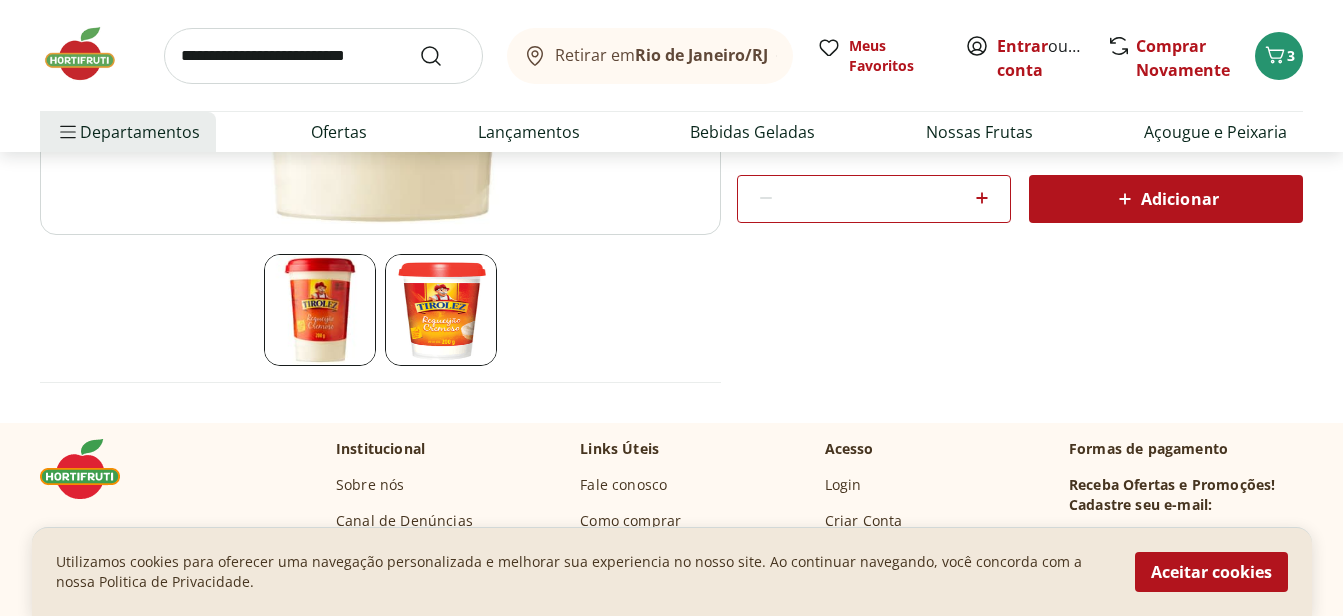 click at bounding box center (441, 310) 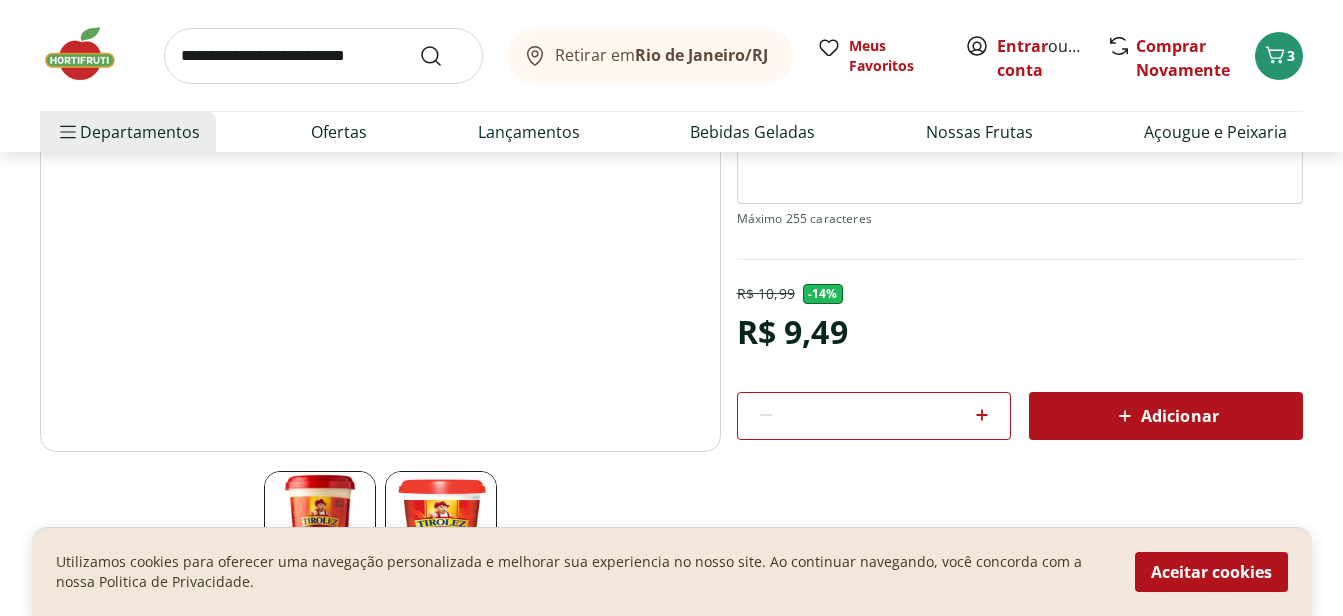 scroll, scrollTop: 300, scrollLeft: 0, axis: vertical 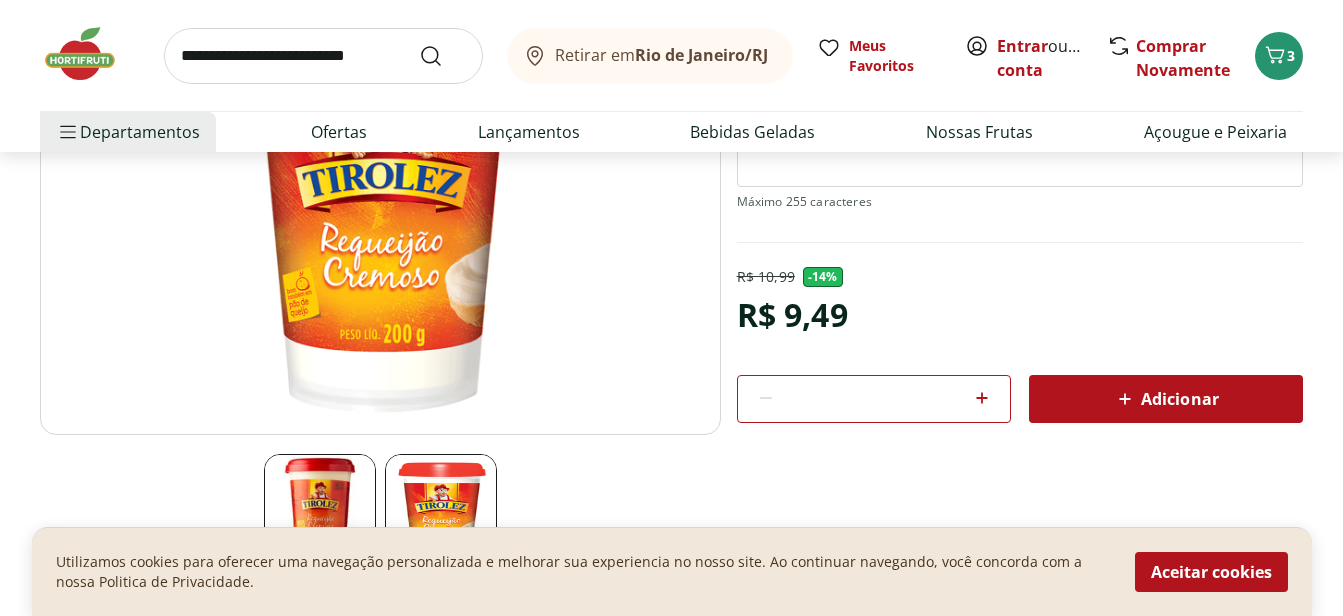 click at bounding box center [320, 510] 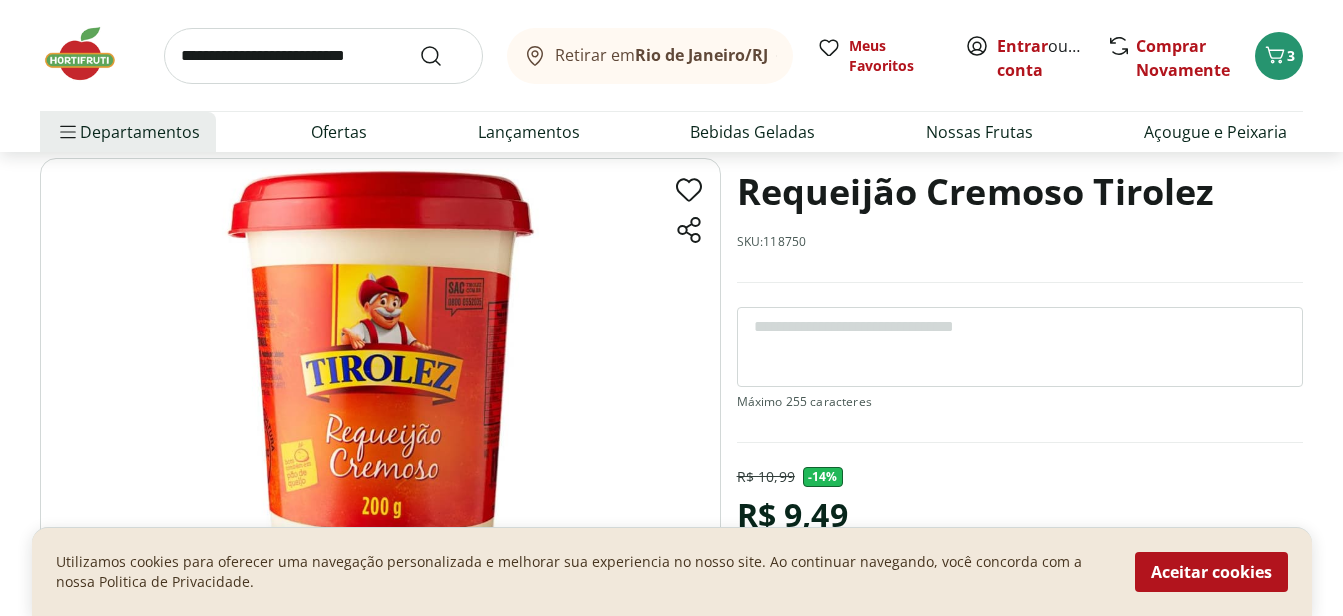 scroll, scrollTop: 300, scrollLeft: 0, axis: vertical 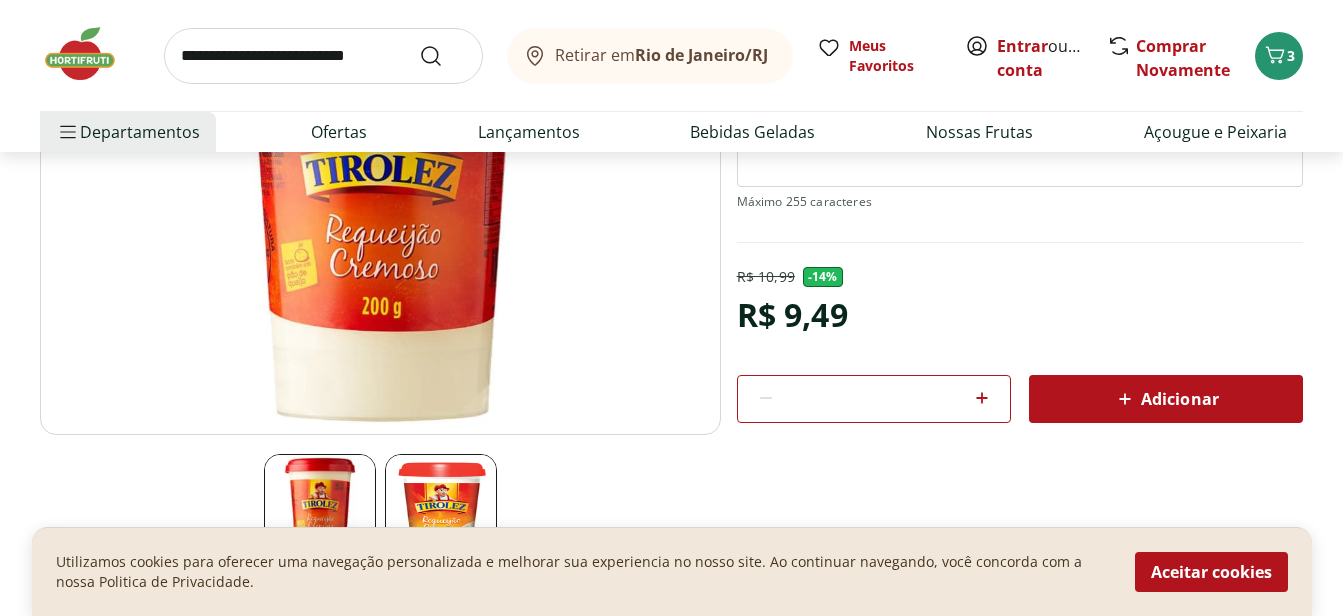 click at bounding box center [441, 510] 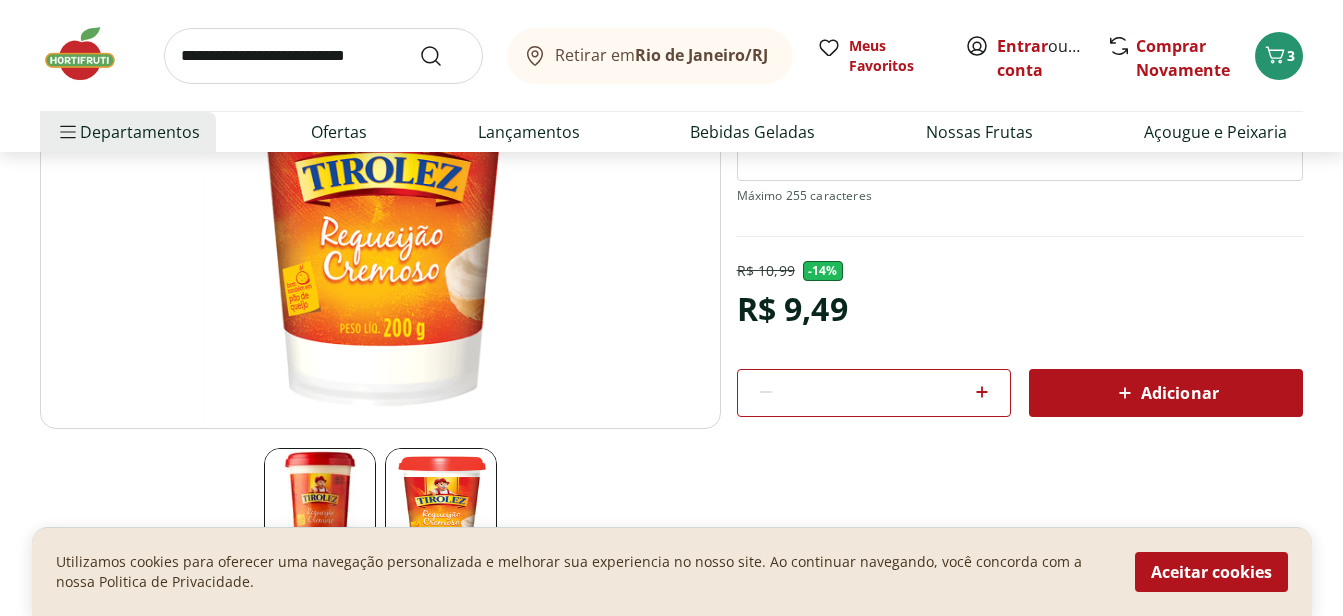 scroll, scrollTop: 500, scrollLeft: 0, axis: vertical 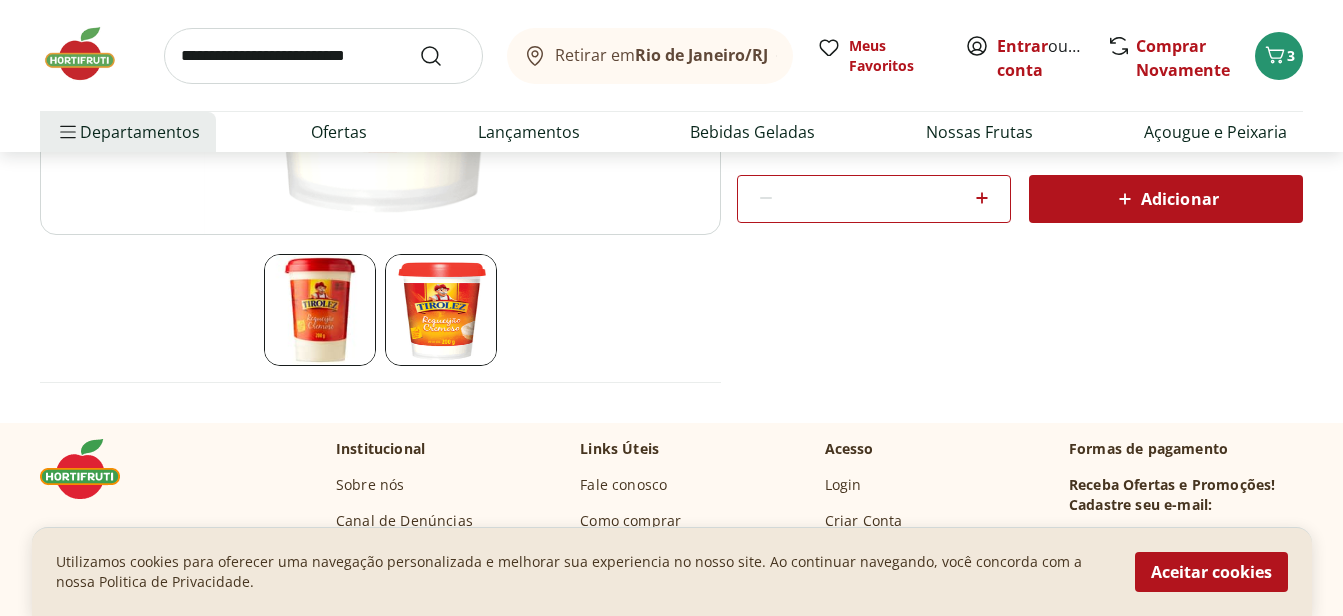 click at bounding box center [441, 310] 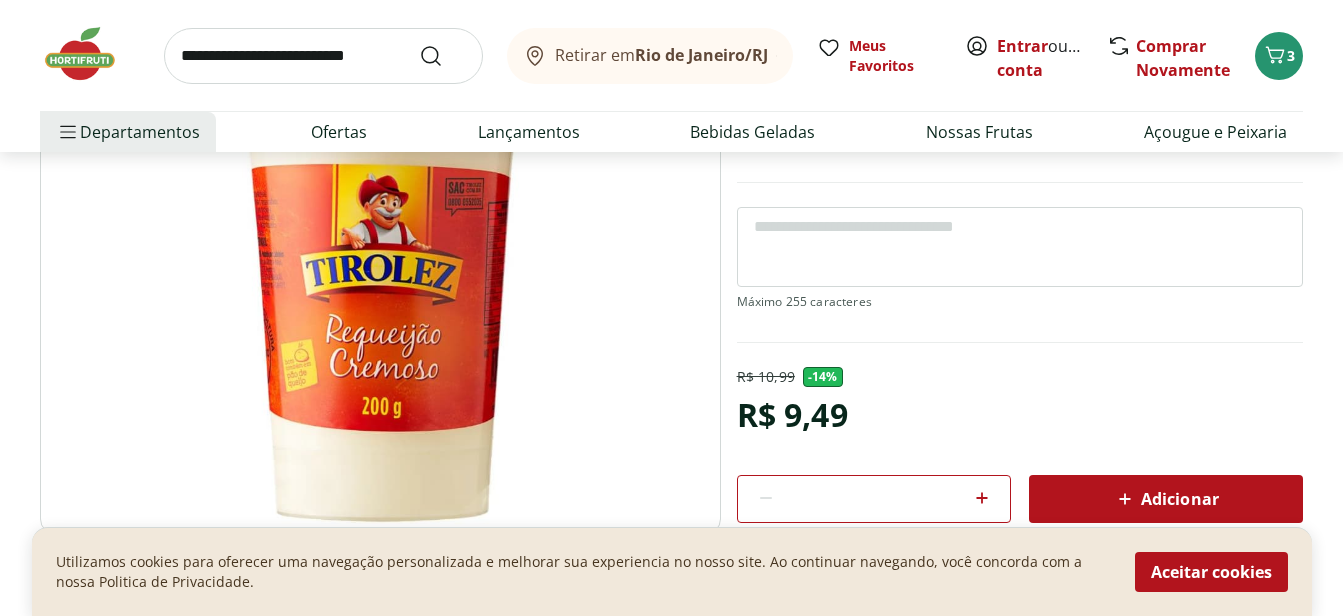 scroll, scrollTop: 500, scrollLeft: 0, axis: vertical 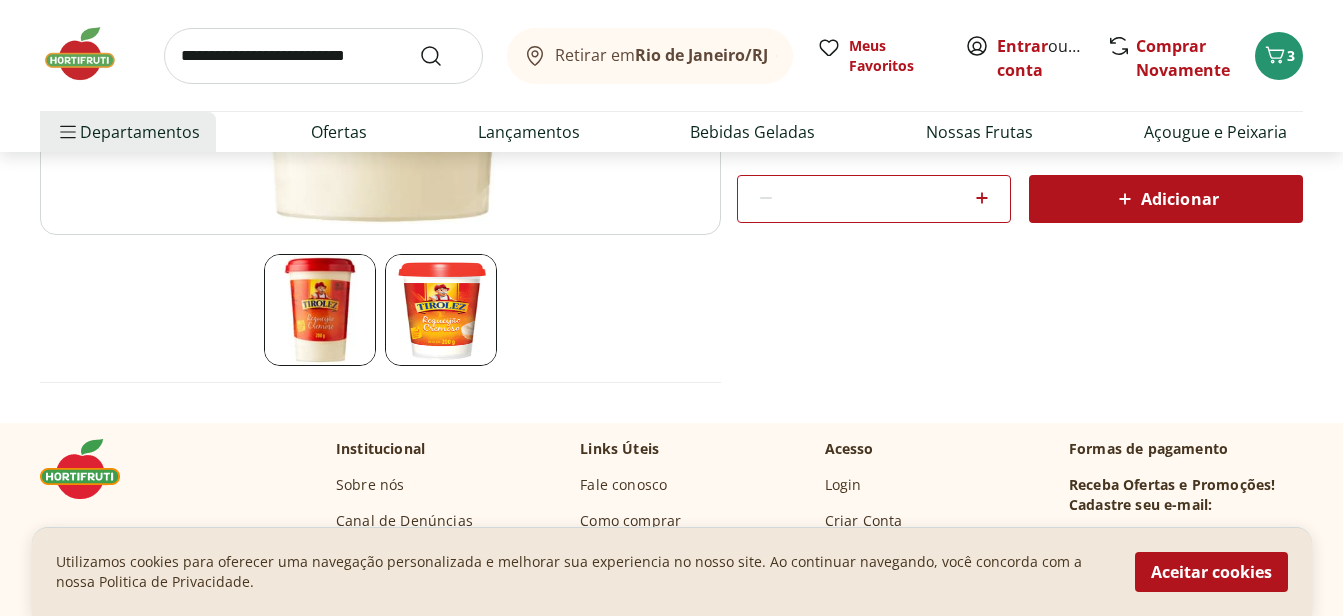 click at bounding box center [441, 310] 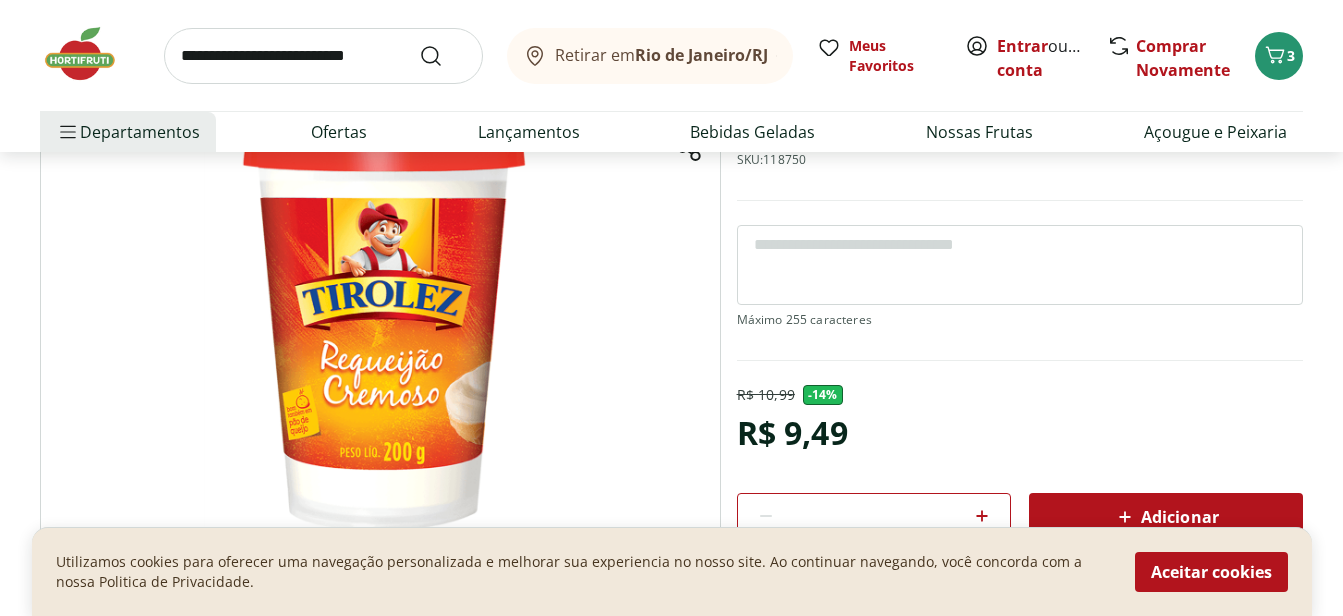 scroll, scrollTop: 0, scrollLeft: 0, axis: both 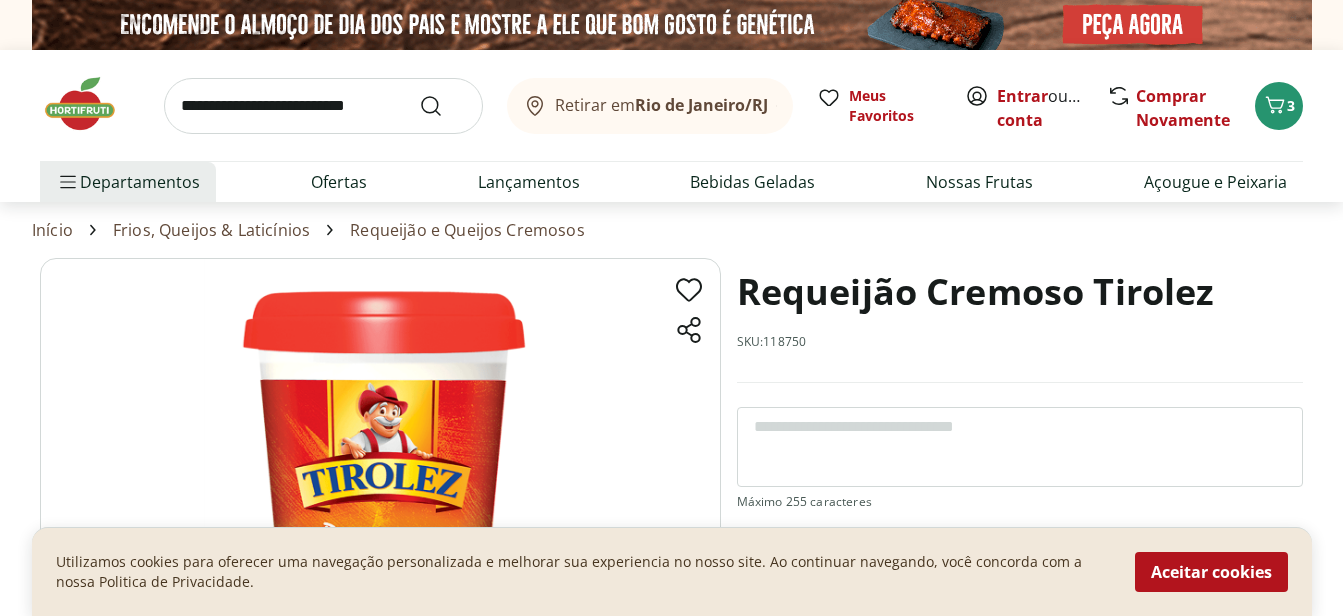 click on "Requeijão Cremoso Tirolez" at bounding box center [976, 292] 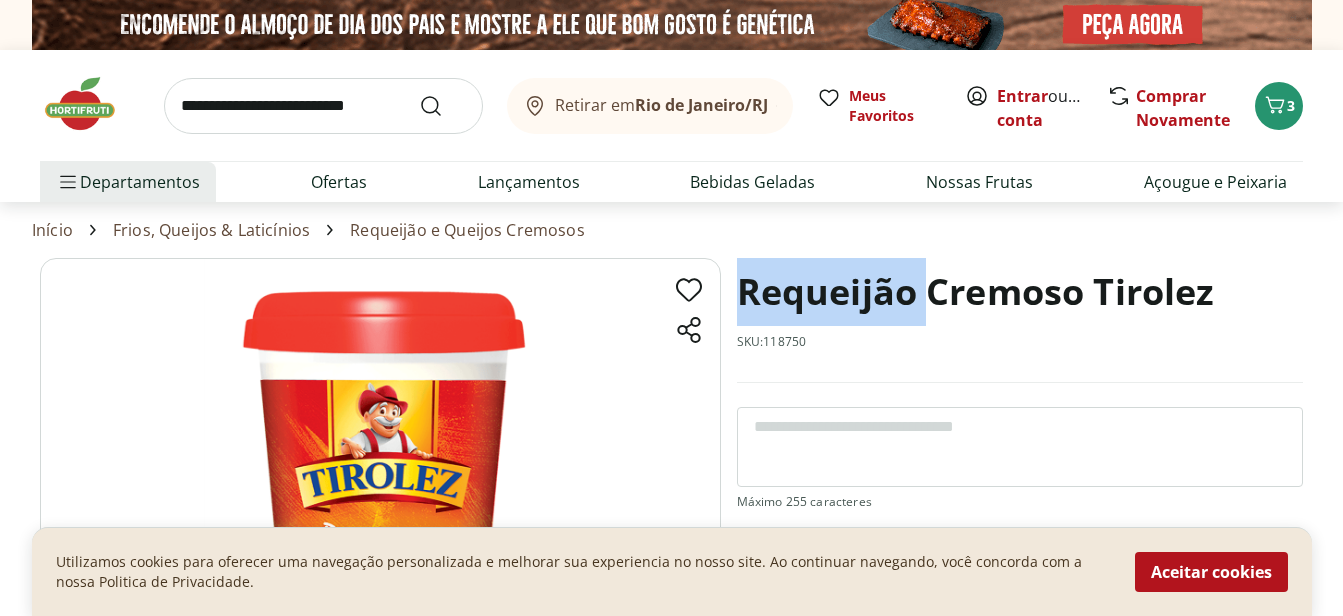 click on "Requeijão Cremoso Tirolez" at bounding box center [976, 292] 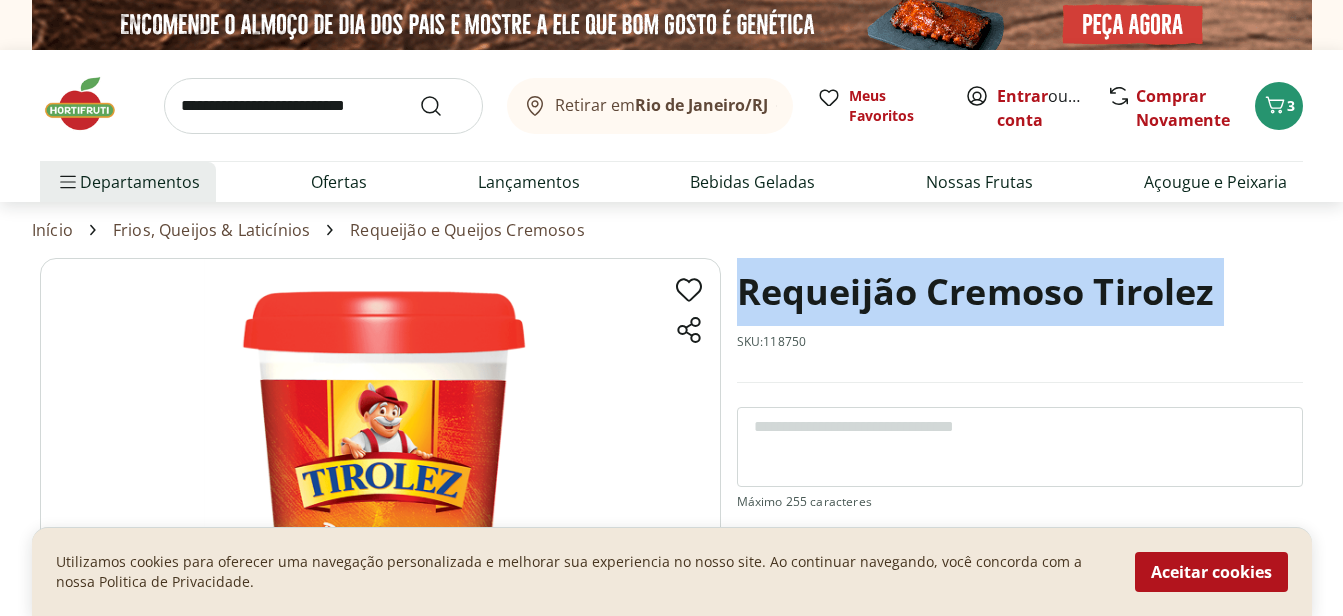 click on "Requeijão Cremoso Tirolez" at bounding box center (976, 292) 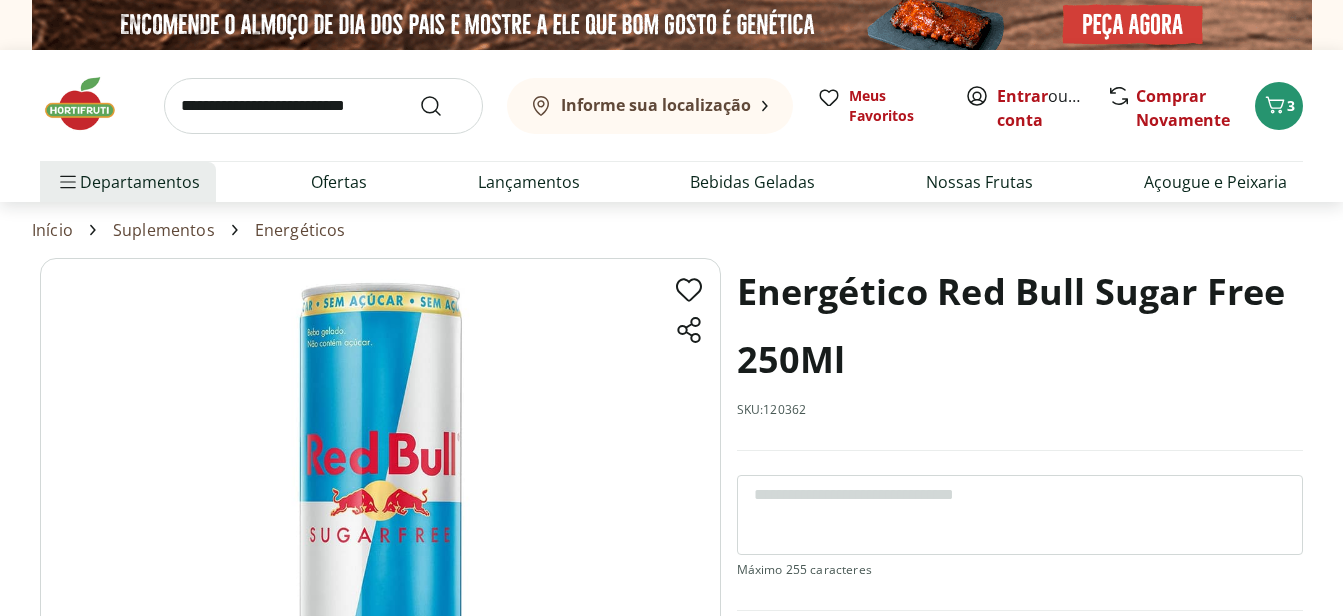 scroll, scrollTop: 0, scrollLeft: 0, axis: both 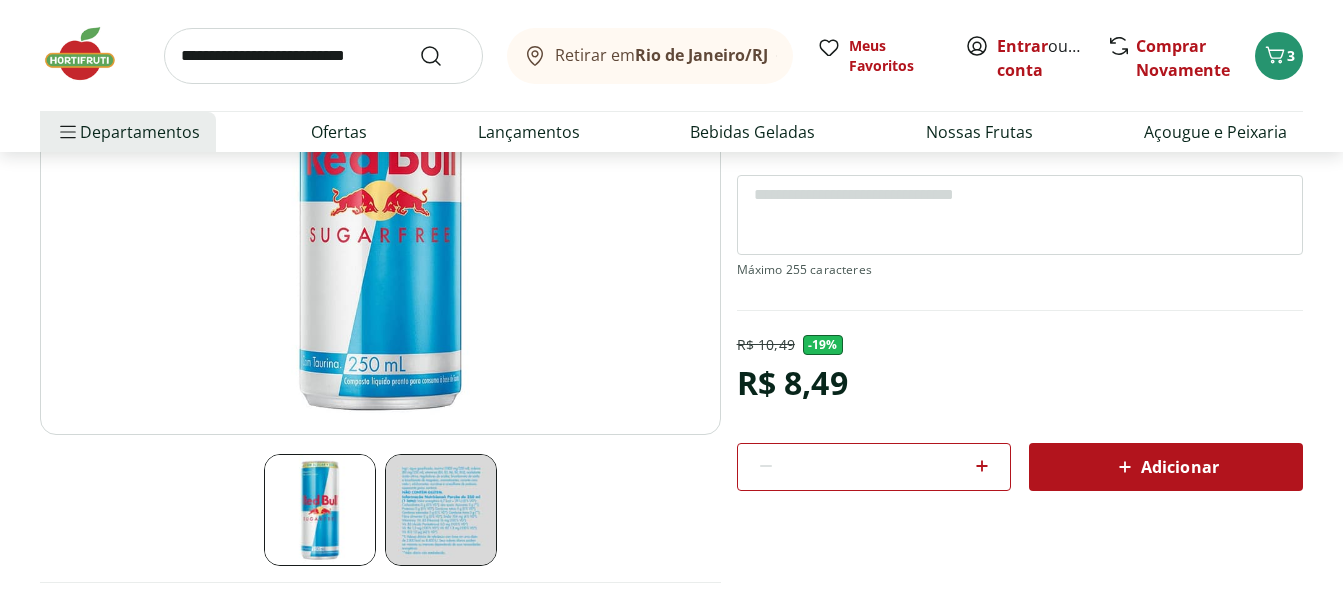 click at bounding box center (441, 510) 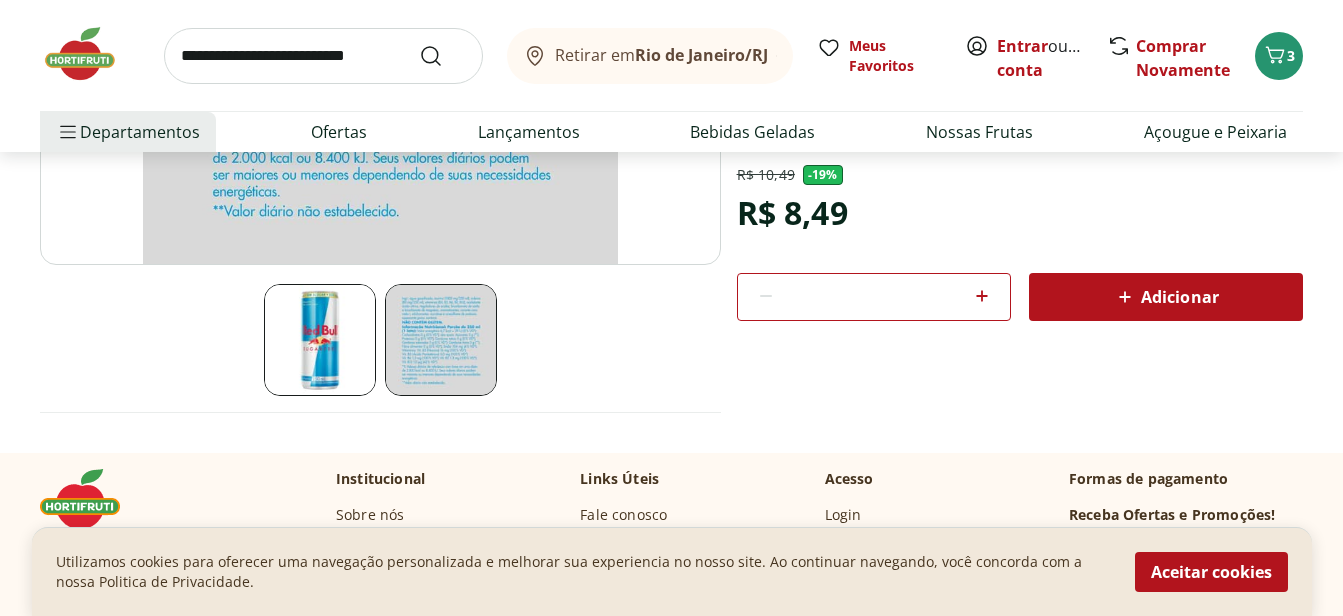 scroll, scrollTop: 400, scrollLeft: 0, axis: vertical 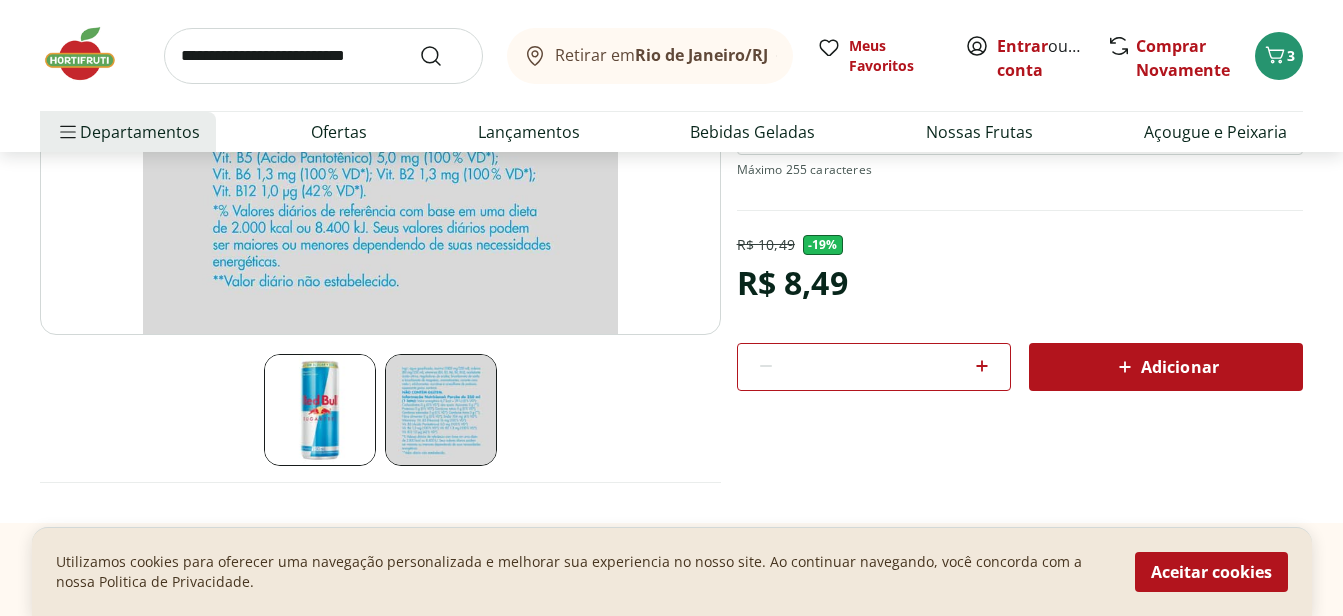 click at bounding box center (320, 410) 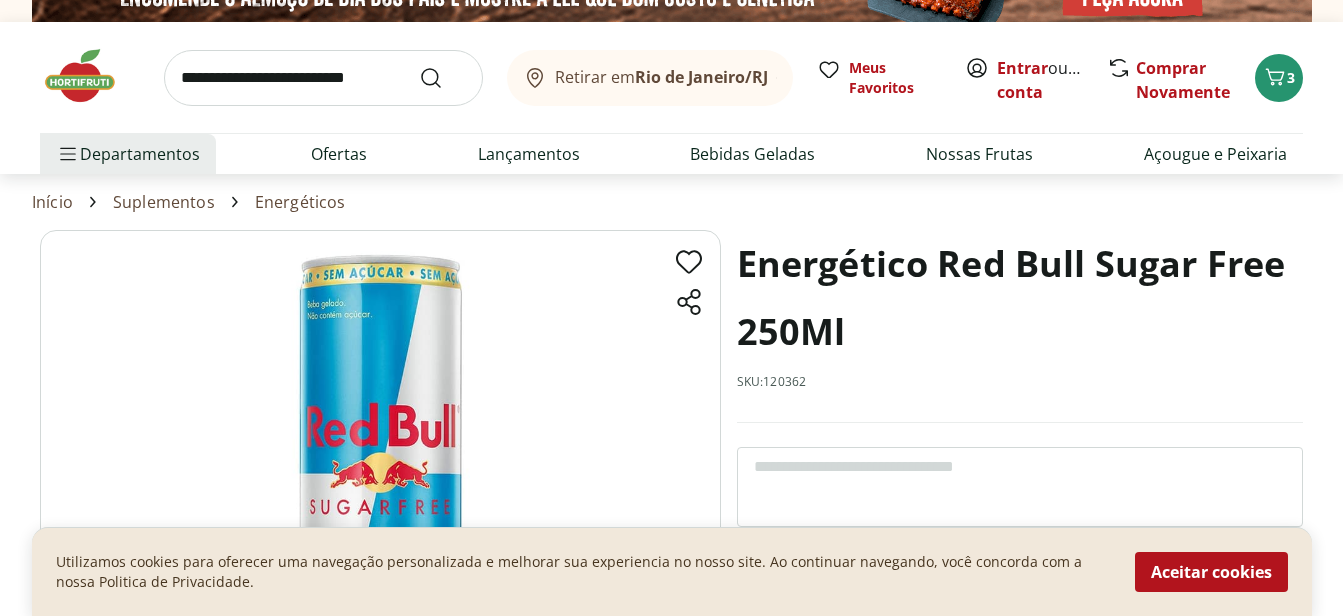 scroll, scrollTop: 0, scrollLeft: 0, axis: both 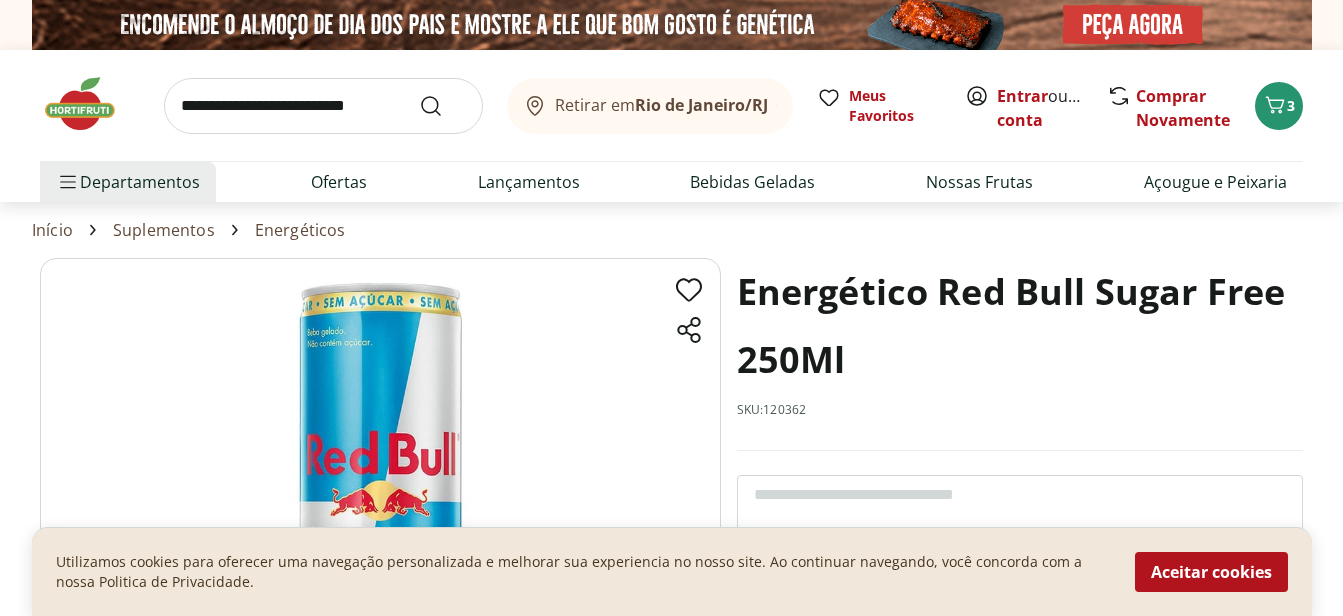 click on "Energético Red Bull Sugar Free 250Ml" at bounding box center (1020, 326) 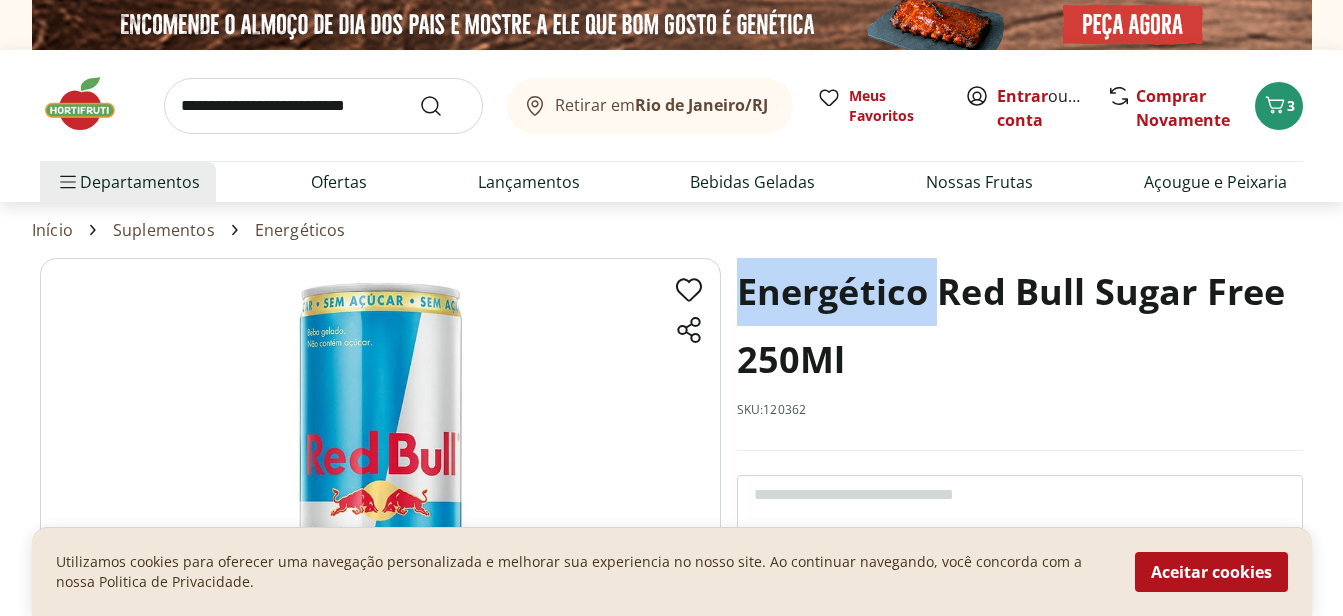 click on "Energético Red Bull Sugar Free 250Ml" at bounding box center (1020, 326) 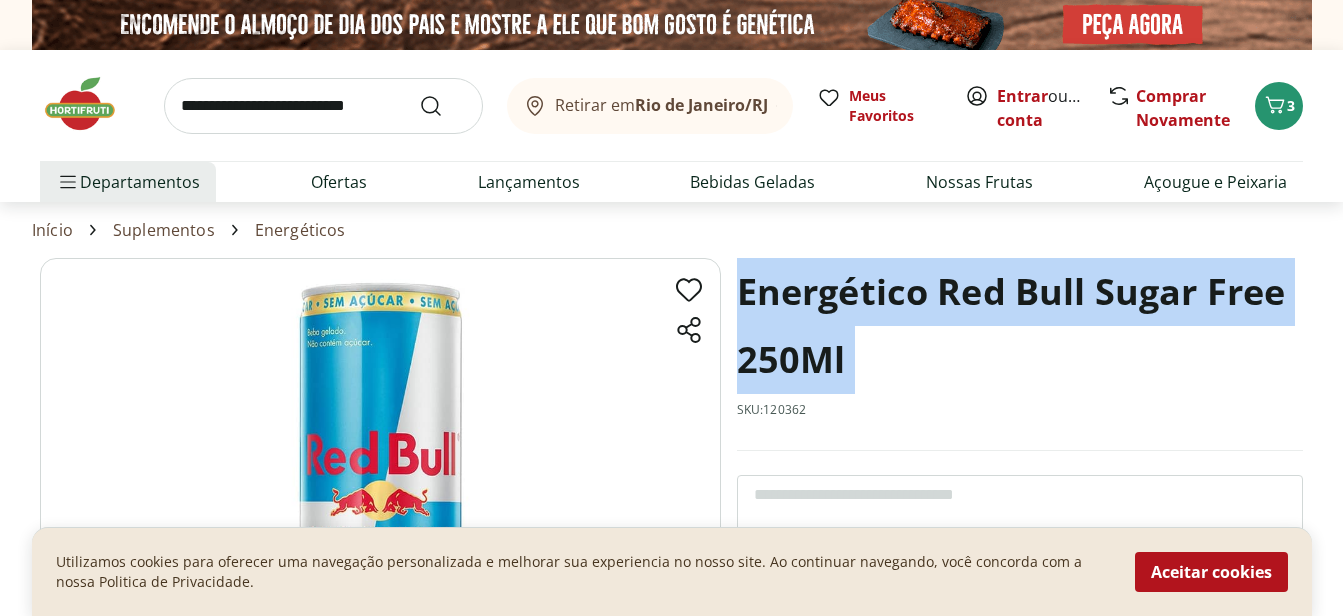 click on "Energético Red Bull Sugar Free 250Ml" at bounding box center (1020, 326) 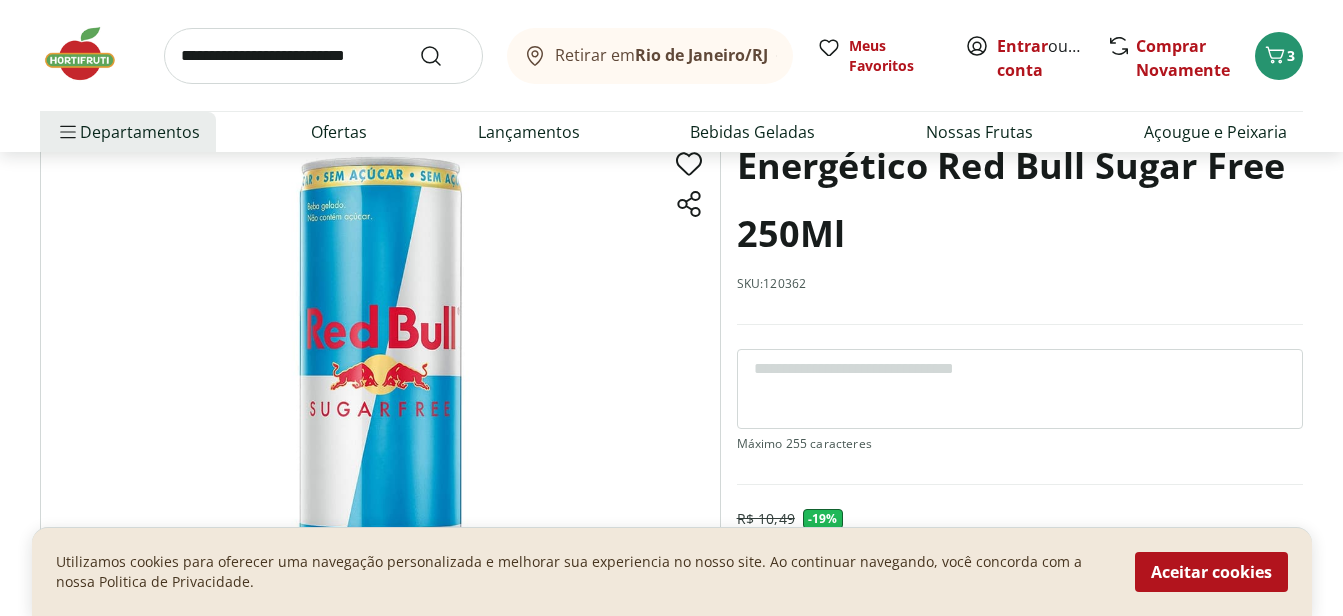 scroll, scrollTop: 100, scrollLeft: 0, axis: vertical 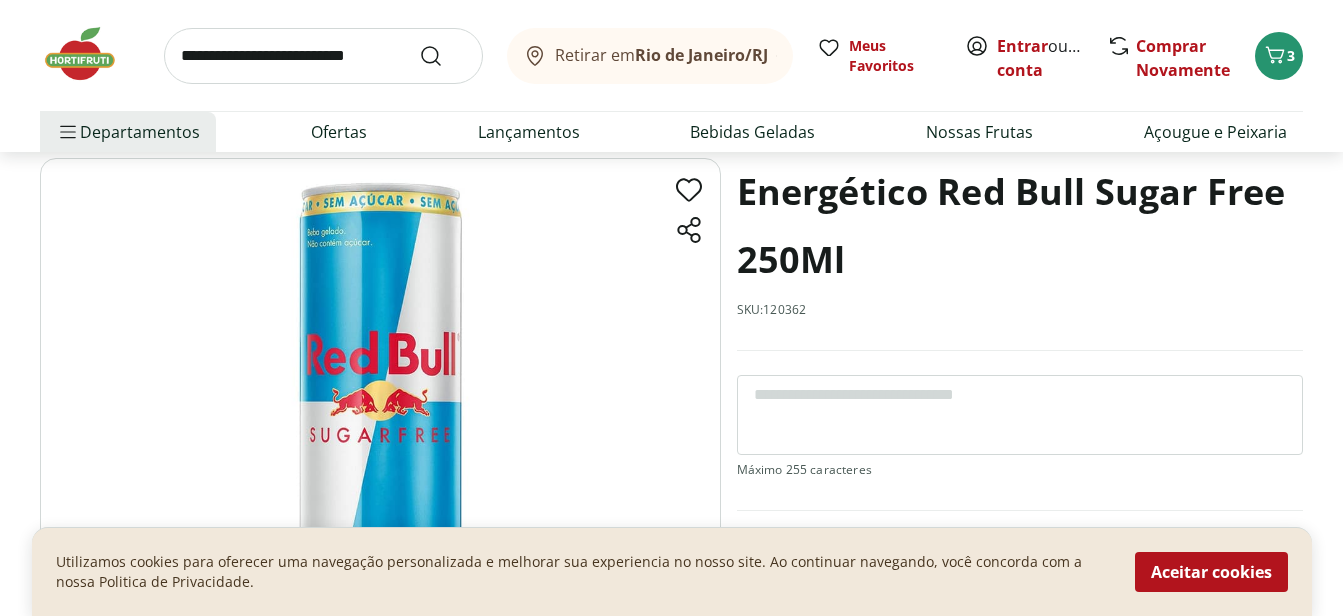 click on "SKU:  120362" at bounding box center [772, 310] 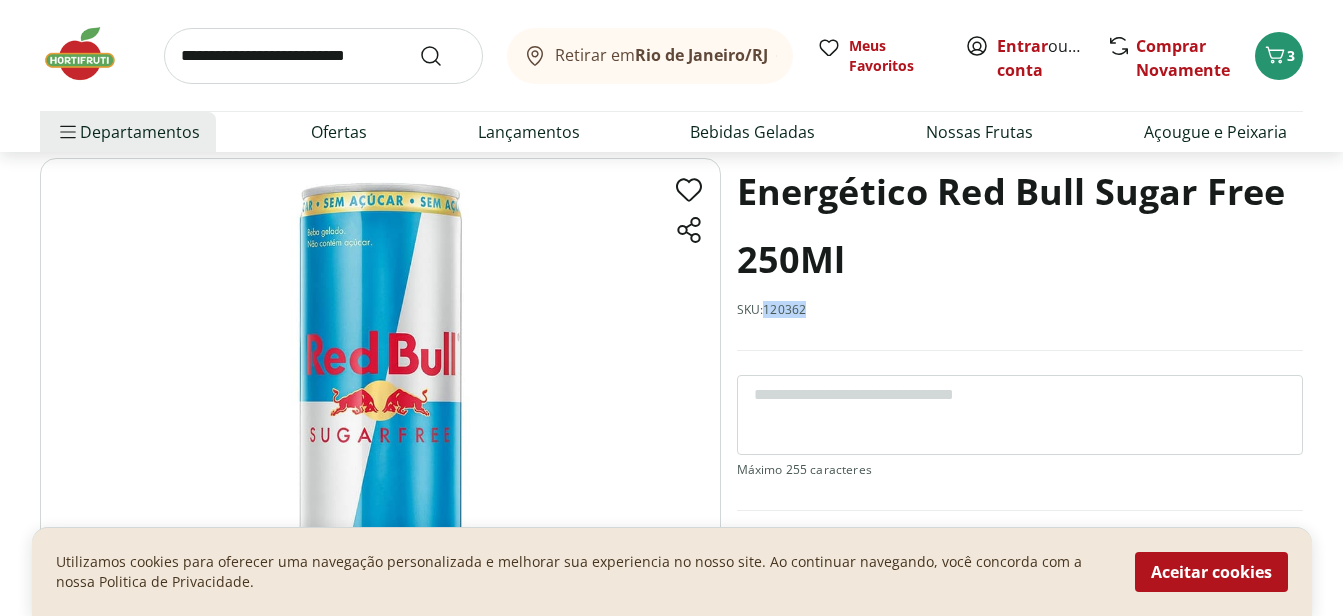 click on "SKU:  120362" at bounding box center (772, 310) 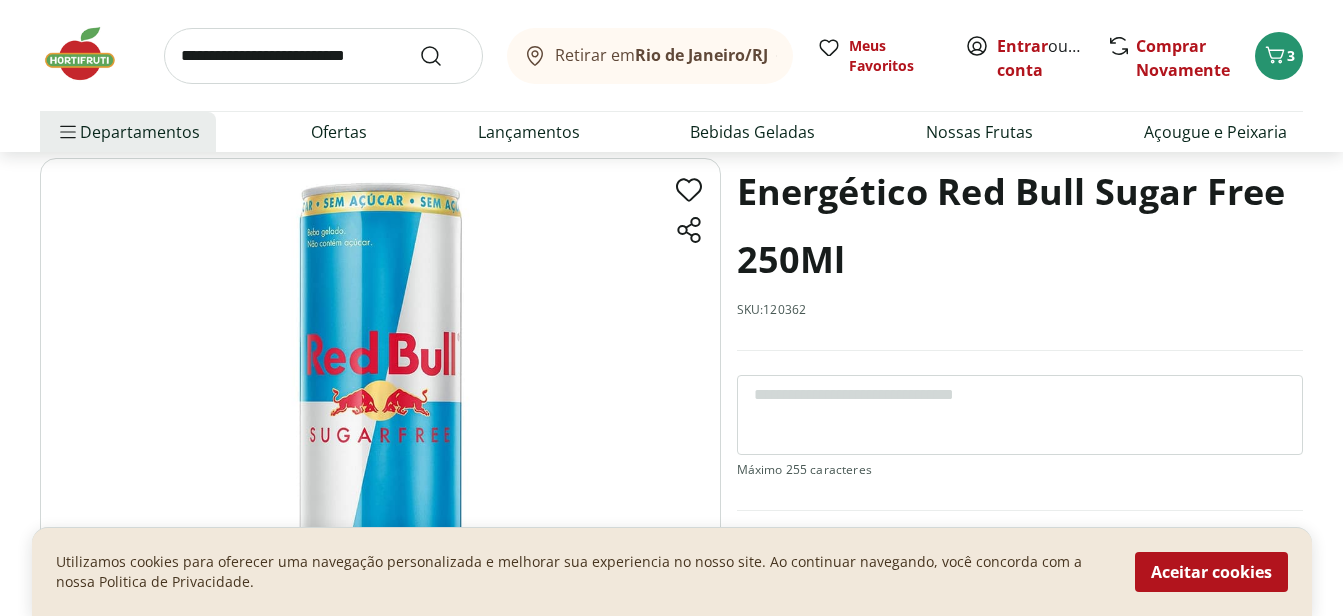 click on "Energético Red Bull Sugar Free 250Ml" at bounding box center [1020, 226] 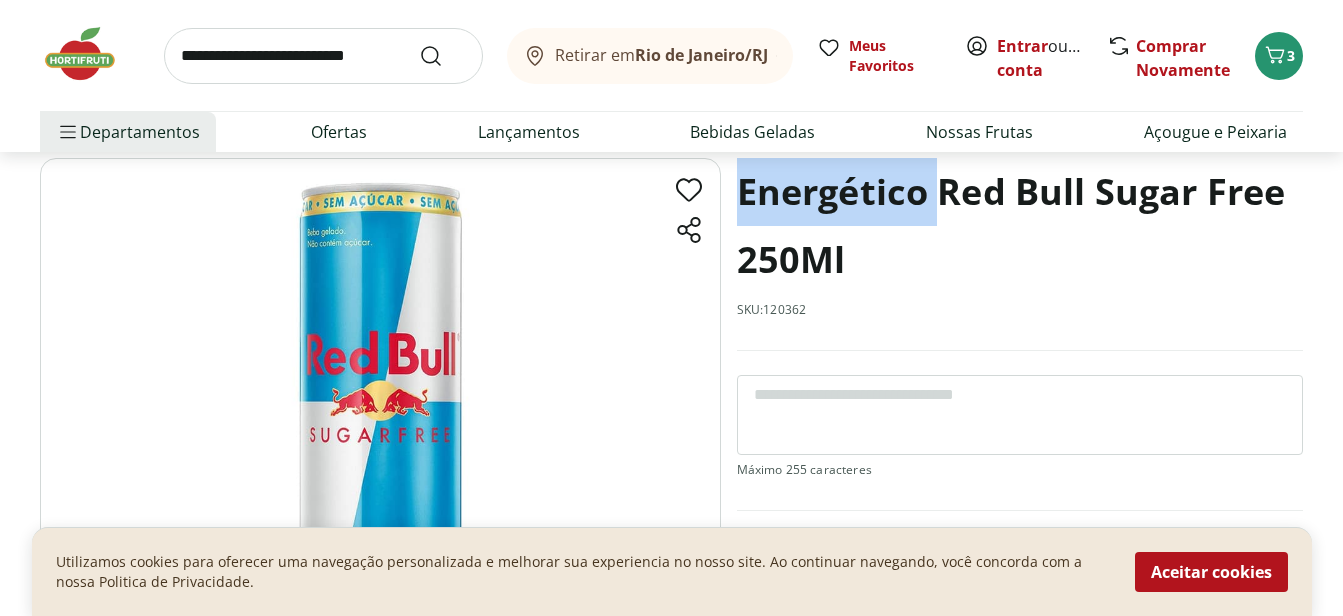 click on "Energético Red Bull Sugar Free 250Ml" at bounding box center (1020, 226) 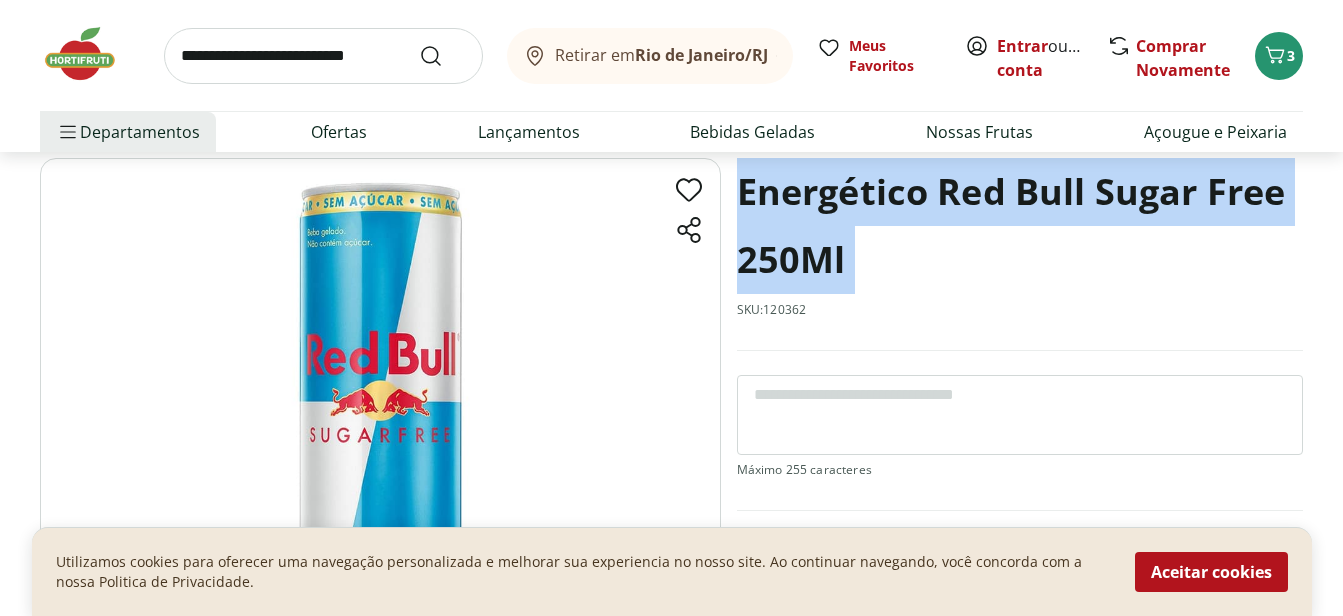 click on "Energético Red Bull Sugar Free 250Ml" at bounding box center [1020, 226] 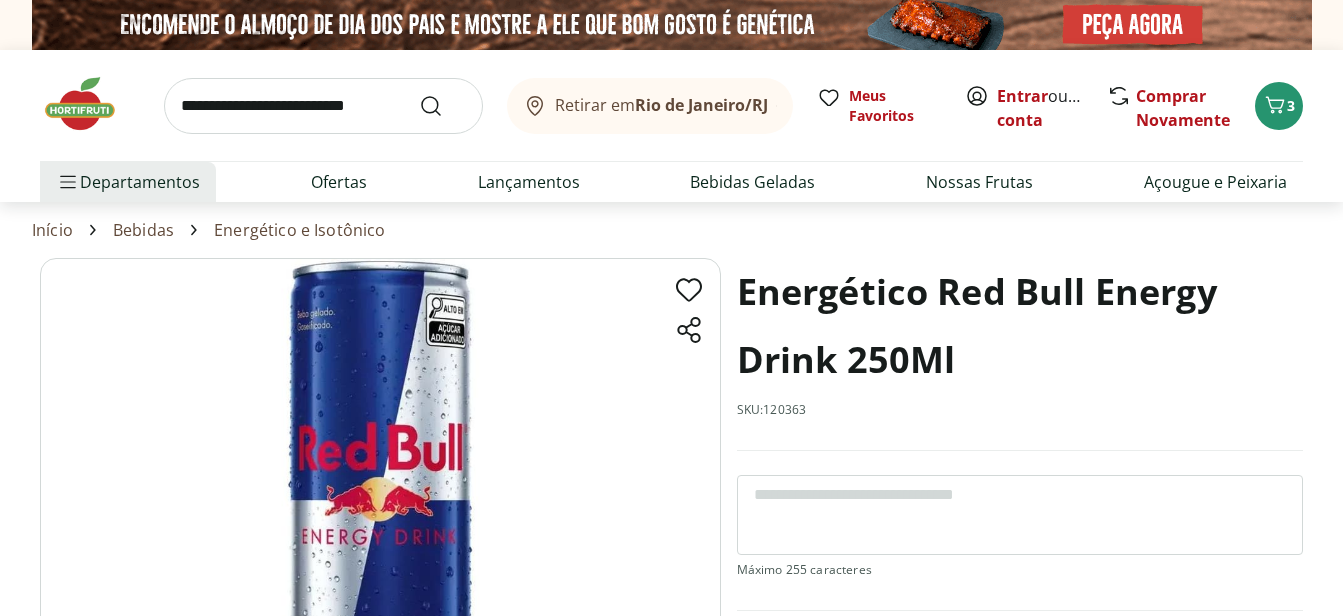 scroll, scrollTop: 0, scrollLeft: 0, axis: both 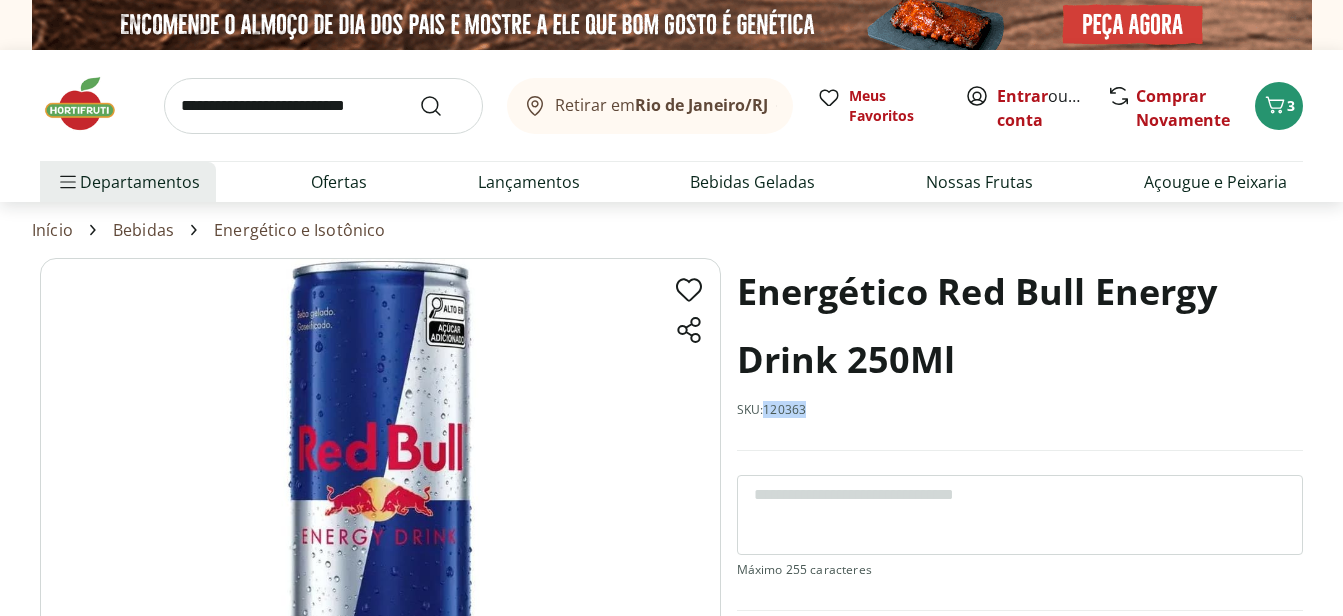 click on "SKU:  120363" at bounding box center [772, 410] 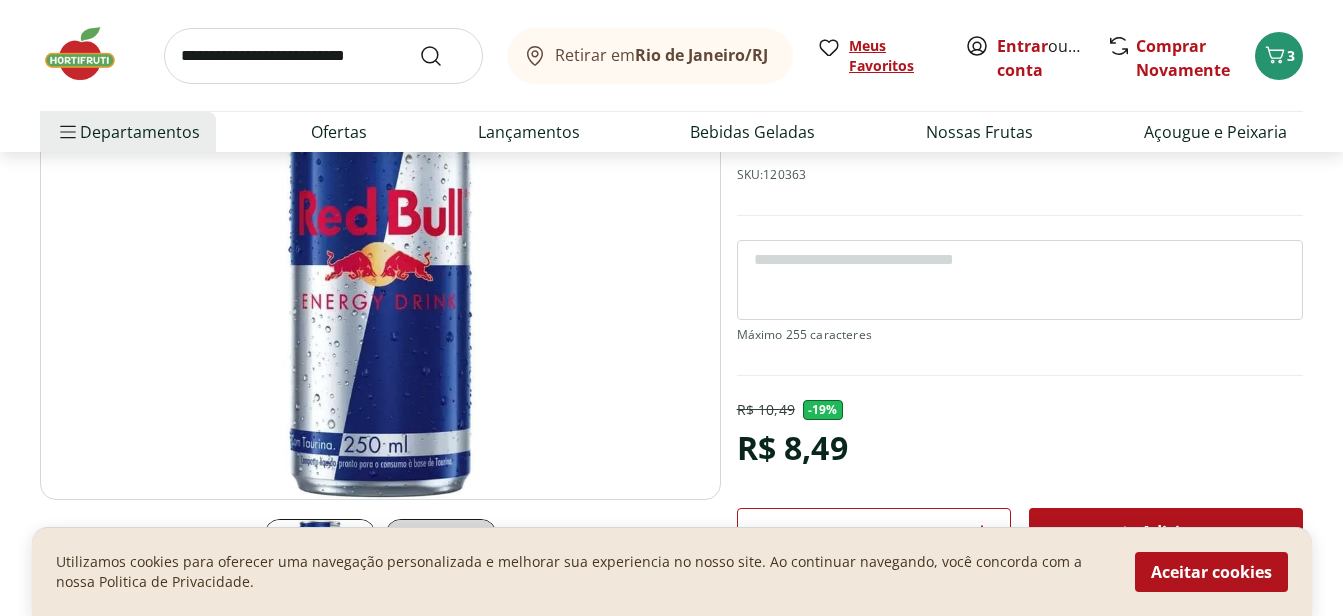 scroll, scrollTop: 200, scrollLeft: 0, axis: vertical 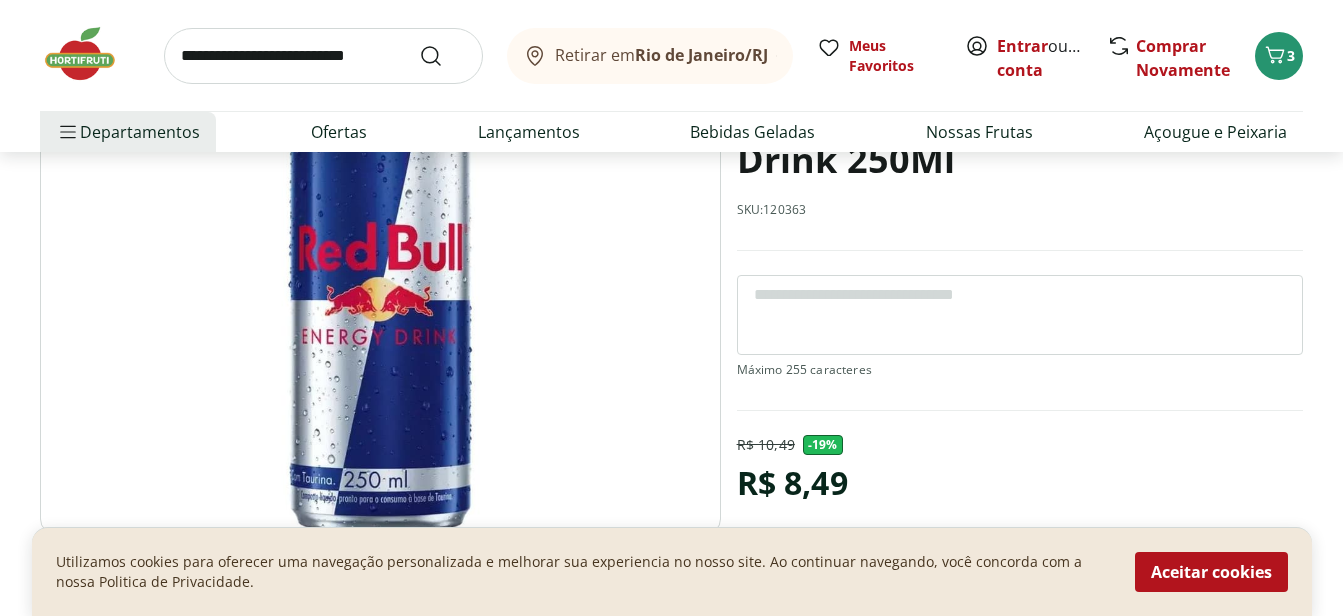 click on "SKU:  120363" at bounding box center (772, 210) 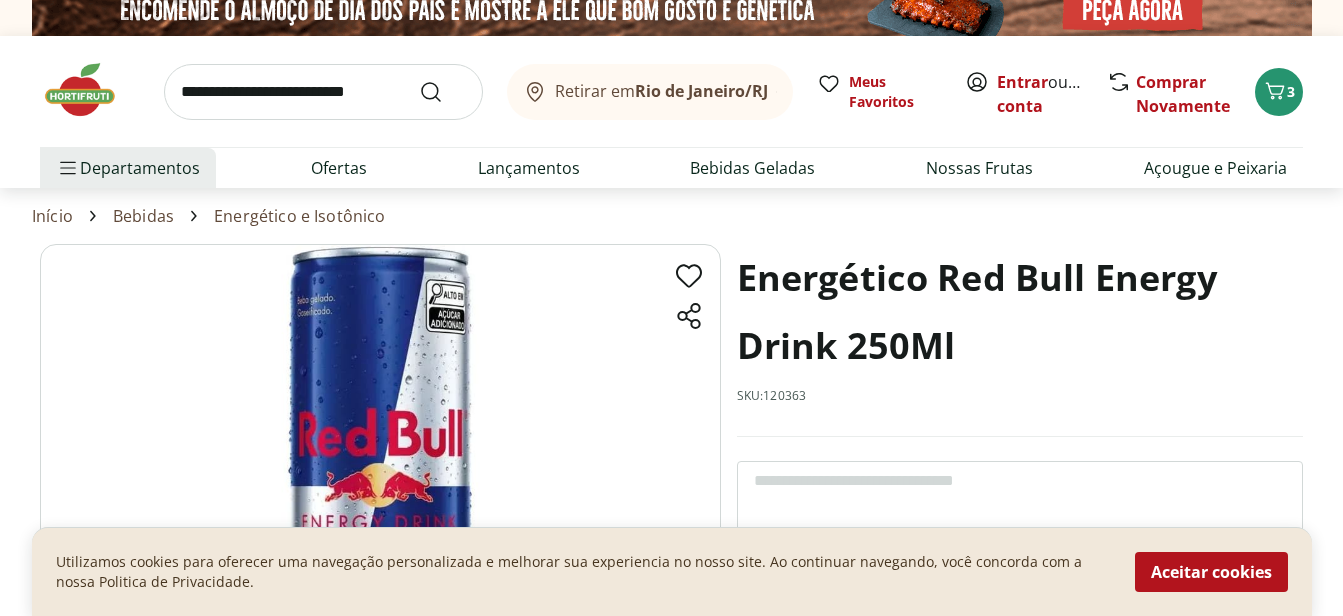 scroll, scrollTop: 0, scrollLeft: 0, axis: both 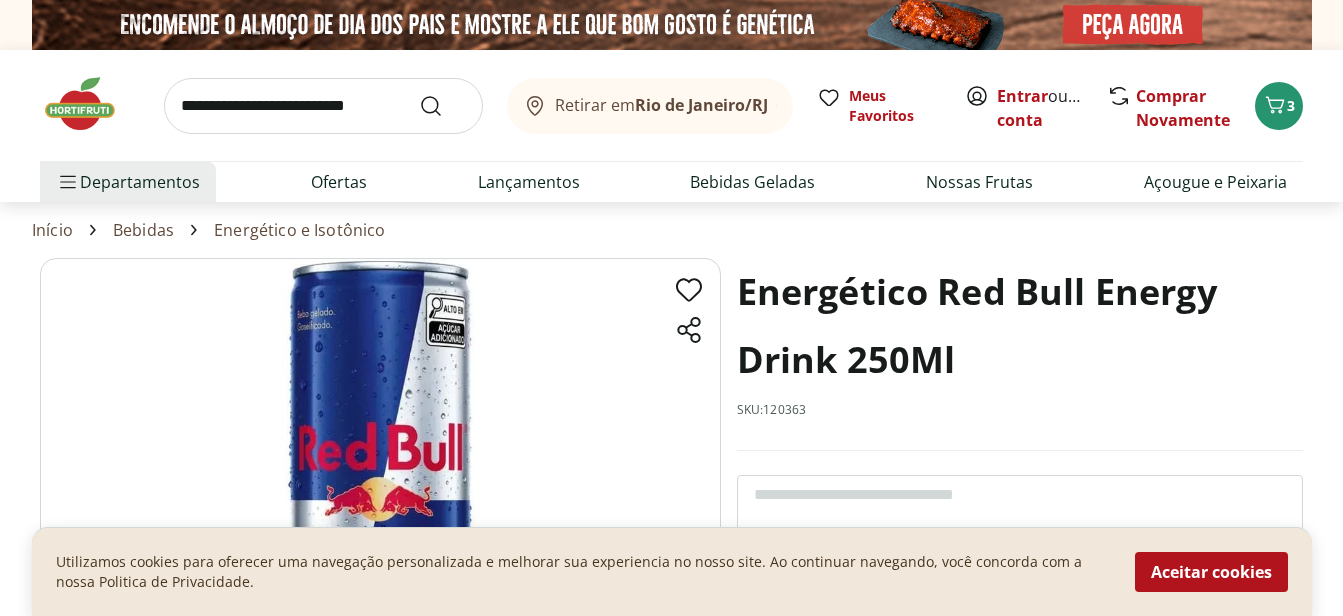 click on "Energético Red Bull Energy Drink 250Ml SKU:  120363 R$ 10,49 - 19 % R$ 8,49 * Adicionar Energético Red Bull Energy Drink 250Ml R$ 8,49 Adicionar" at bounding box center (671, 590) 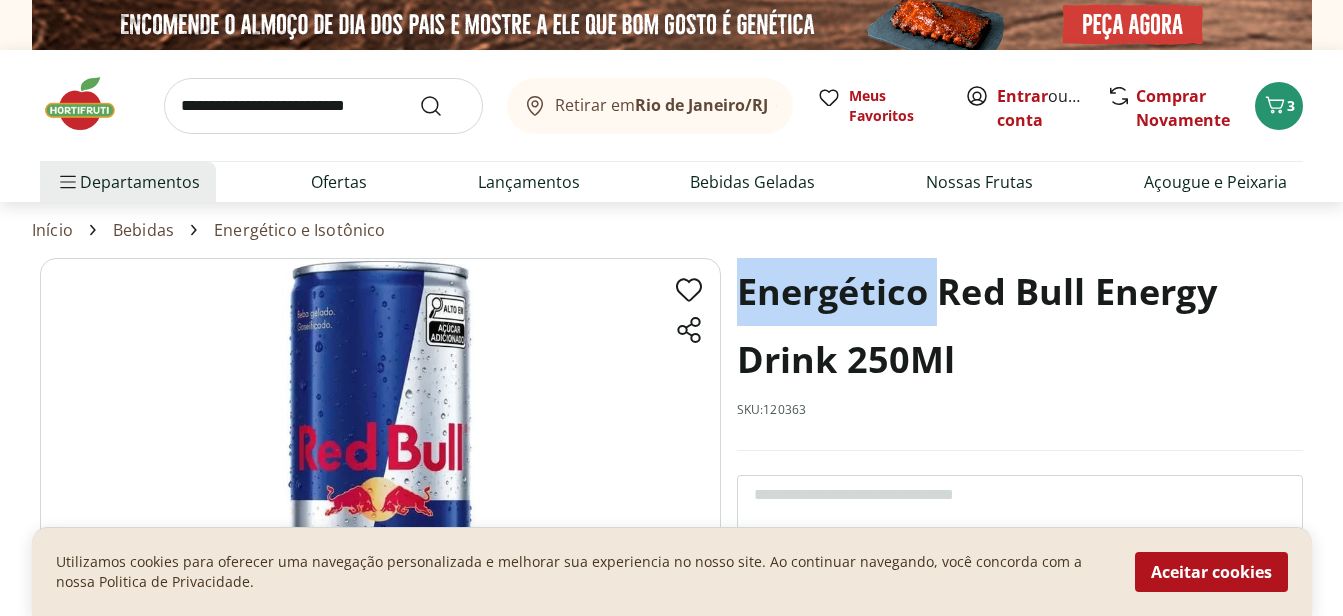 click on "Energético Red Bull Energy Drink 250Ml" at bounding box center [1020, 326] 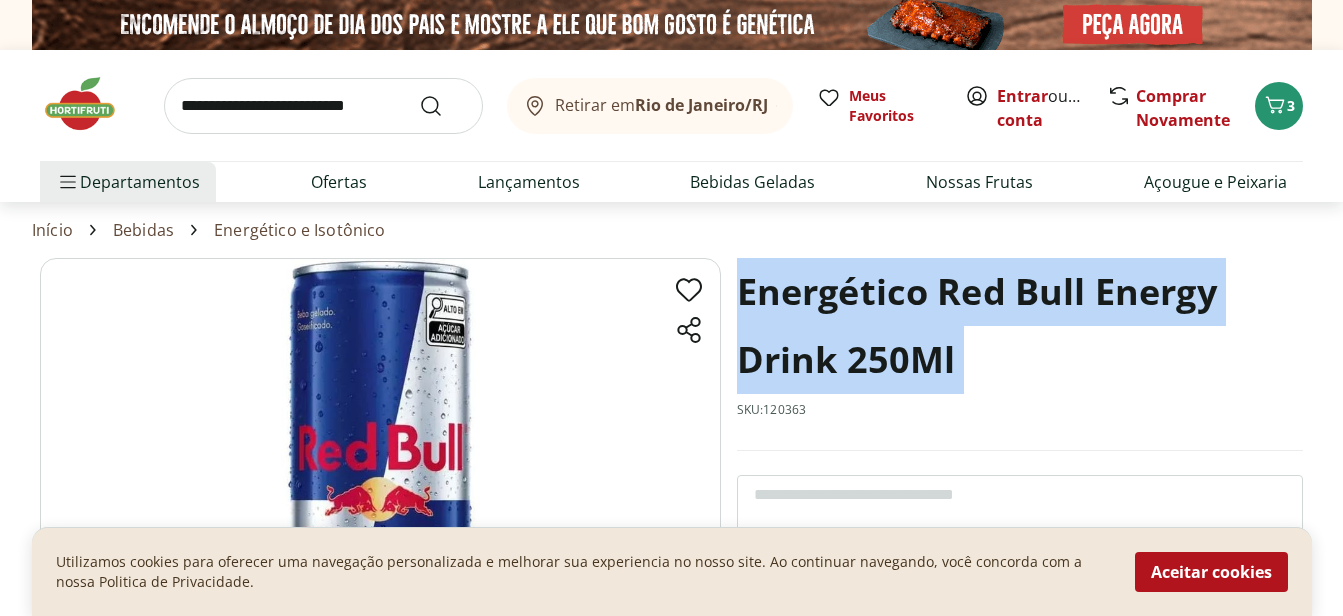 click on "Energético Red Bull Energy Drink 250Ml" at bounding box center [1020, 326] 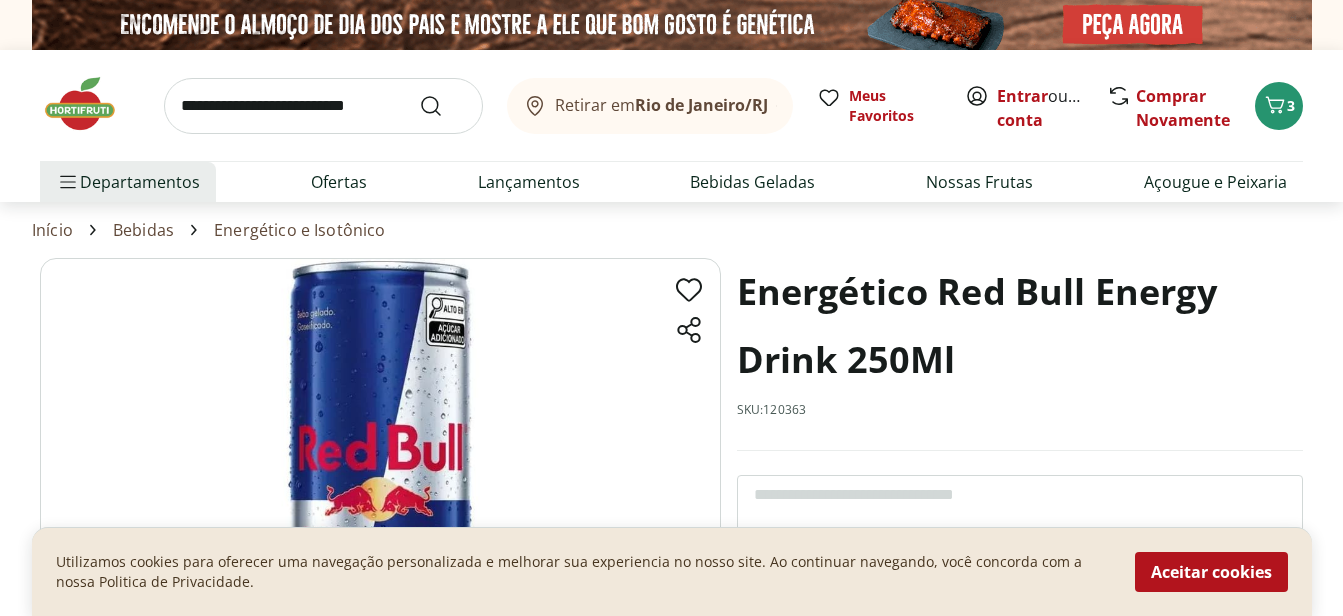 click on "Energético Red Bull Energy Drink 250Ml" at bounding box center [1020, 326] 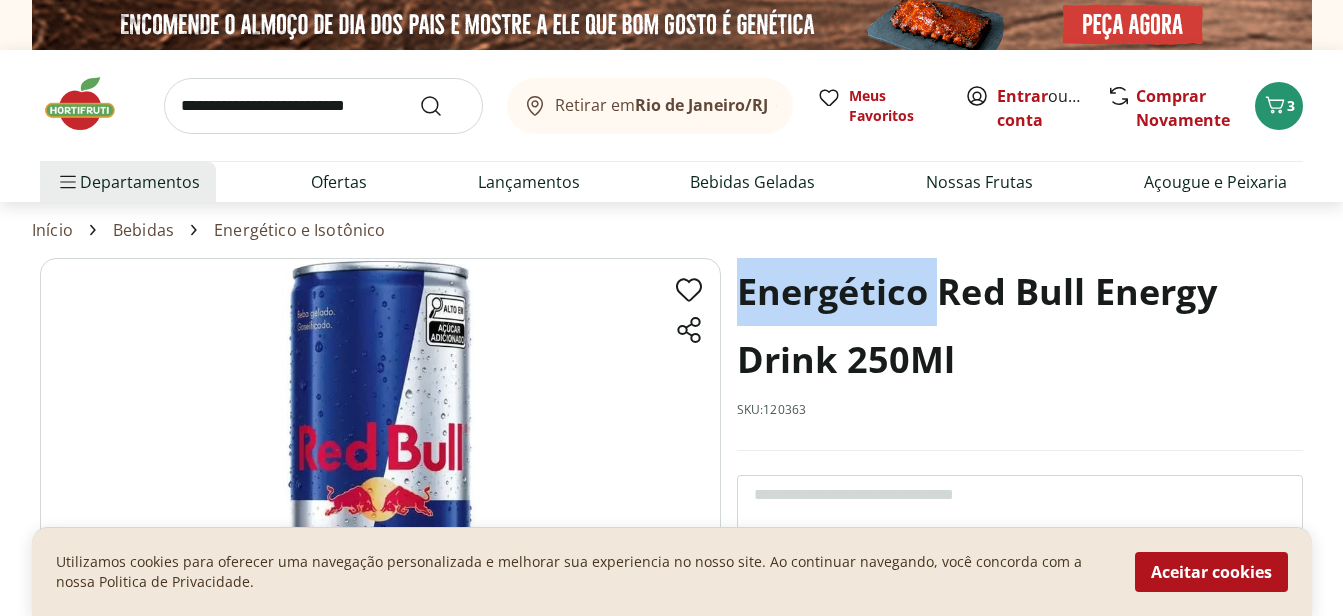 click on "Energético Red Bull Energy Drink 250Ml" at bounding box center (1020, 326) 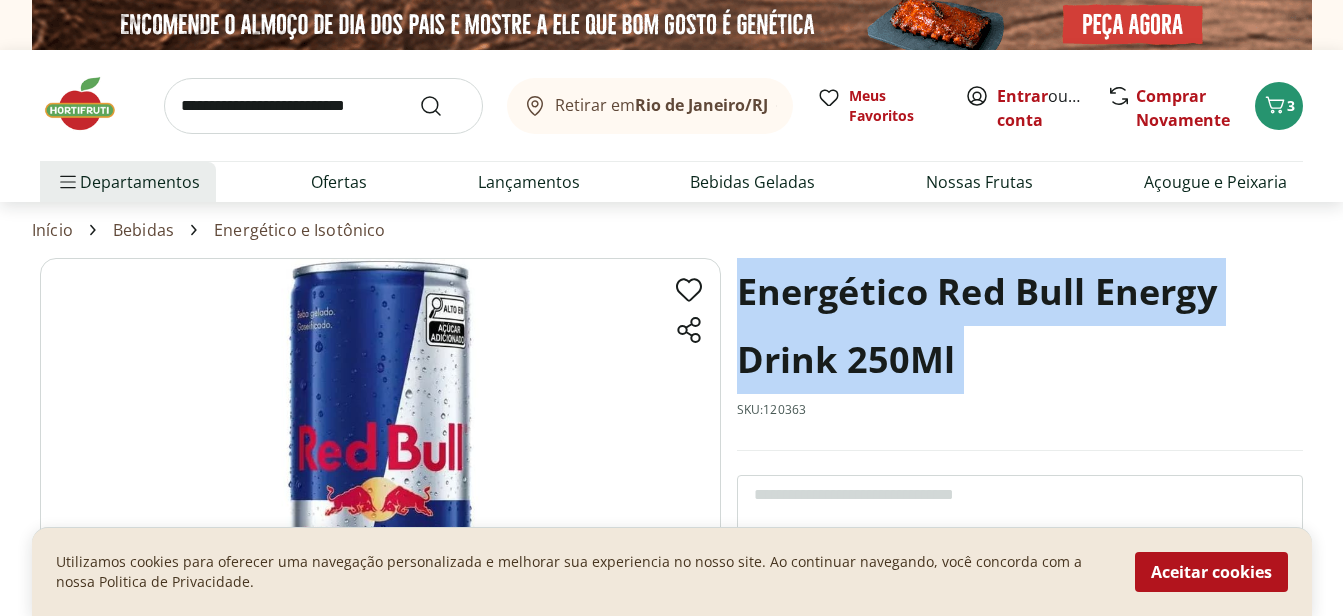 click on "Energético Red Bull Energy Drink 250Ml" at bounding box center [1020, 326] 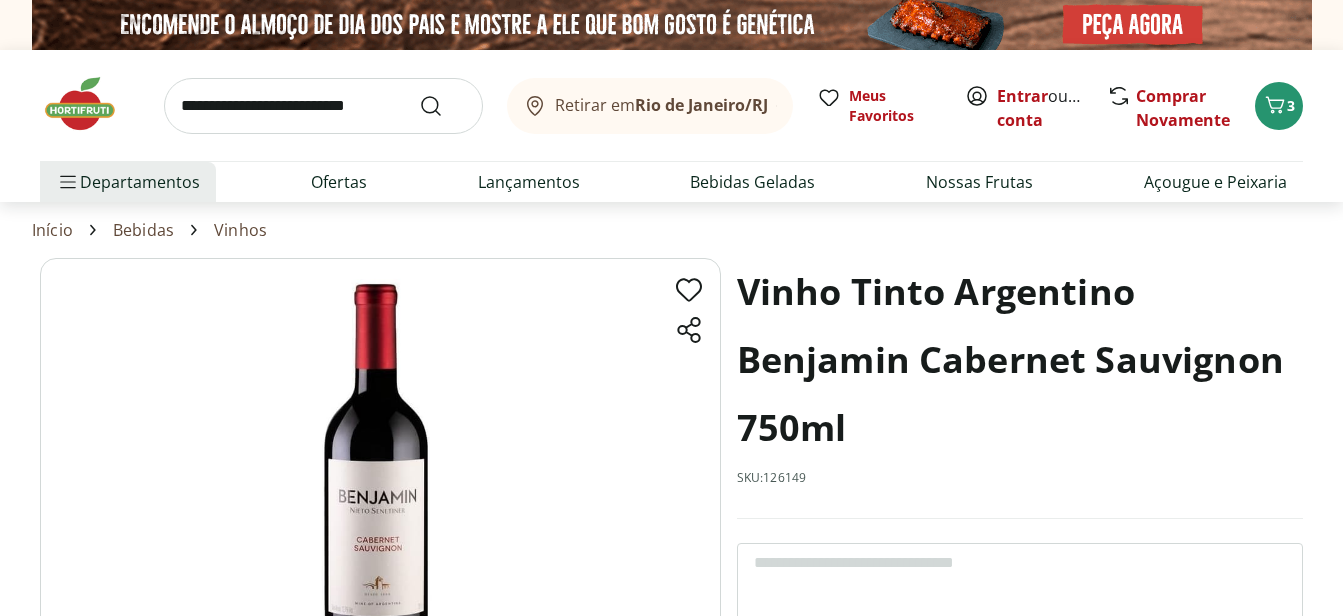 scroll, scrollTop: 0, scrollLeft: 0, axis: both 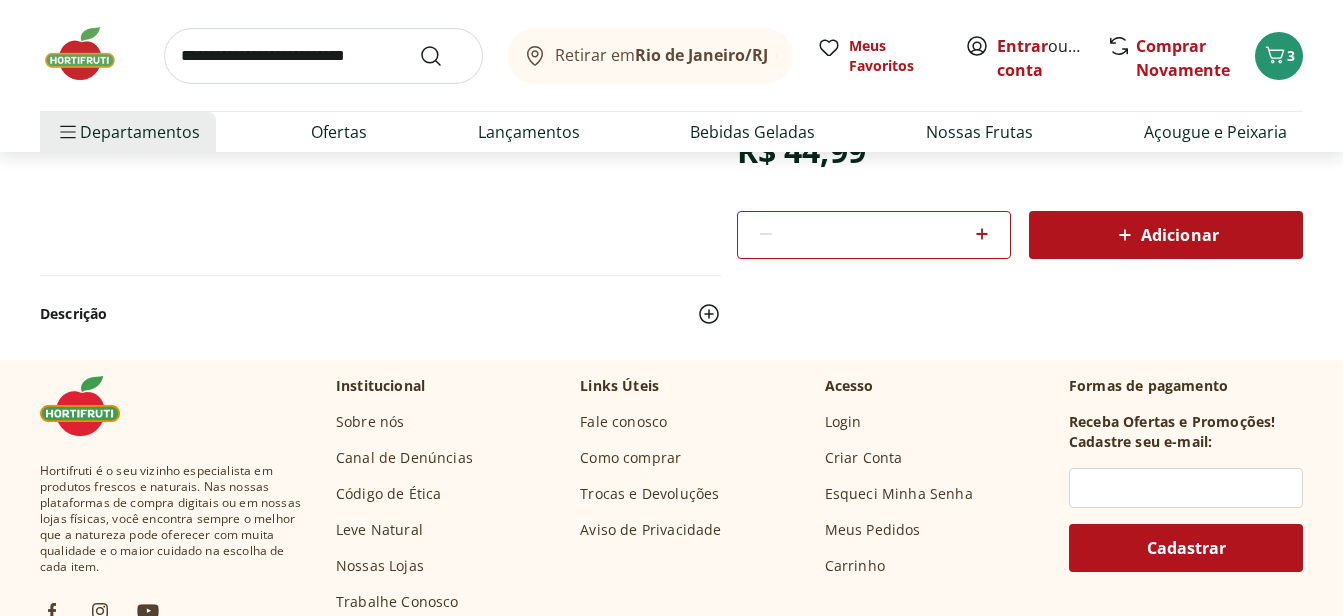 click at bounding box center [709, 314] 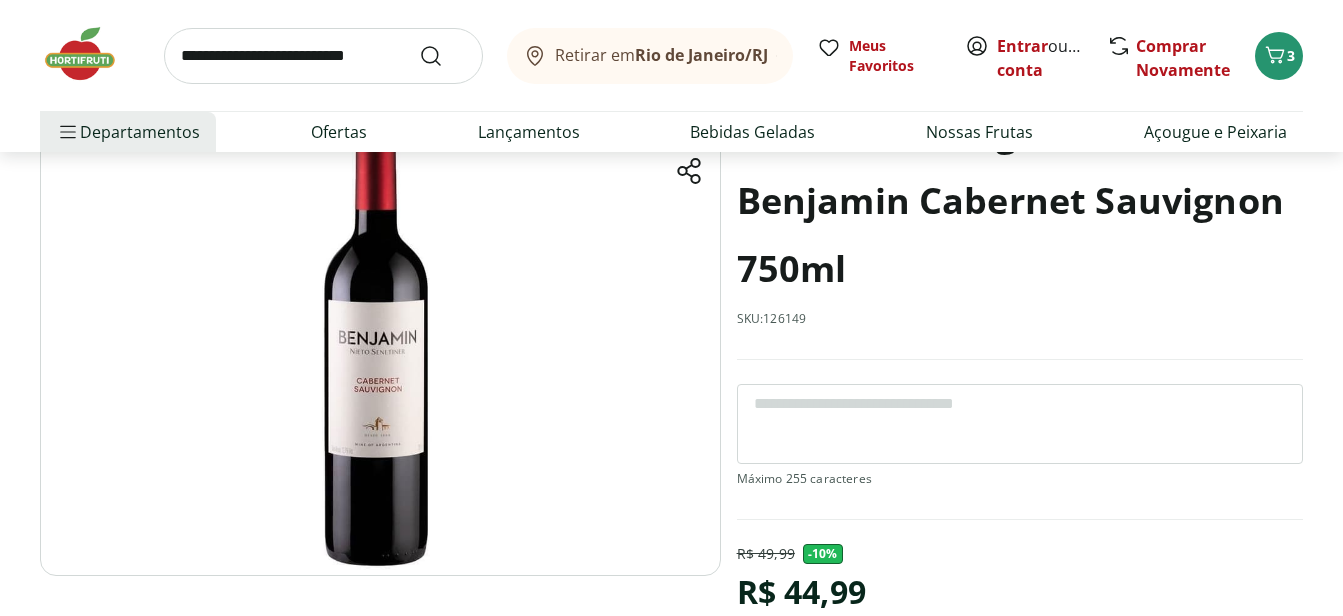 scroll, scrollTop: 100, scrollLeft: 0, axis: vertical 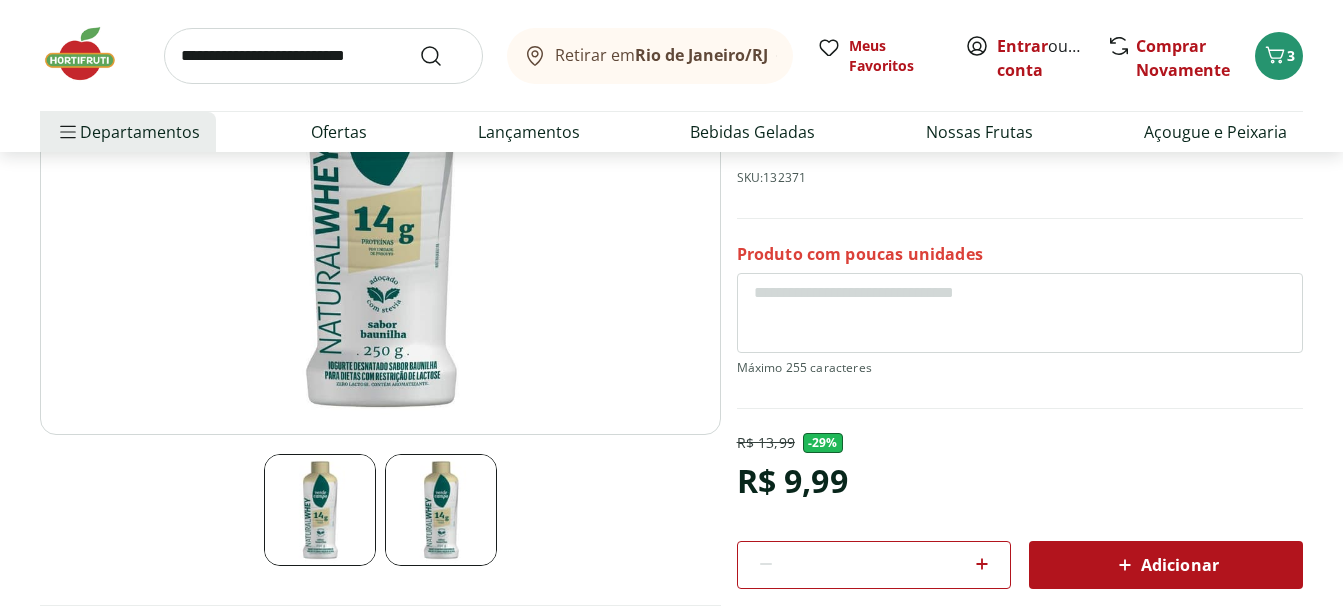 click at bounding box center (320, 510) 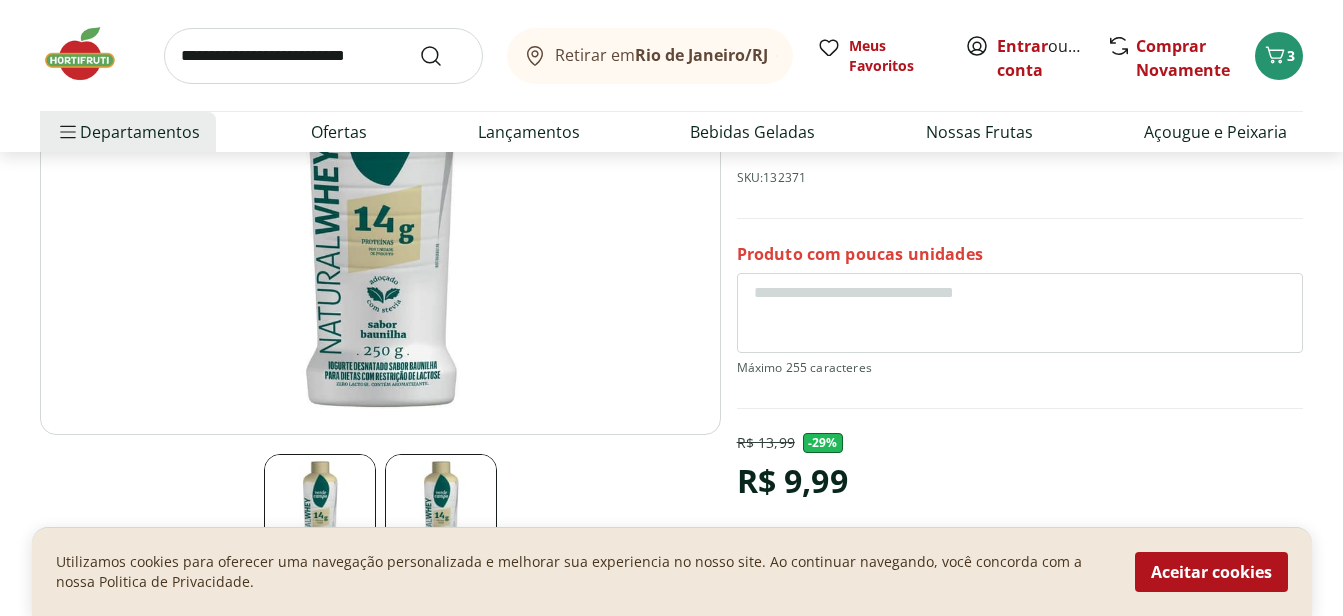 click at bounding box center [320, 510] 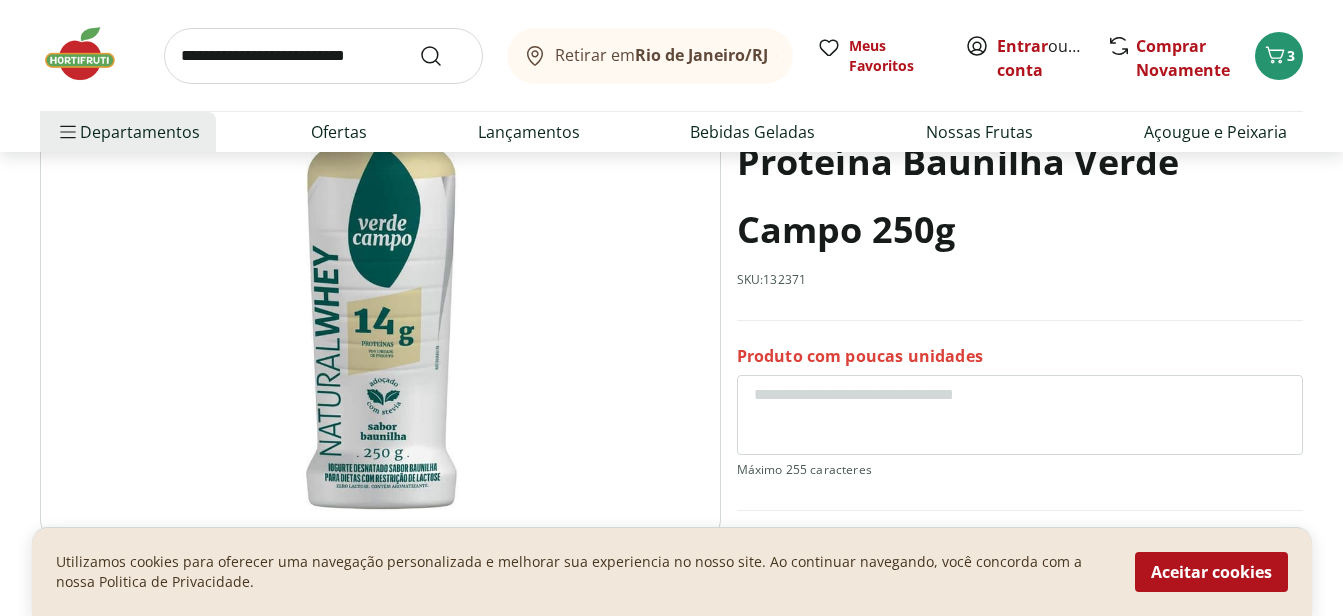 scroll, scrollTop: 200, scrollLeft: 0, axis: vertical 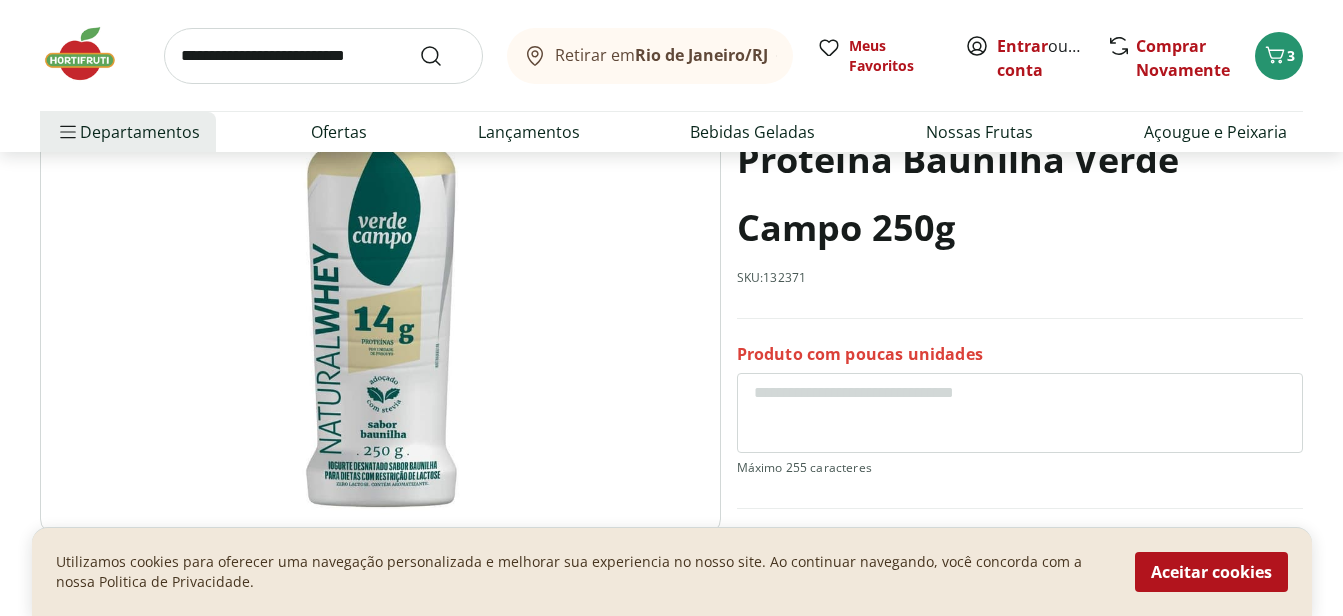 click on "SKU:  132371" at bounding box center [772, 278] 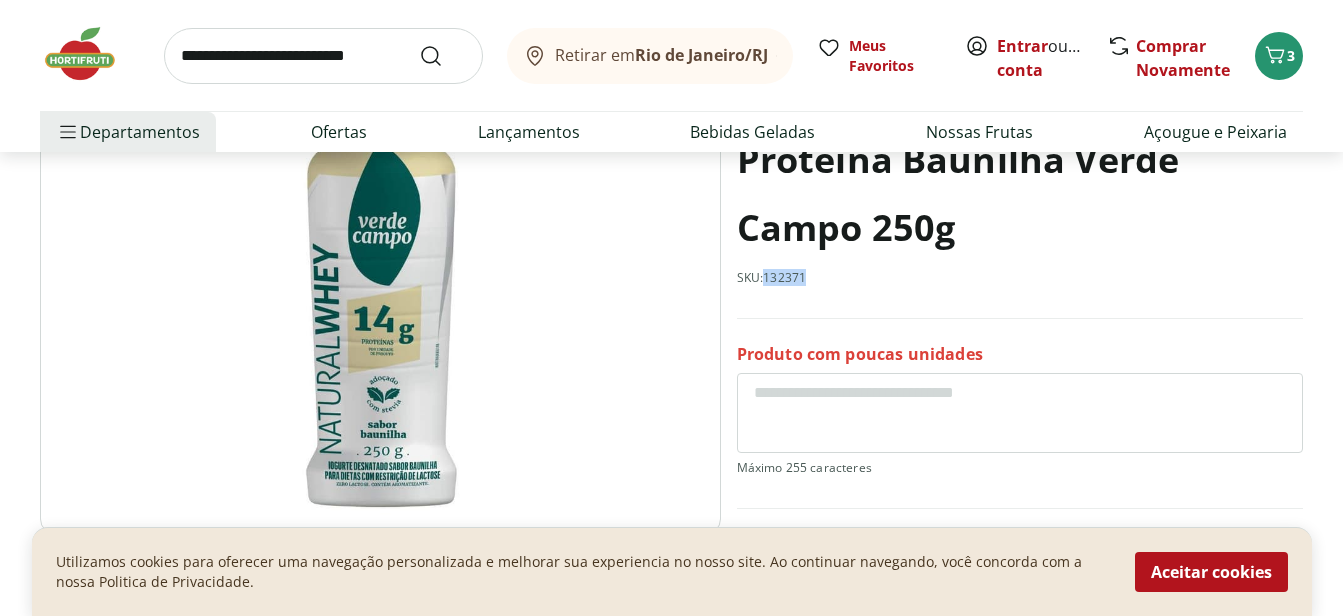click on "SKU:  132371" at bounding box center [772, 278] 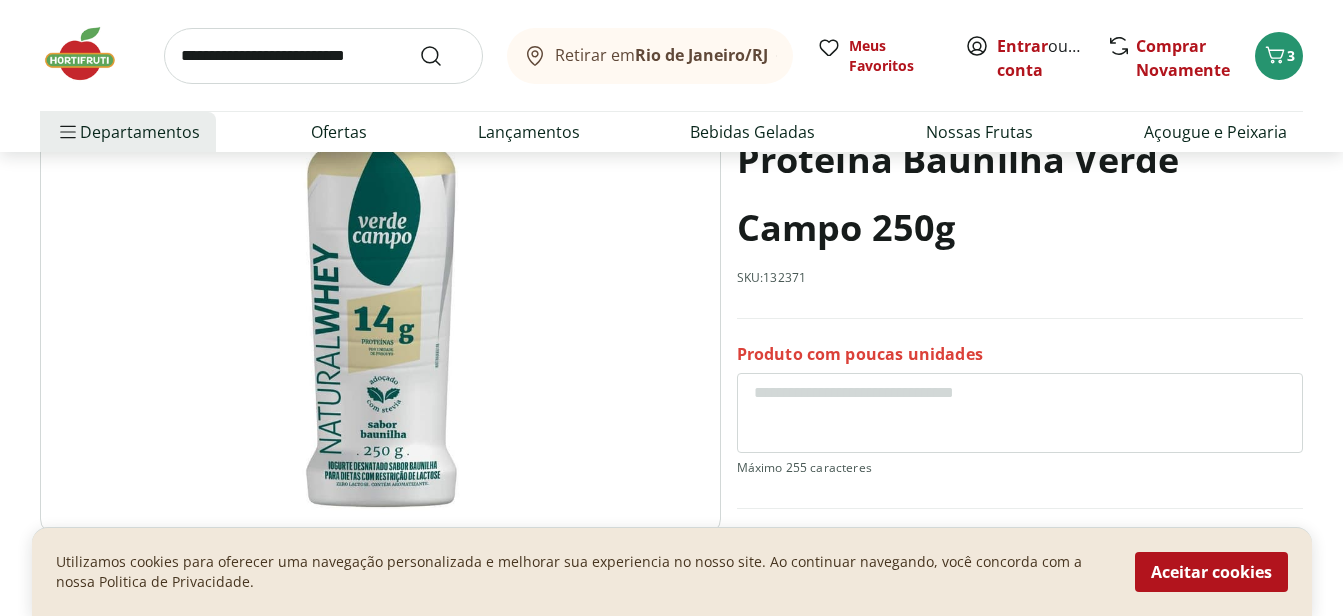 click on "SKU:  132371" at bounding box center (772, 278) 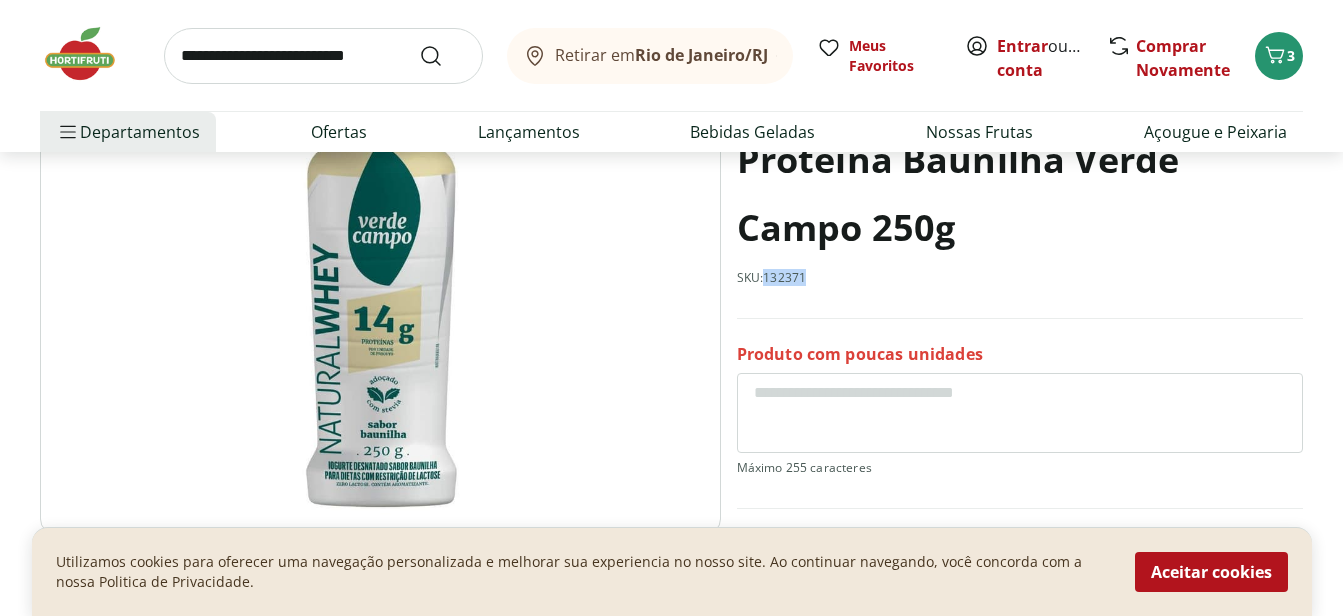 click on "SKU:  132371" at bounding box center (772, 278) 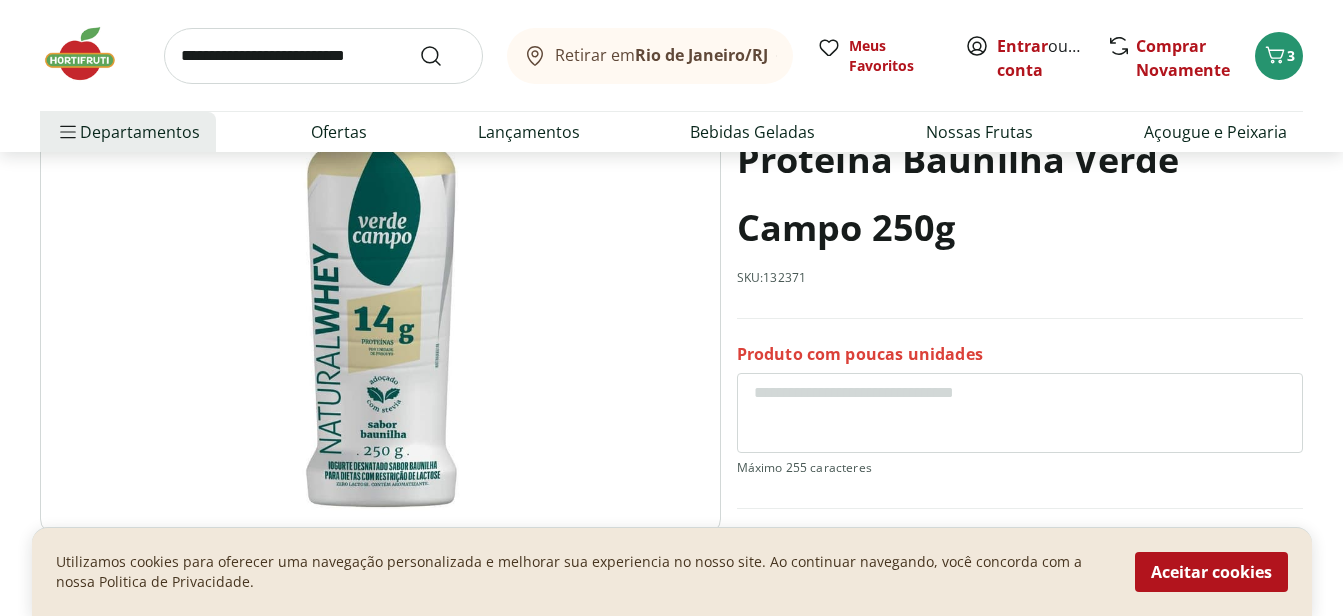 click on "SKU:  132371" at bounding box center [772, 278] 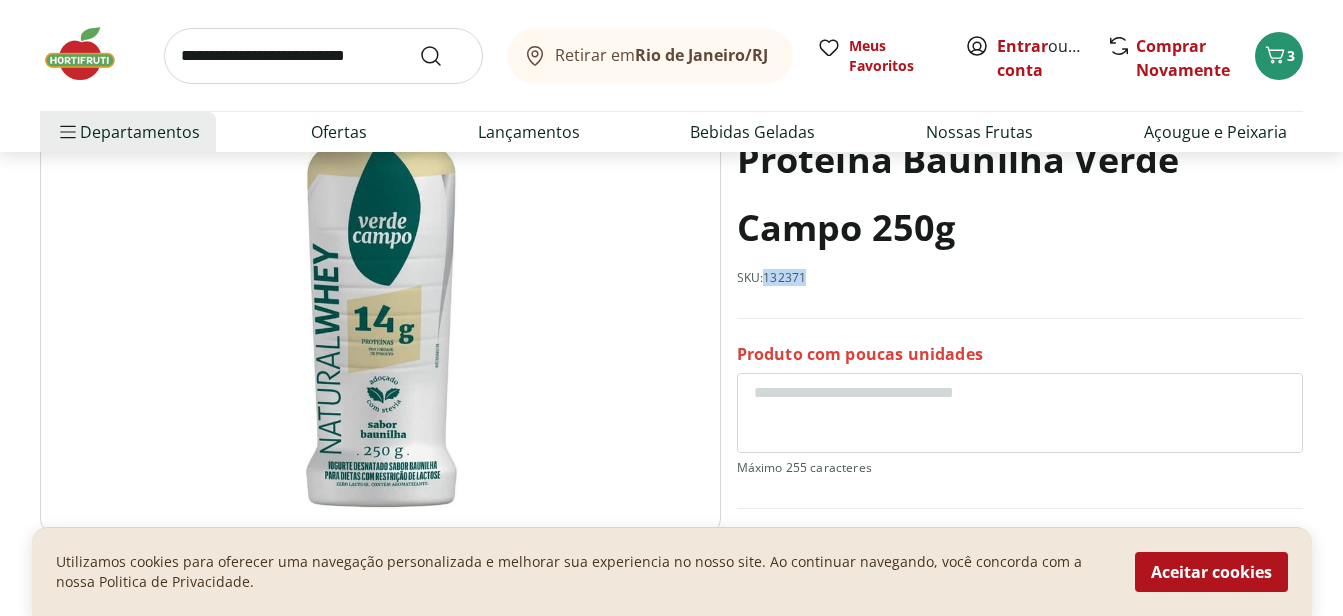click on "SKU:  132371" at bounding box center [772, 278] 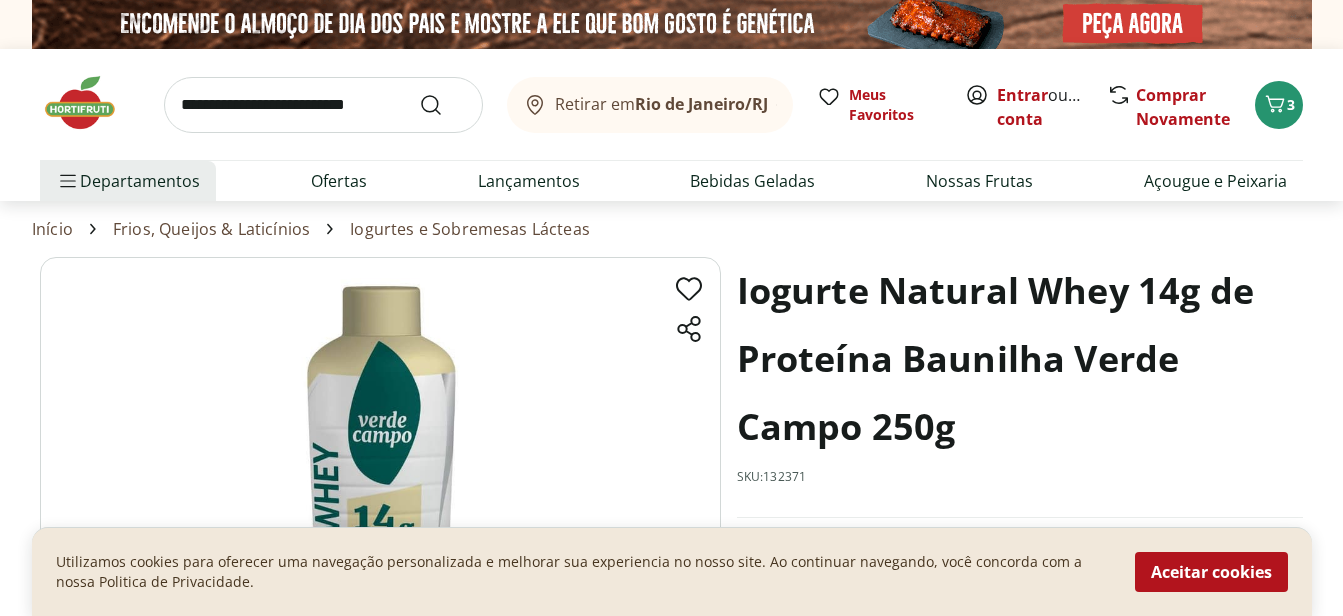 scroll, scrollTop: 0, scrollLeft: 0, axis: both 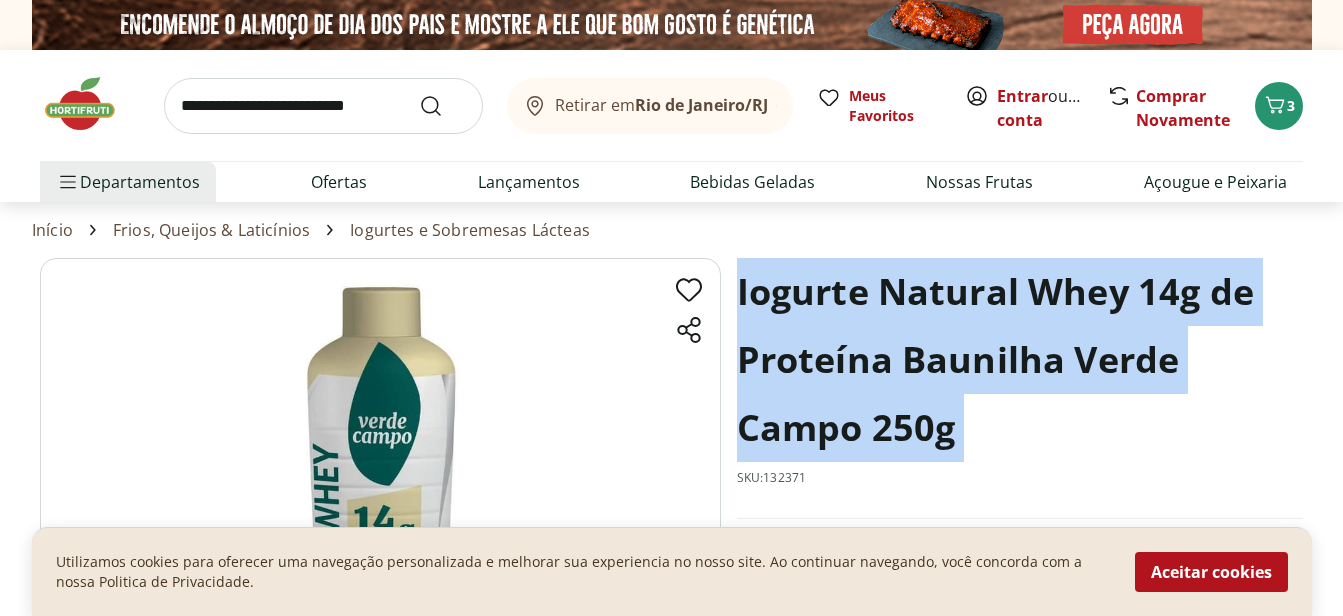 drag, startPoint x: 736, startPoint y: 289, endPoint x: 949, endPoint y: 419, distance: 249.53757 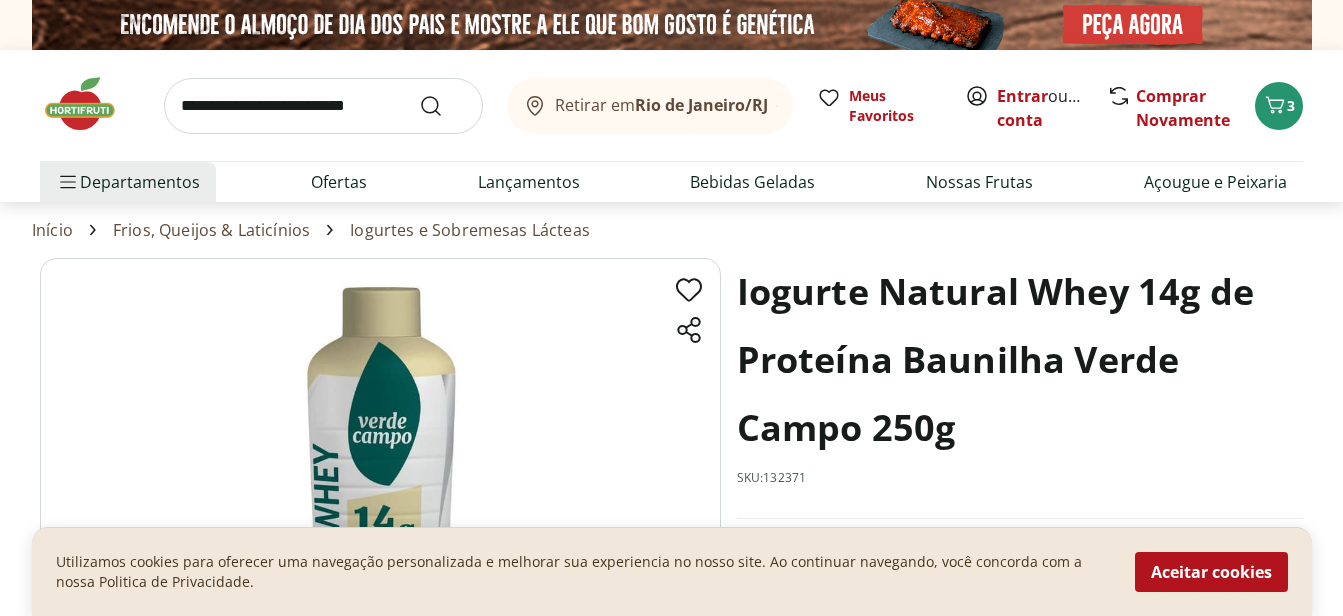 click on "SKU:  132371" at bounding box center (772, 478) 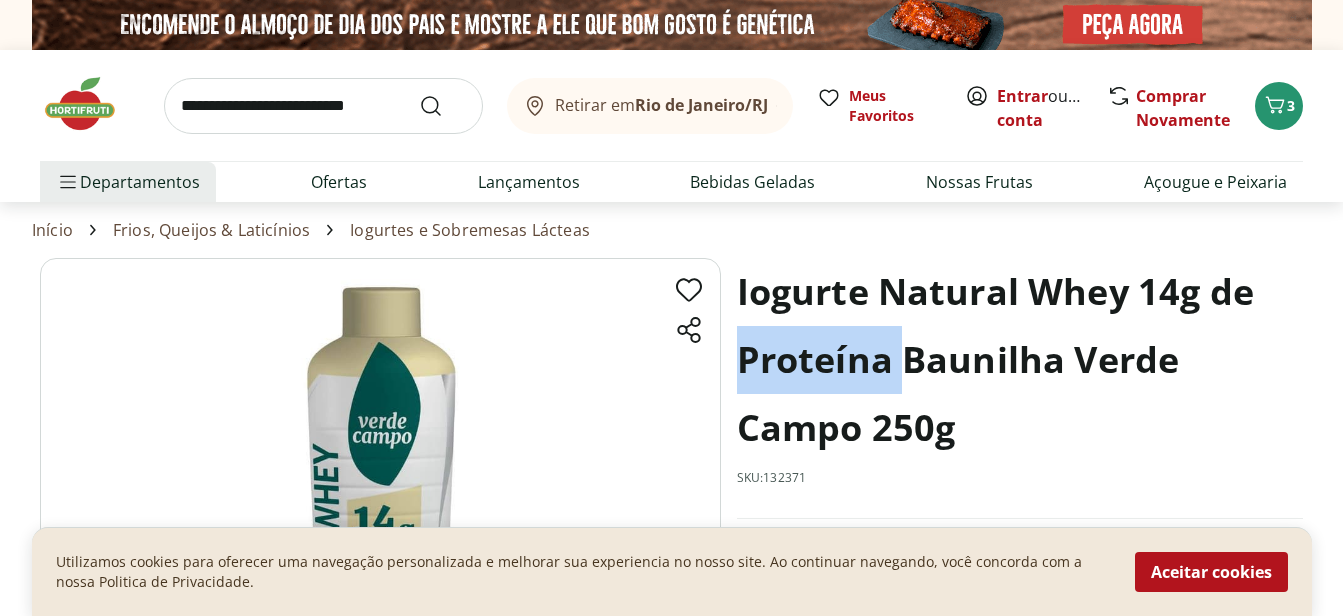 click on "Iogurte Natural Whey 14g de Proteína Baunilha Verde Campo 250g" at bounding box center [1020, 360] 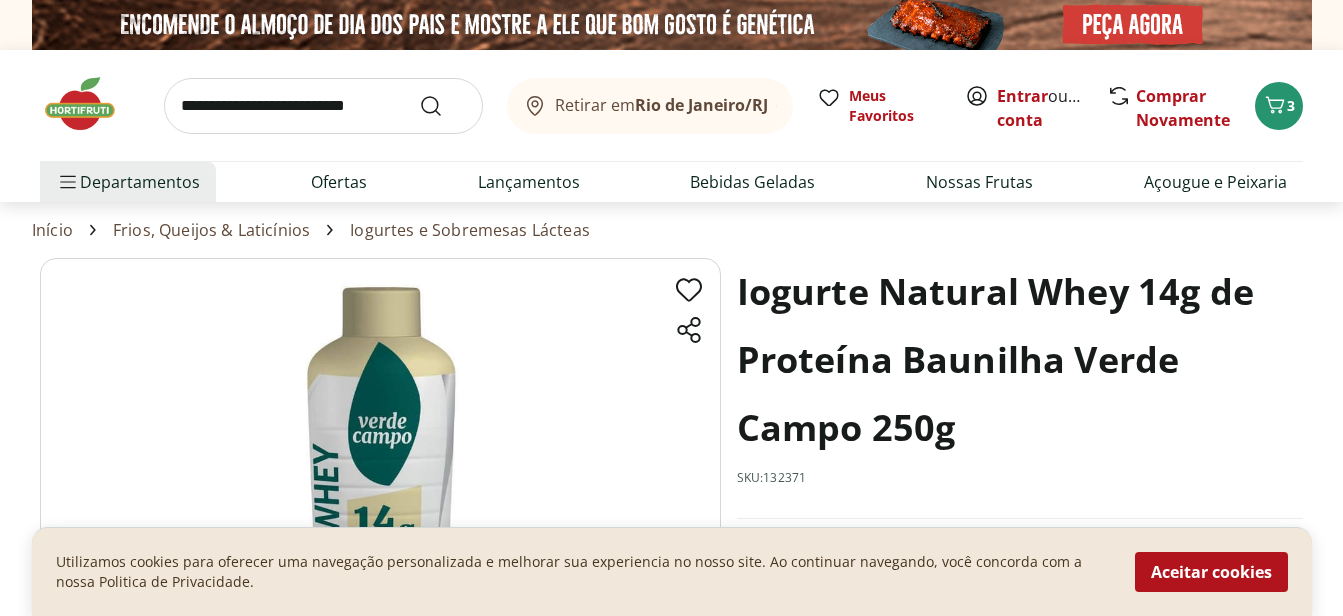 drag, startPoint x: 863, startPoint y: 332, endPoint x: 954, endPoint y: 349, distance: 92.574295 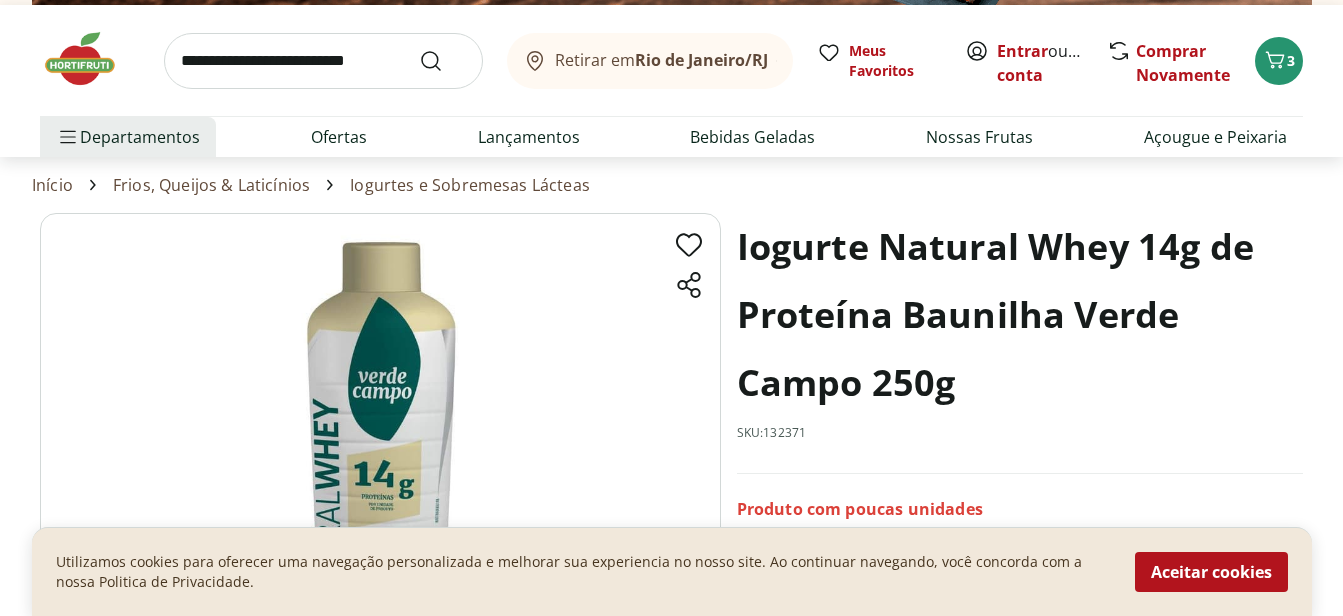 scroll, scrollTop: 0, scrollLeft: 0, axis: both 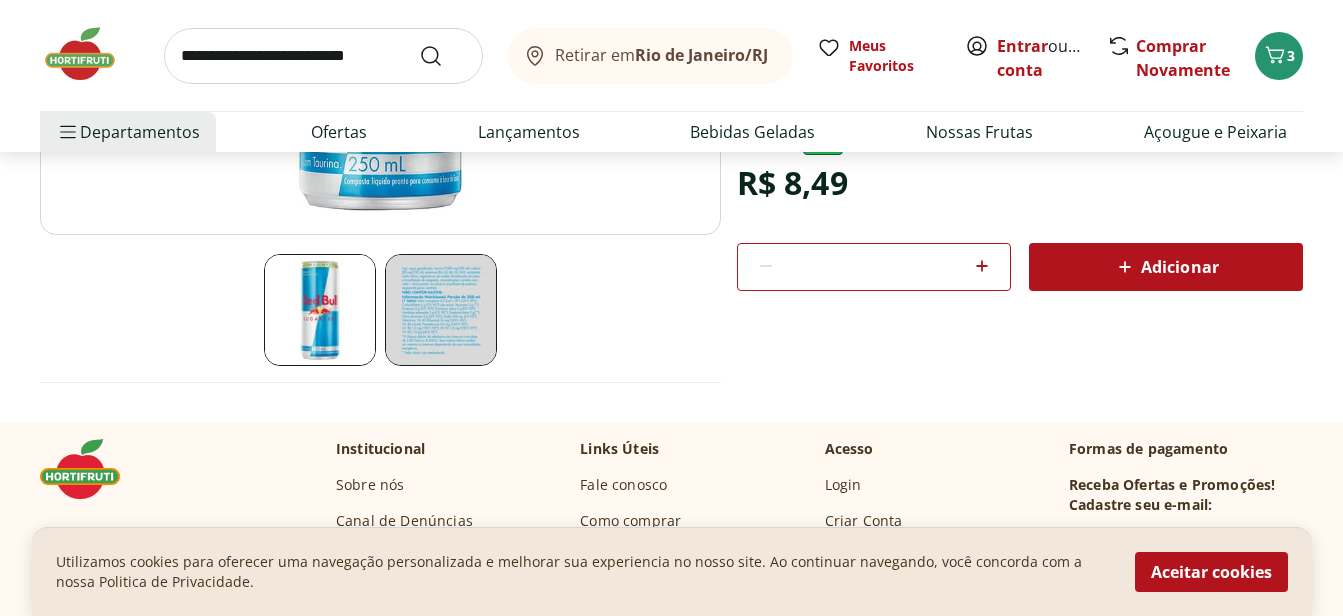 click at bounding box center [441, 310] 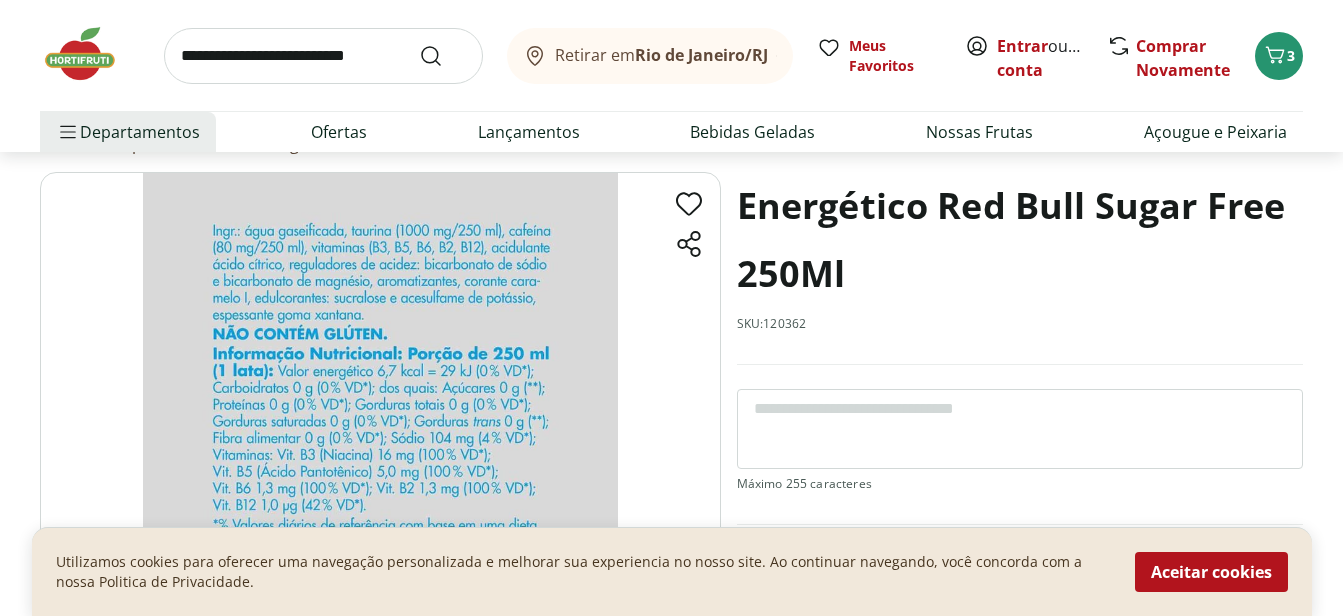 scroll, scrollTop: 0, scrollLeft: 0, axis: both 